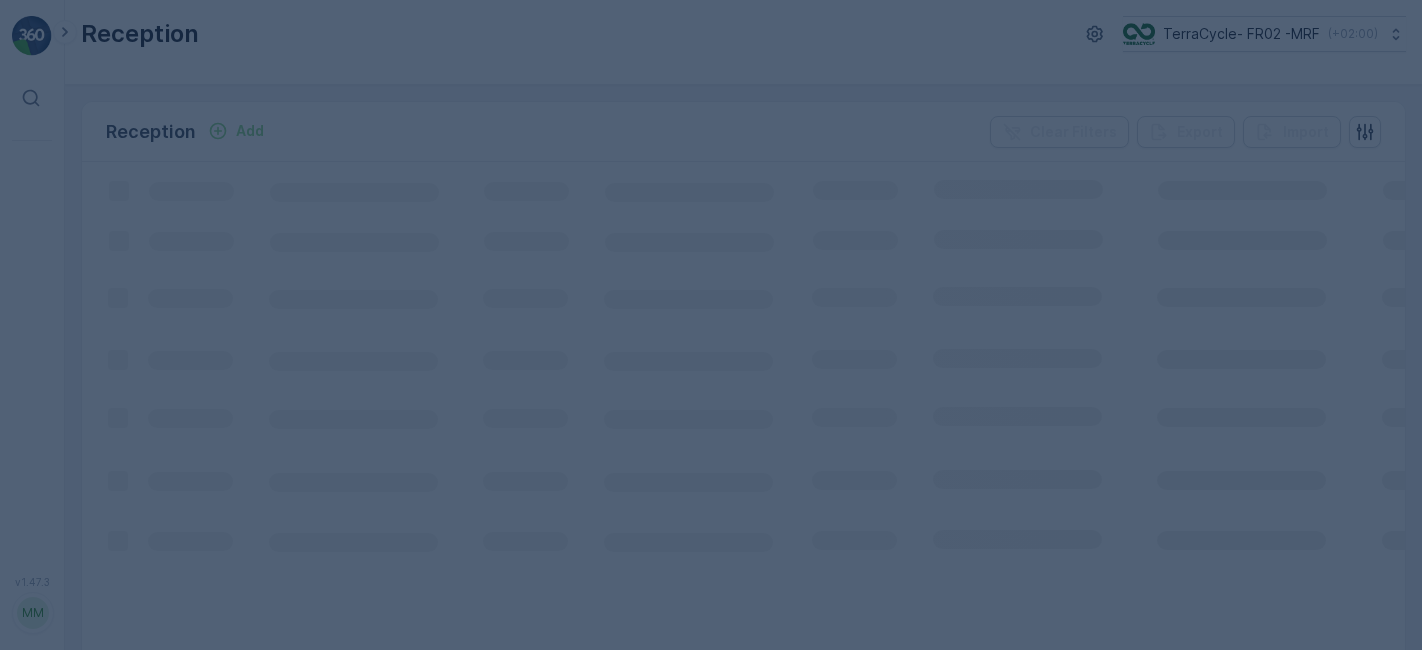 scroll, scrollTop: 0, scrollLeft: 0, axis: both 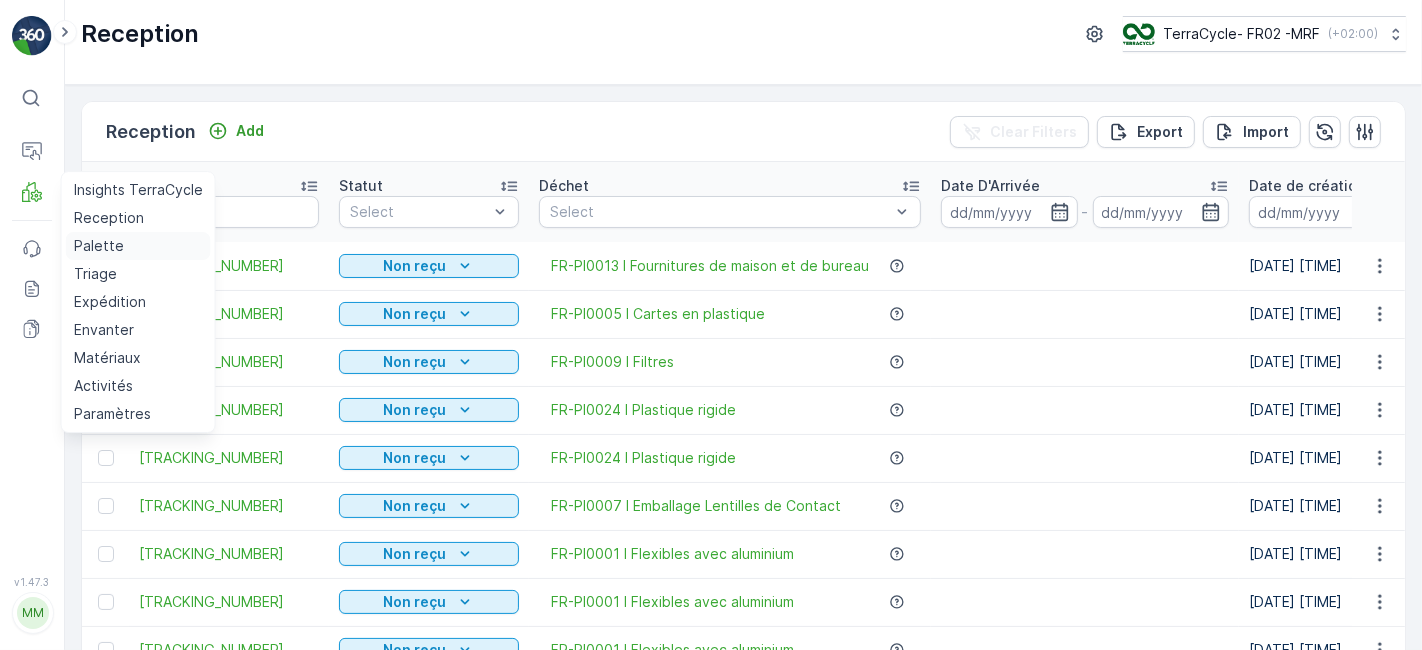 click on "Palette" at bounding box center [138, 246] 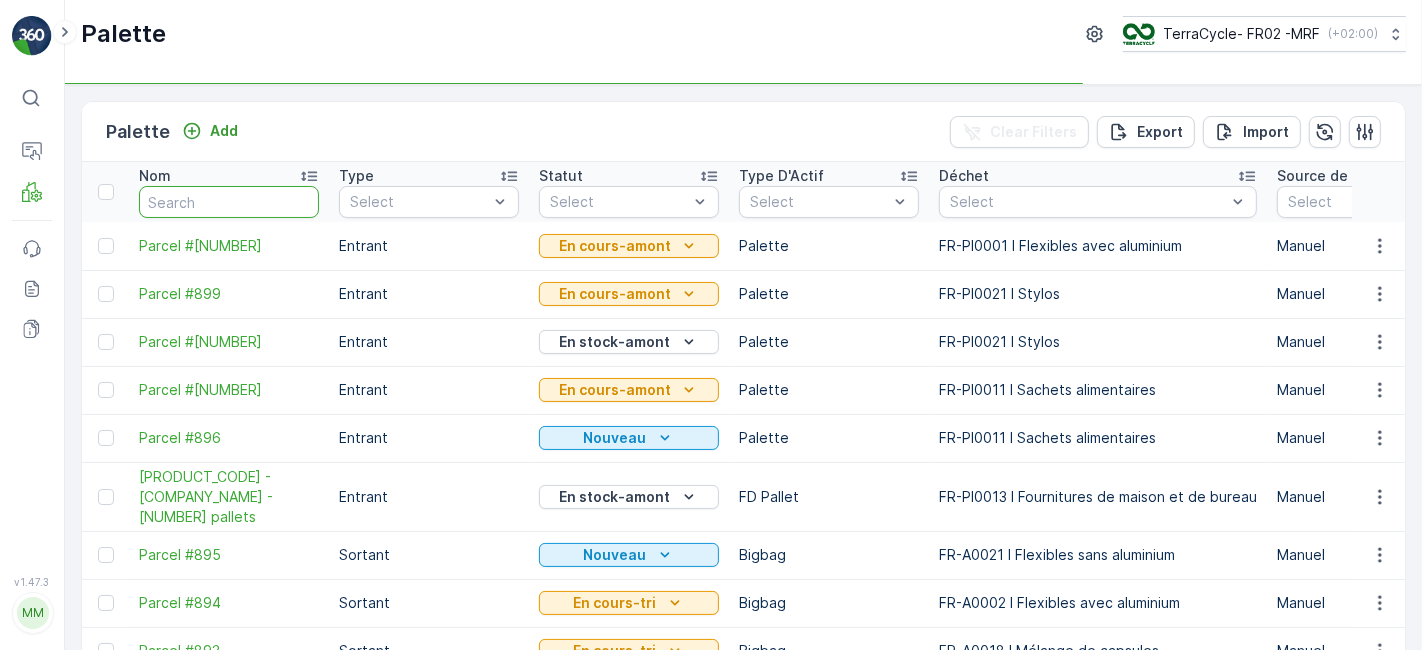click at bounding box center [229, 202] 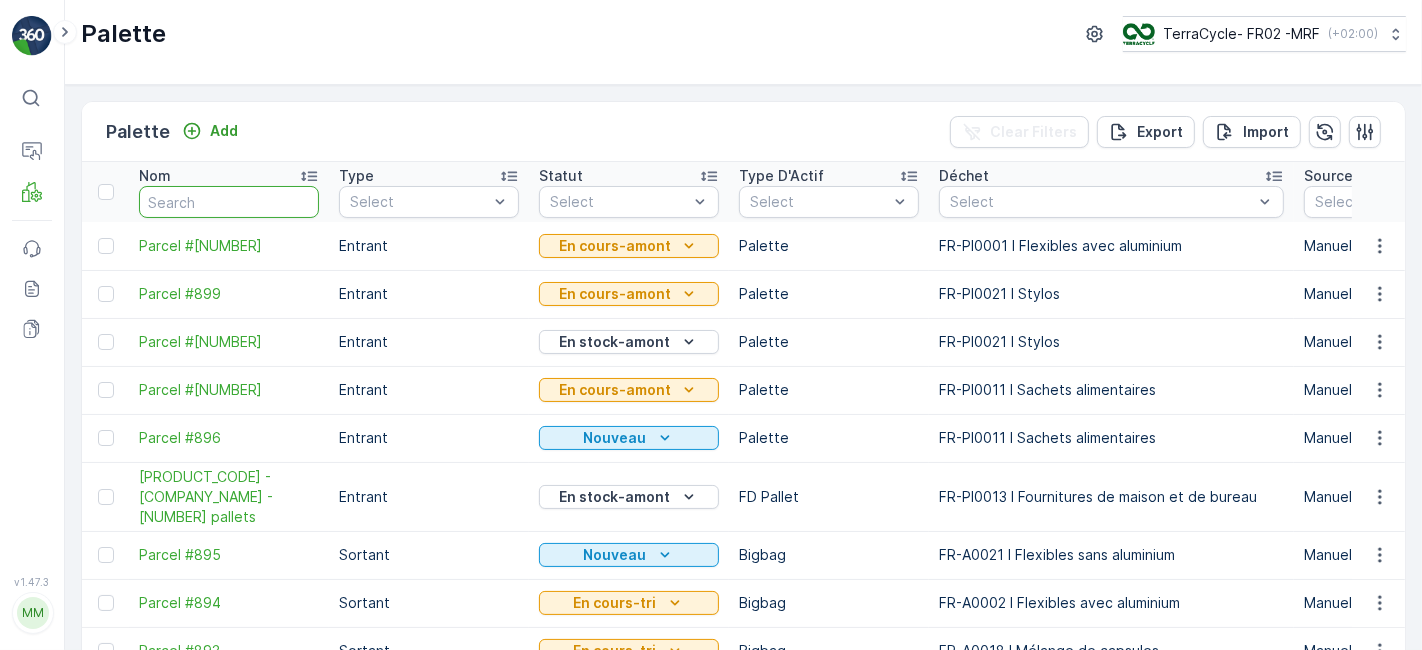 click at bounding box center [229, 202] 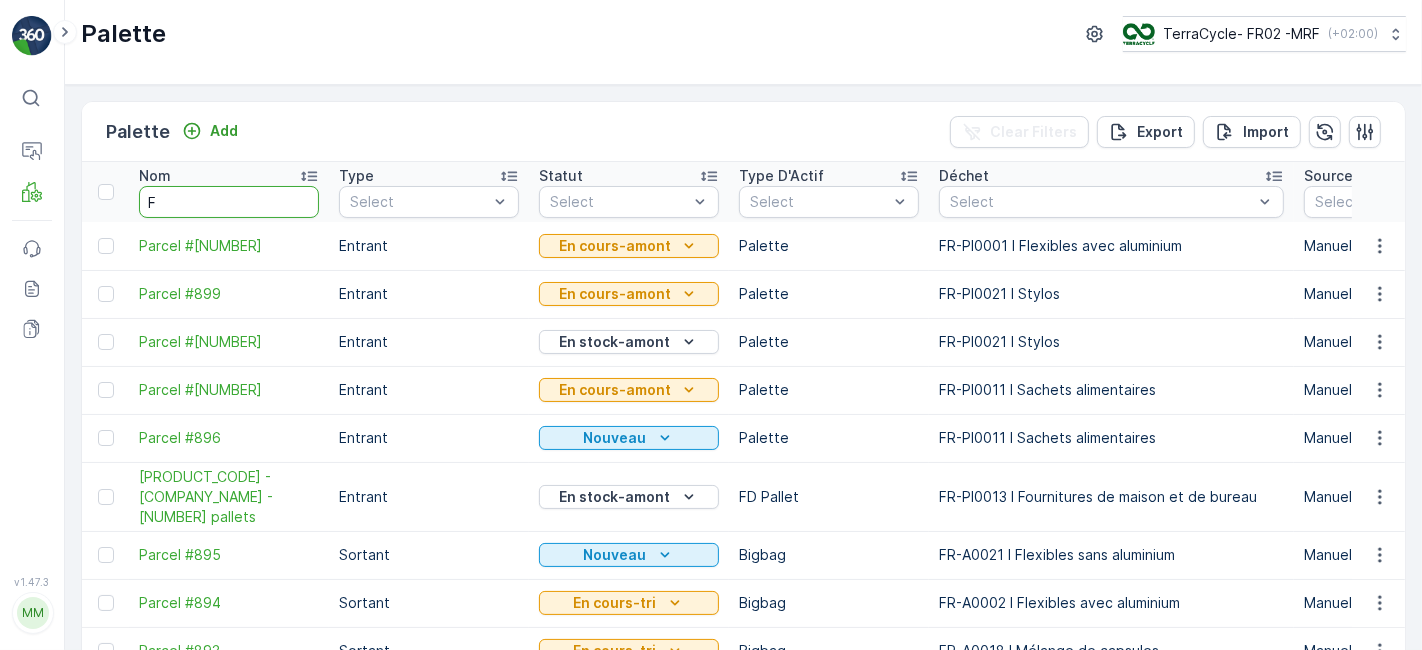 type on "FD" 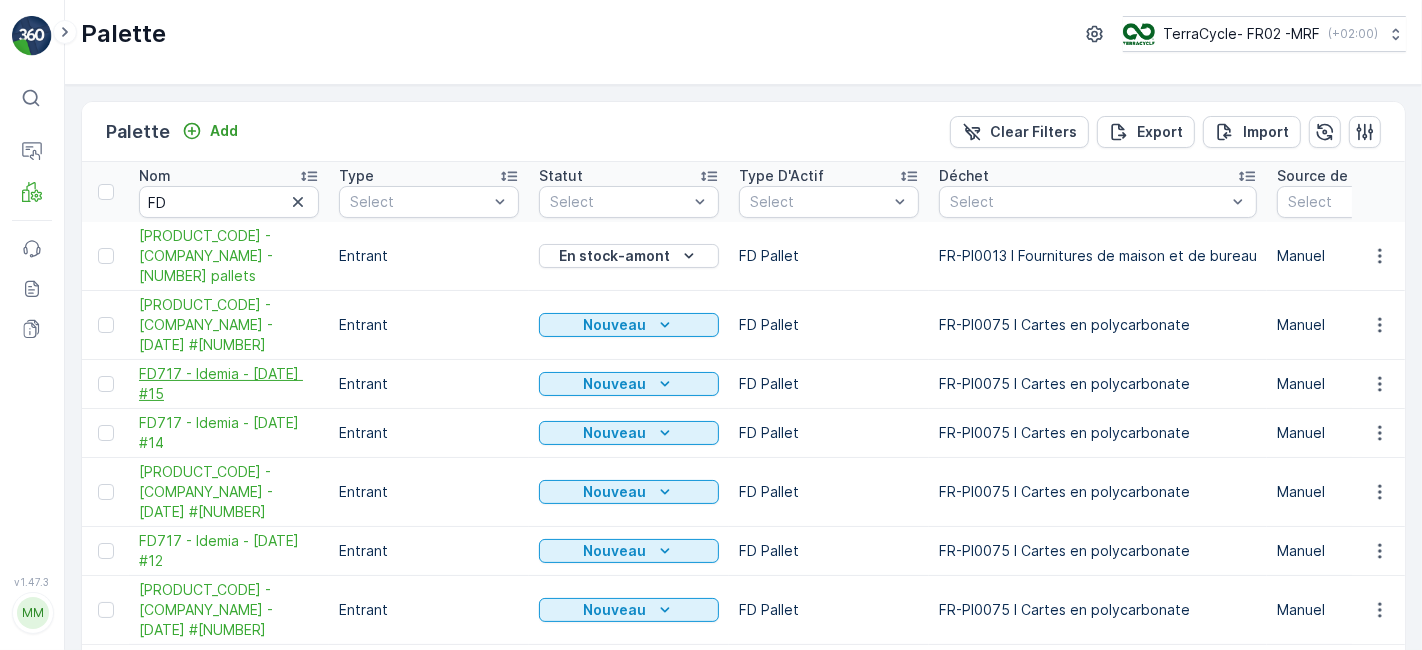 click on "FD717 - Idemia - [DATE] #15" at bounding box center [229, 384] 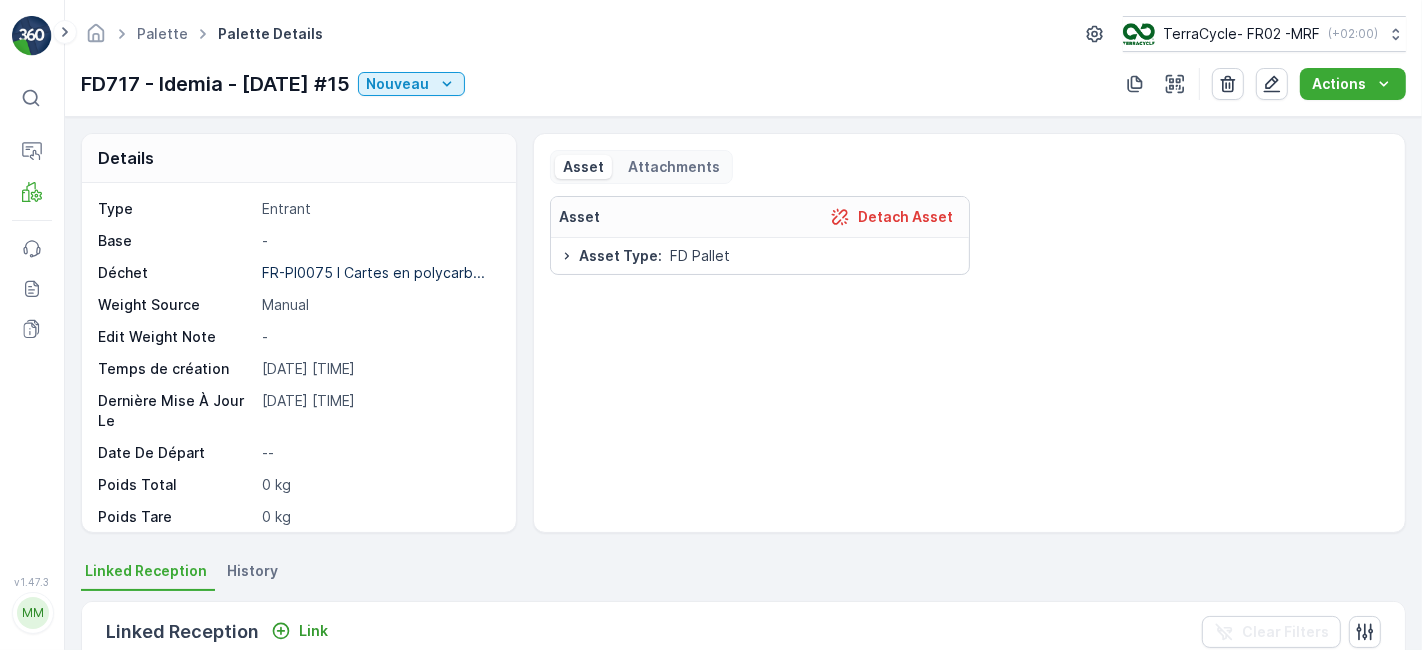 drag, startPoint x: 1280, startPoint y: 86, endPoint x: 1173, endPoint y: 275, distance: 217.18655 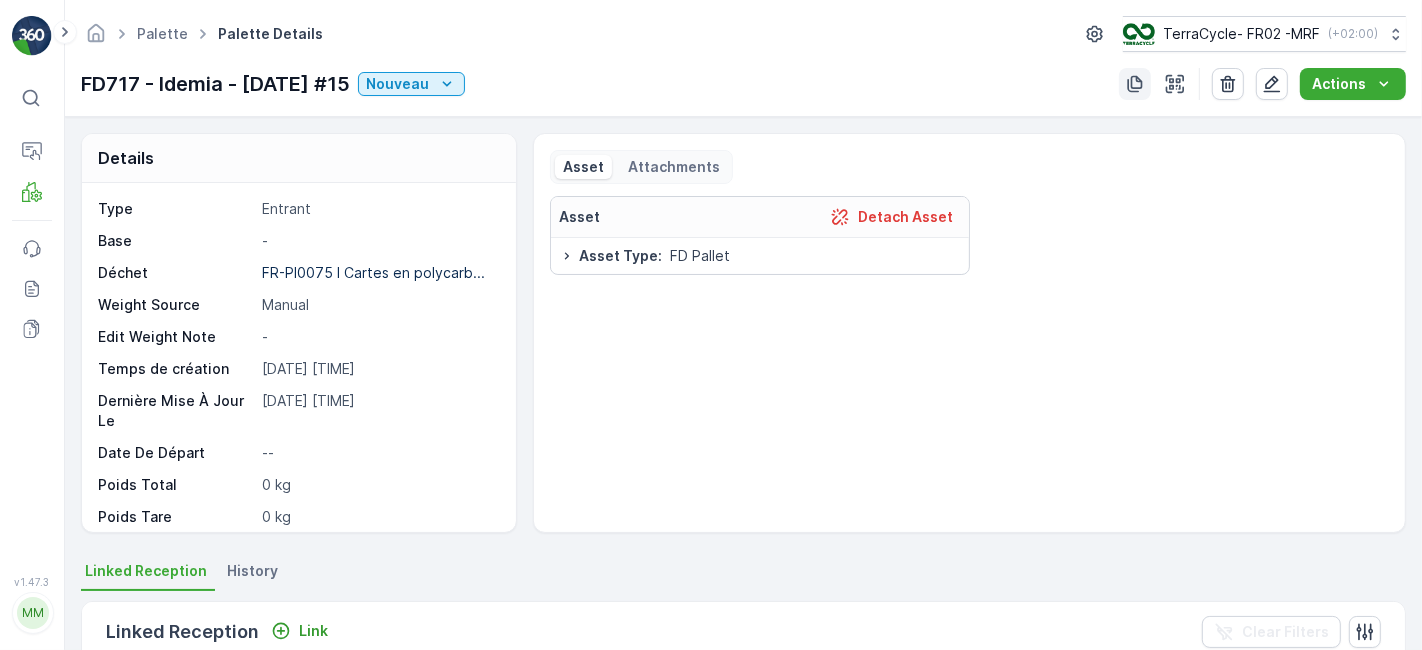click 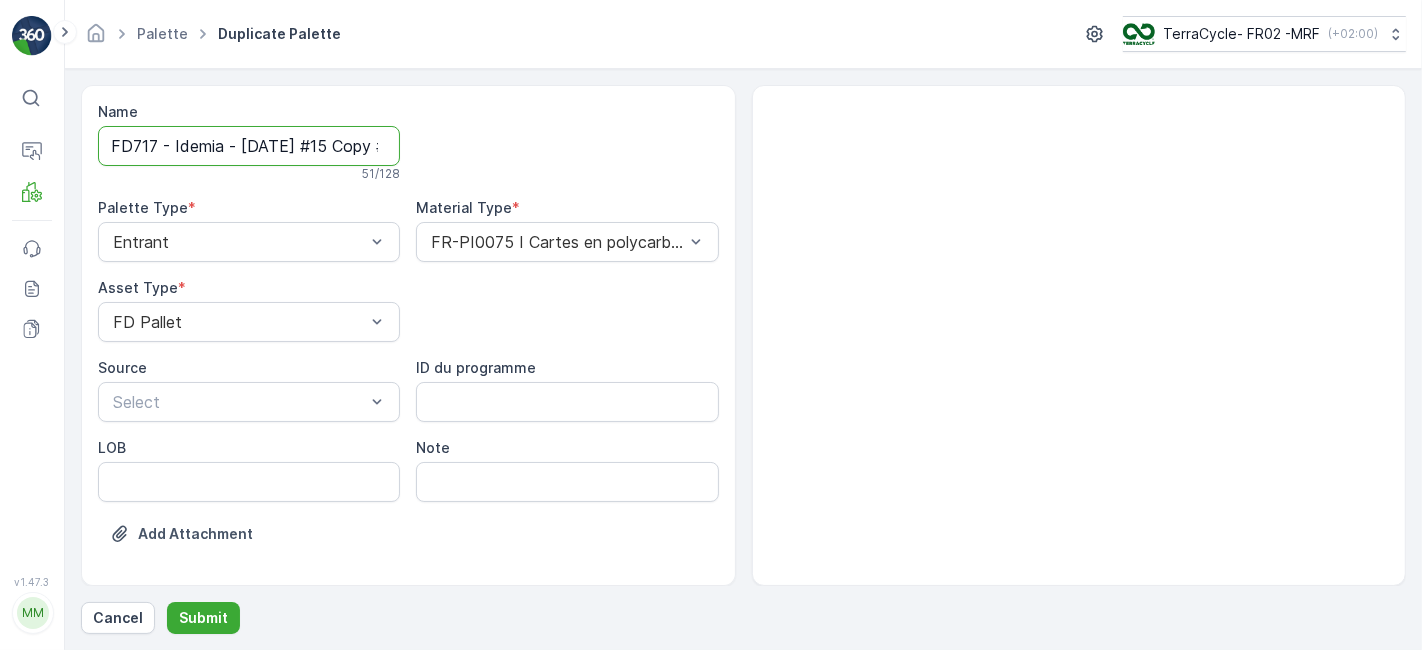 scroll, scrollTop: 0, scrollLeft: 165, axis: horizontal 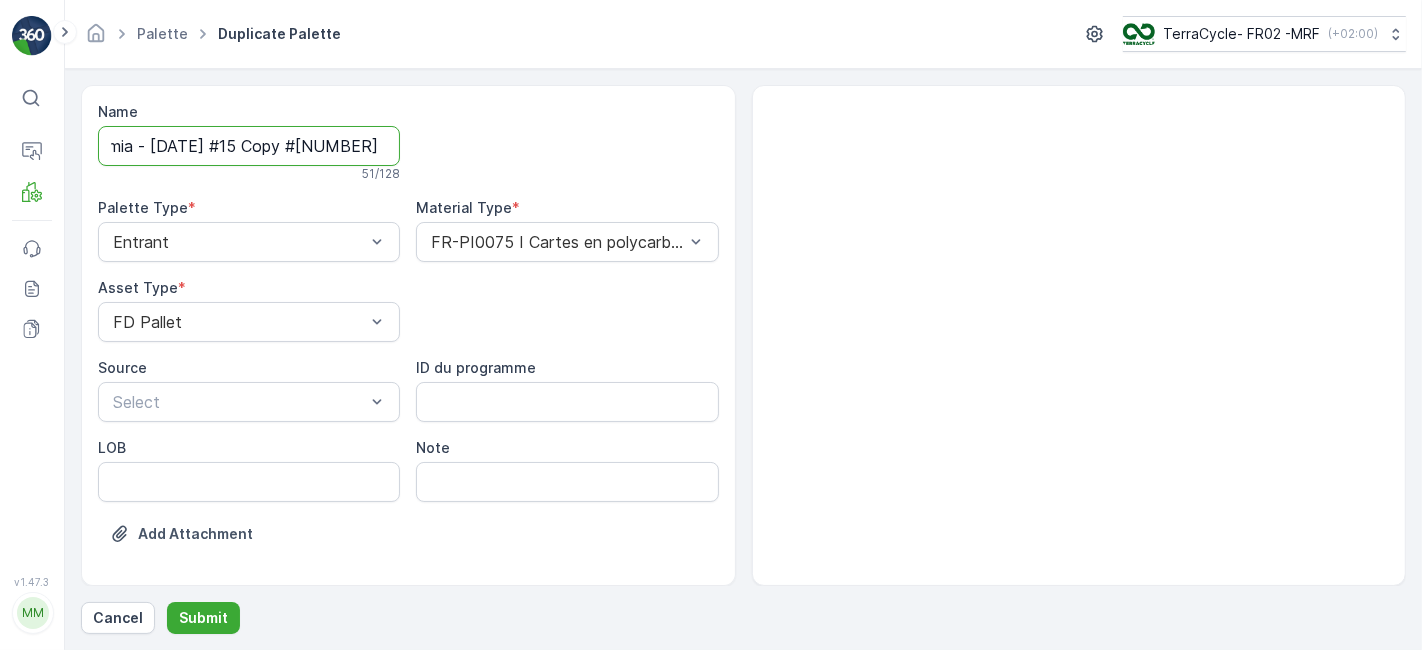 drag, startPoint x: 349, startPoint y: 144, endPoint x: 785, endPoint y: 106, distance: 437.65283 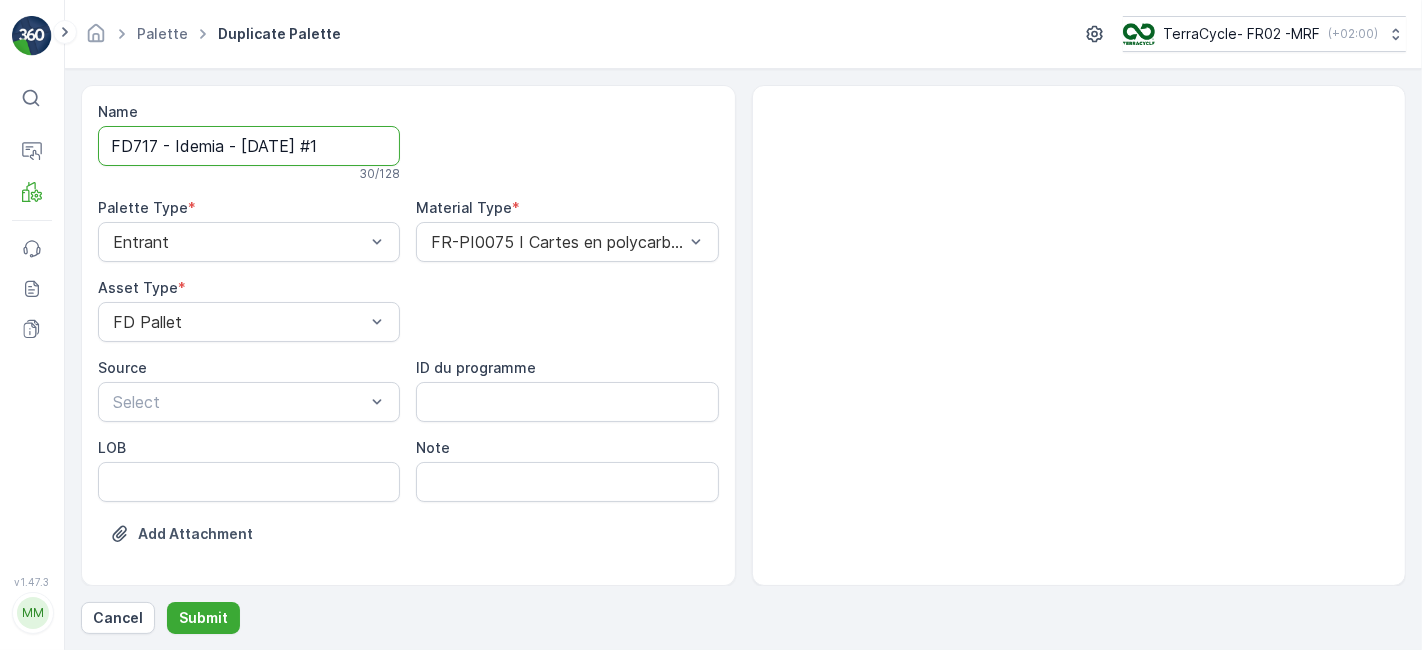 scroll, scrollTop: 0, scrollLeft: 0, axis: both 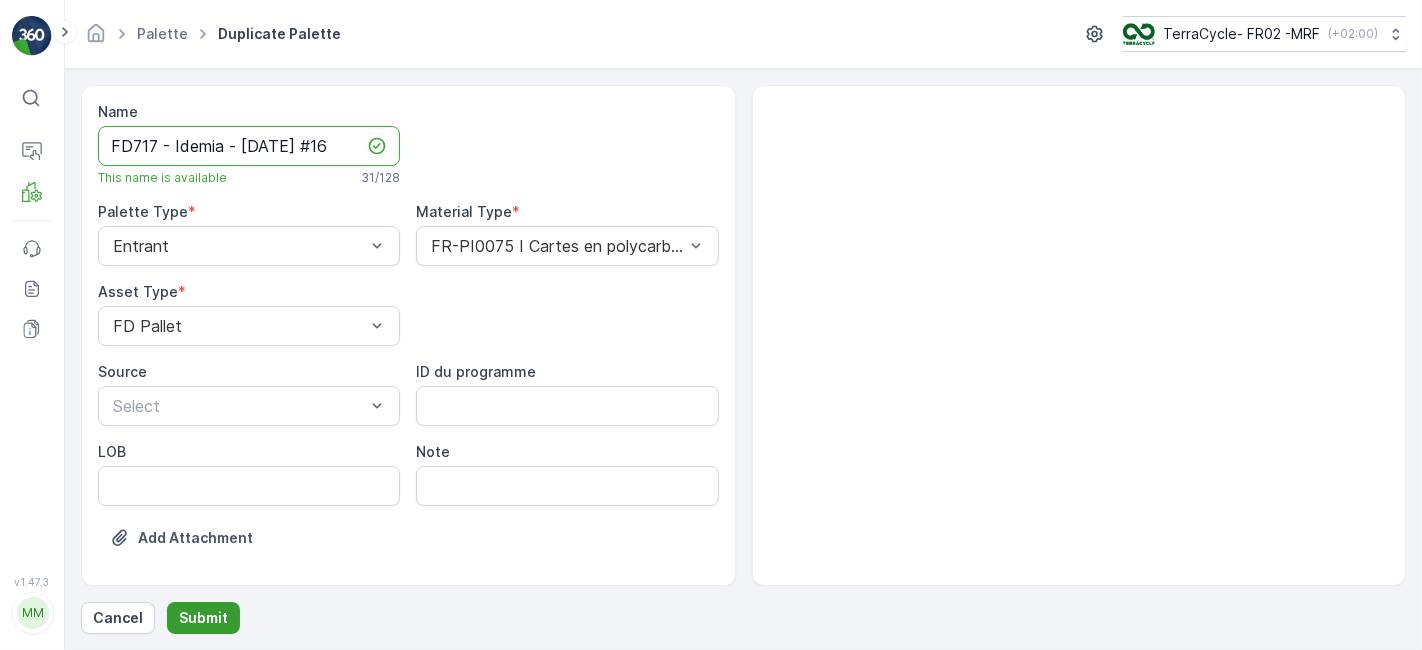 type on "FD717 - Idemia - [DATE] #16" 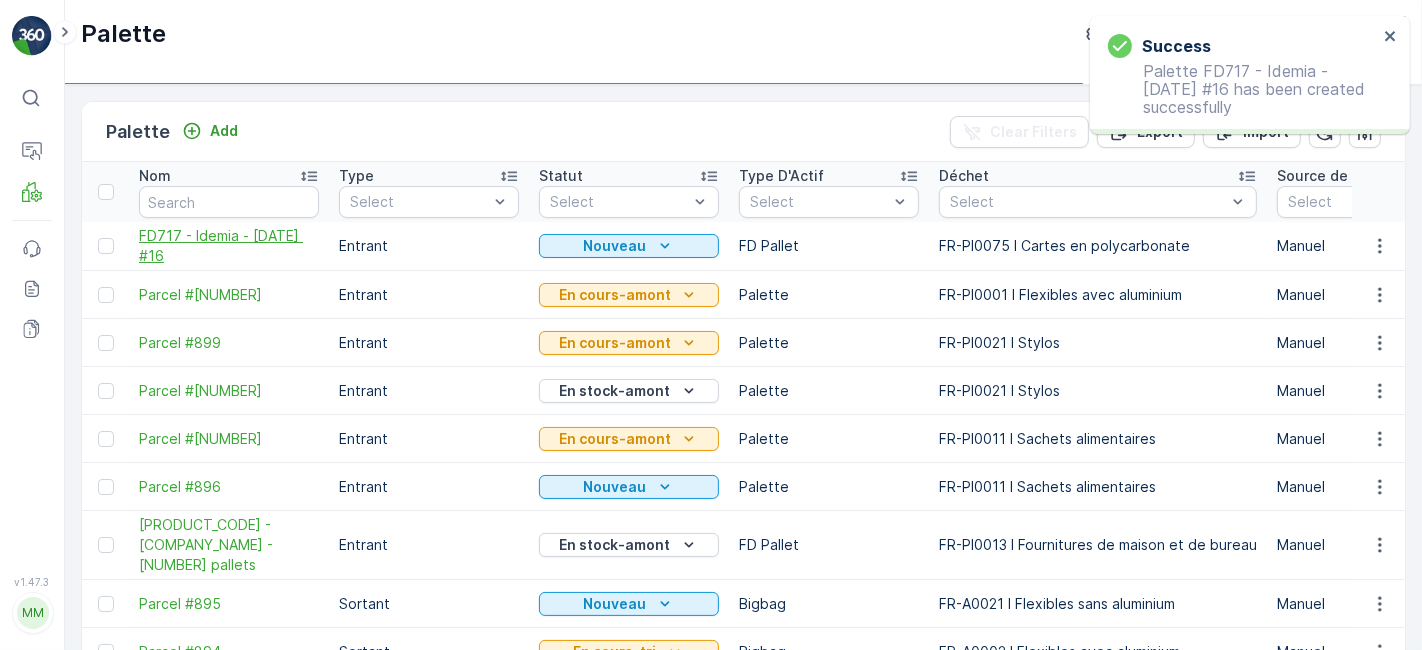 click on "FD717 - Idemia - [DATE] #16" at bounding box center (229, 246) 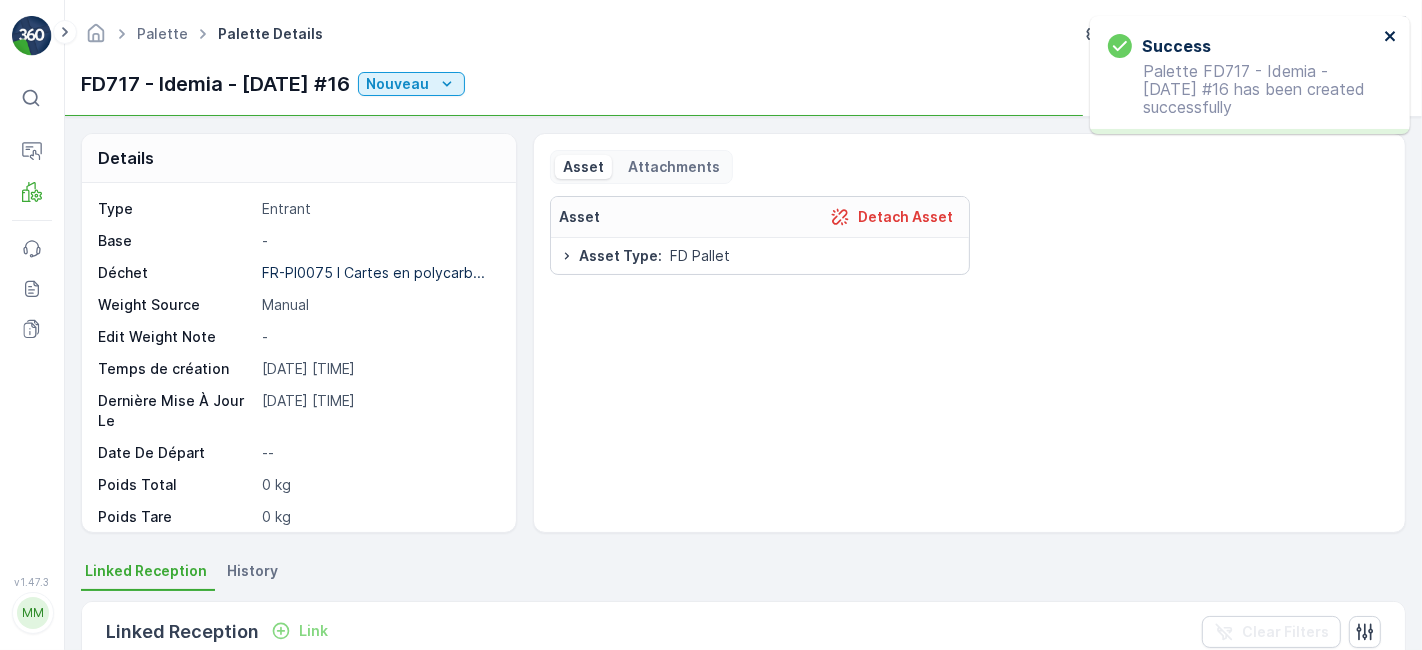 click 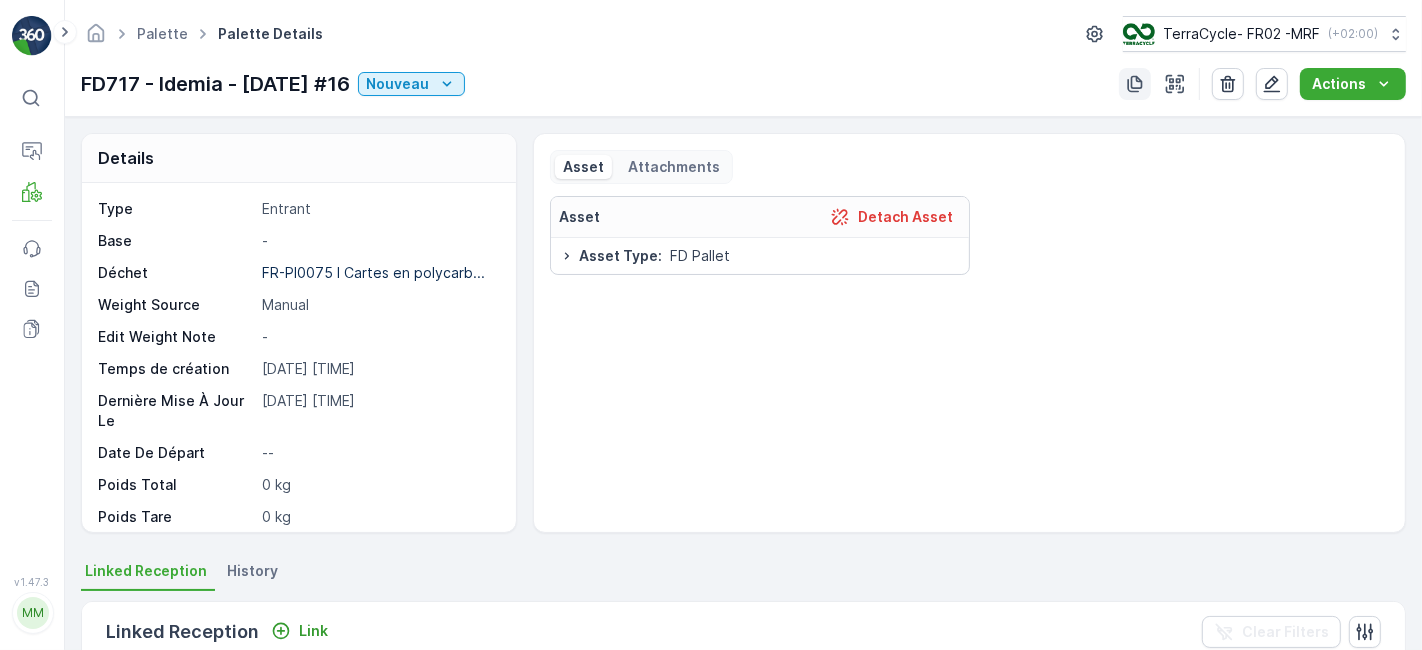 click 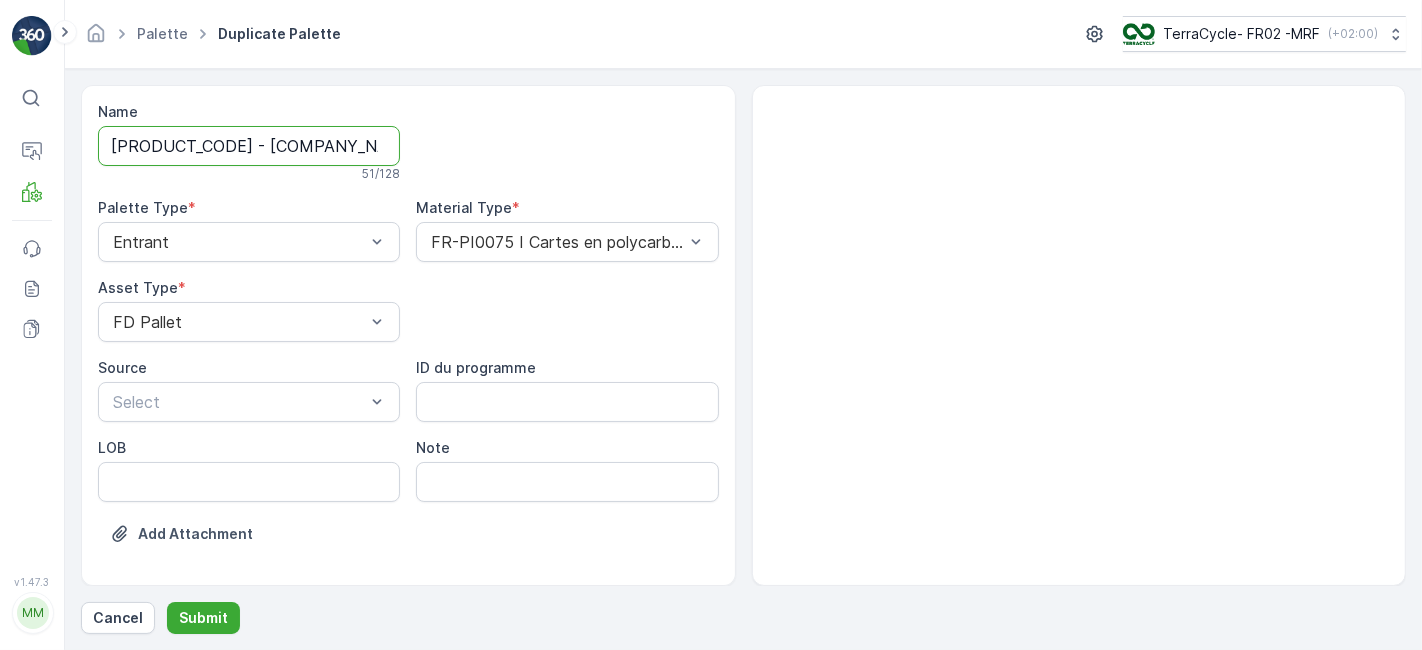 scroll, scrollTop: 0, scrollLeft: 162, axis: horizontal 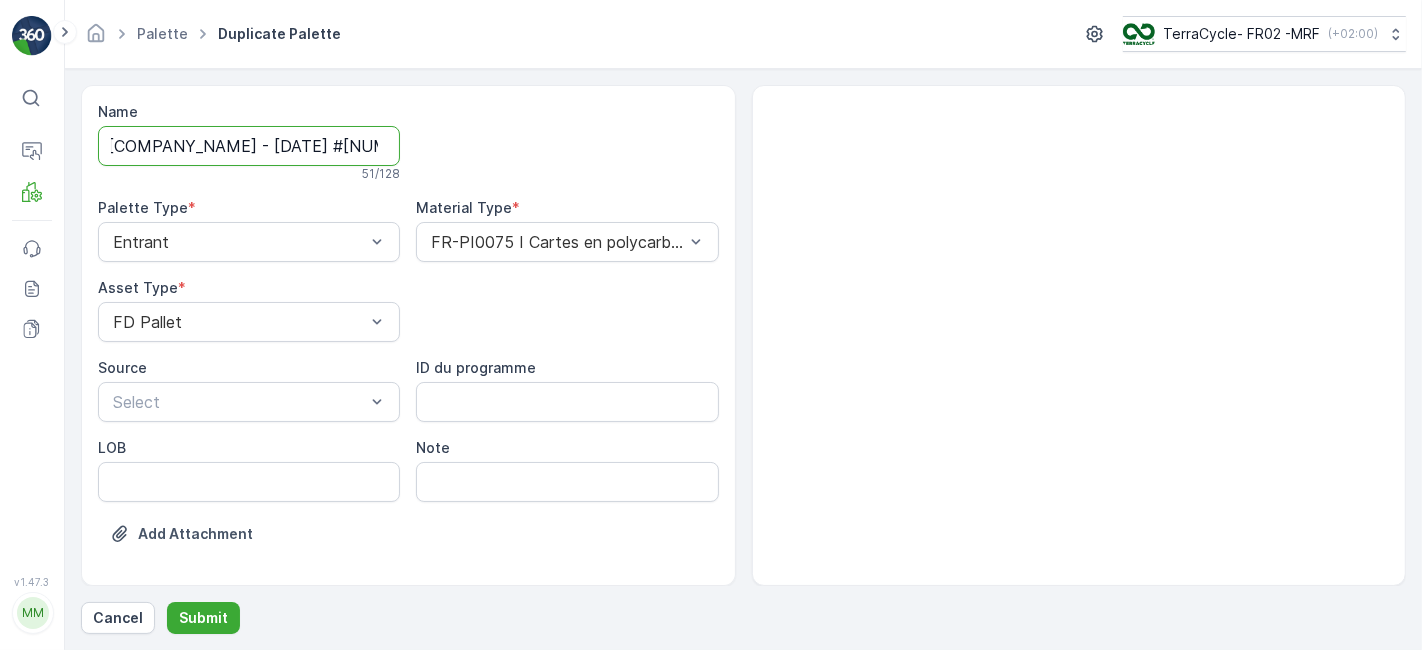 drag, startPoint x: 349, startPoint y: 147, endPoint x: 879, endPoint y: 144, distance: 530.0085 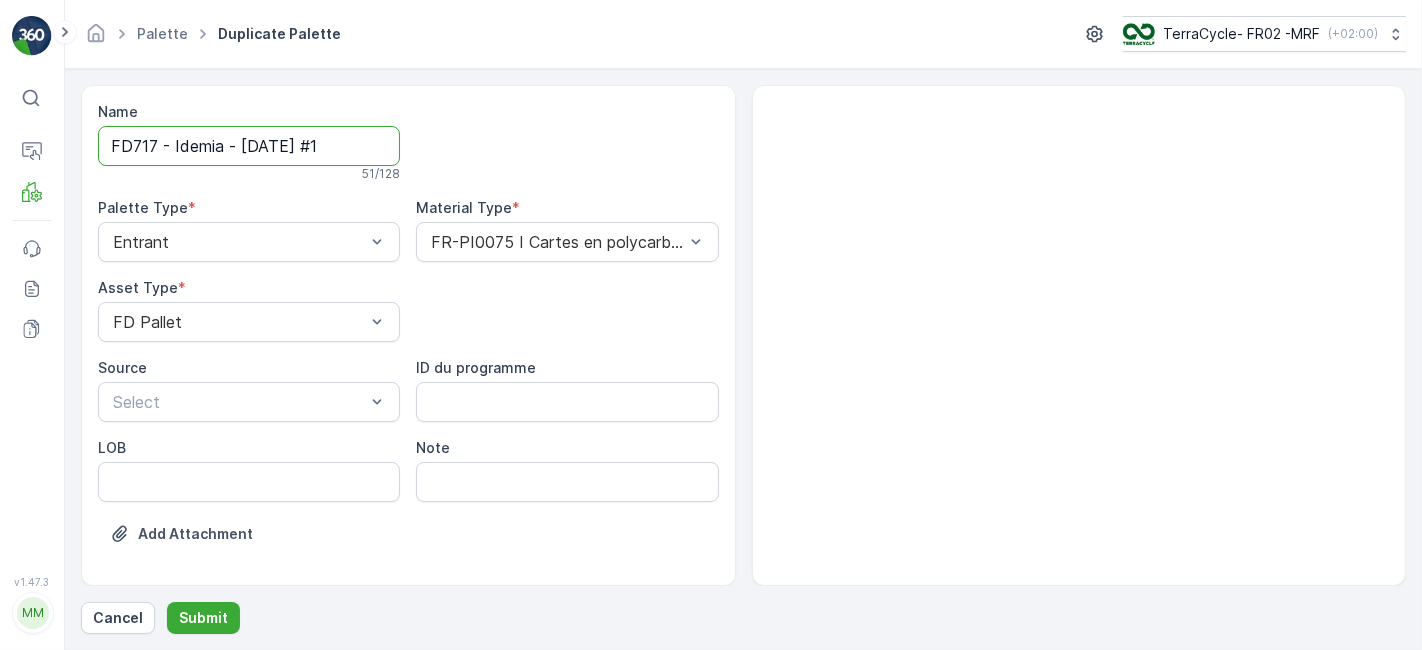 scroll, scrollTop: 0, scrollLeft: 0, axis: both 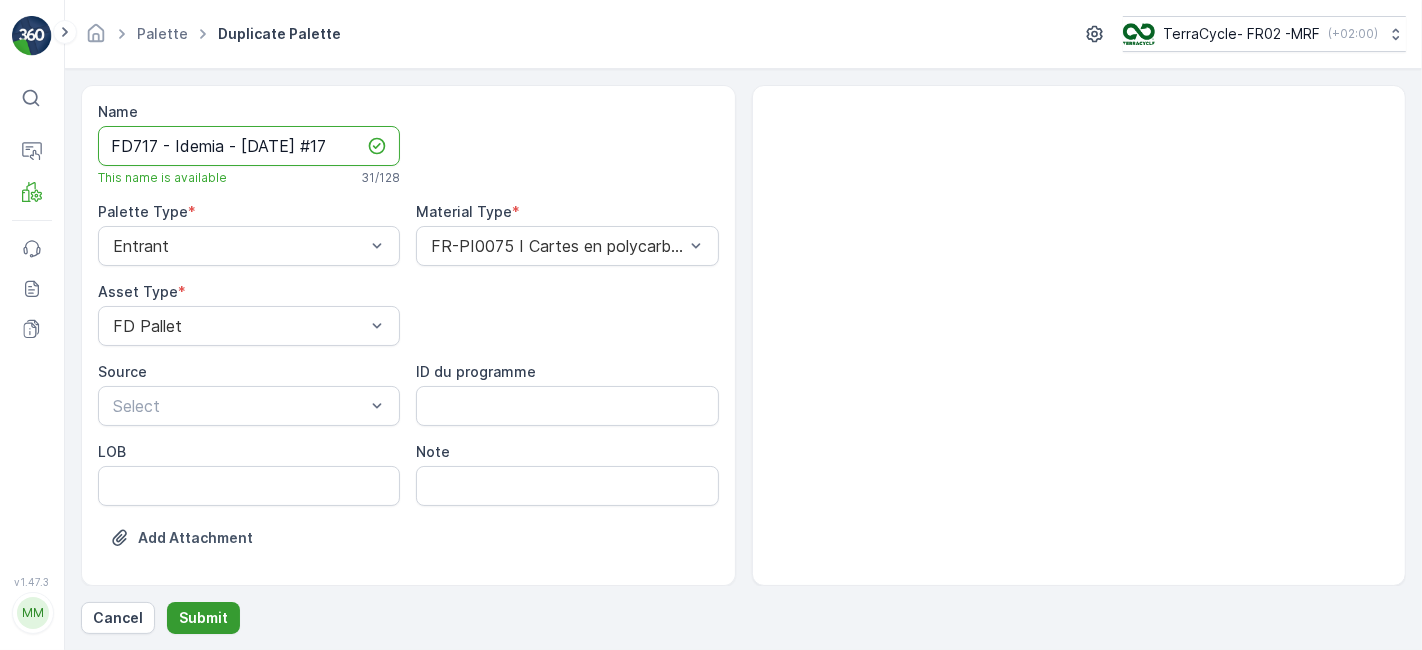 type on "FD717 - Idemia - [DATE] #17" 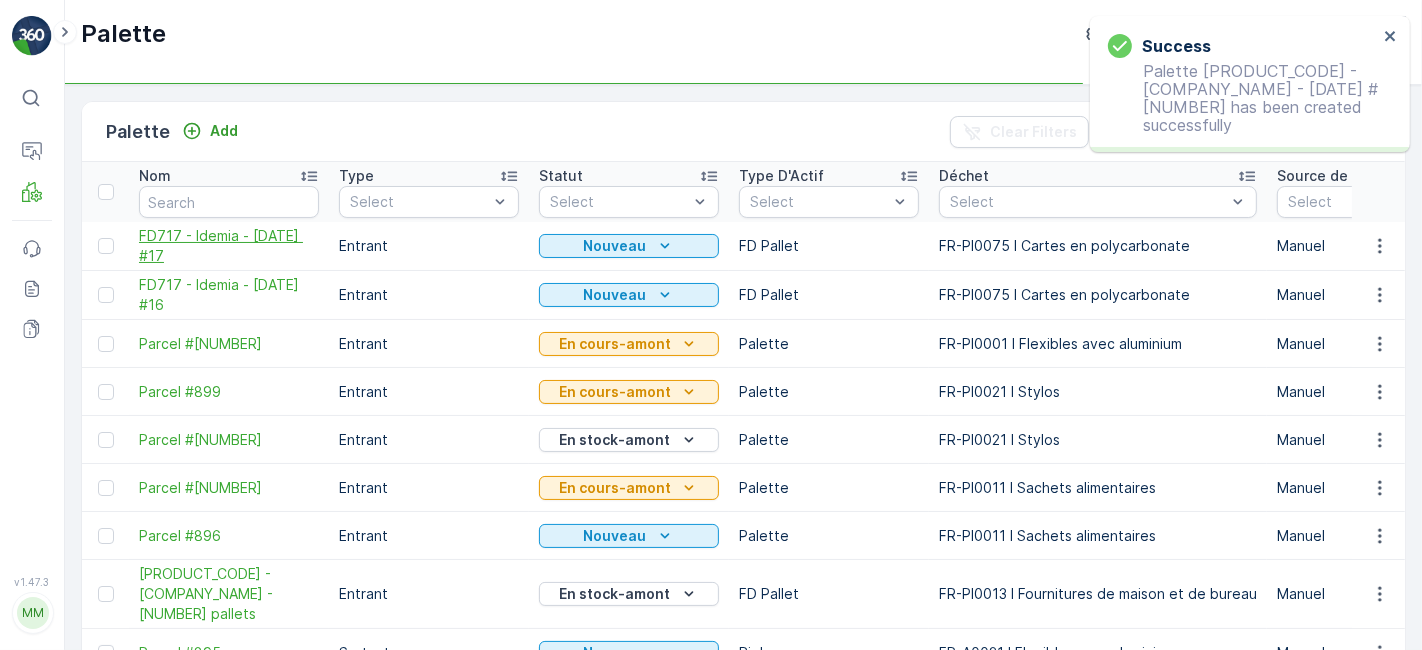 click on "FD717 - Idemia - [DATE] #17" at bounding box center (229, 246) 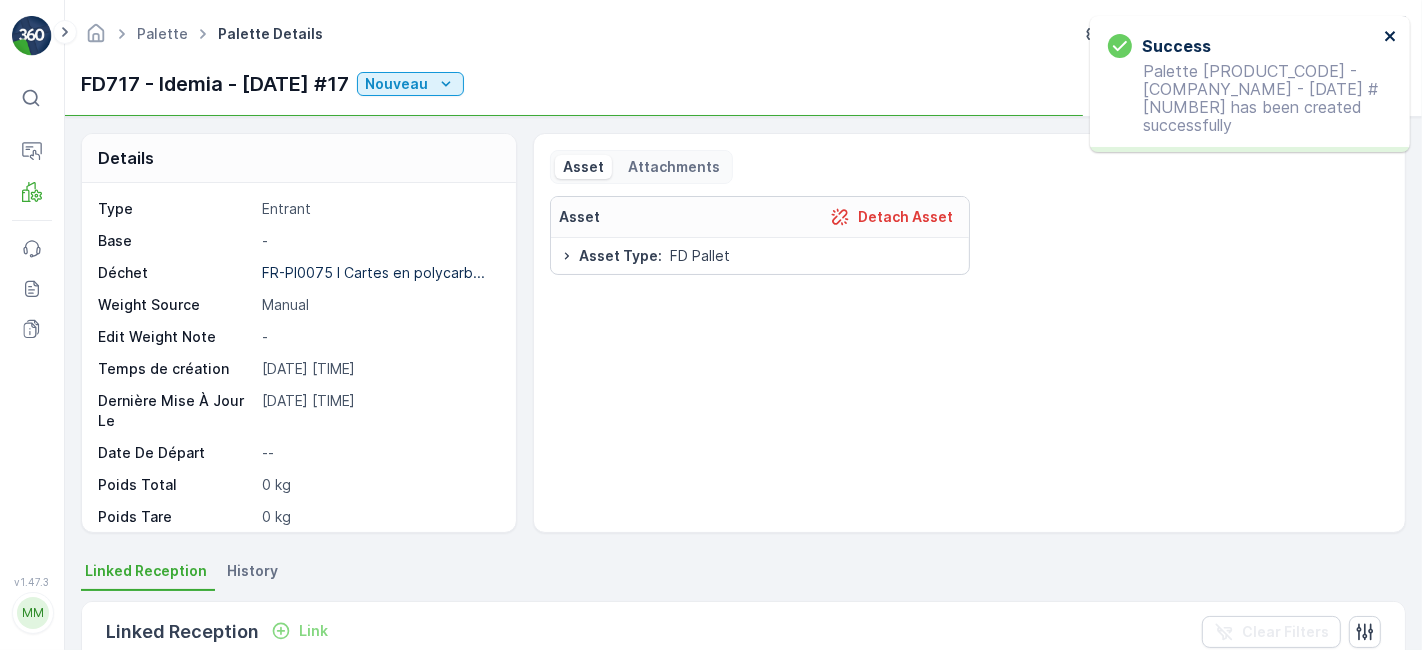 click 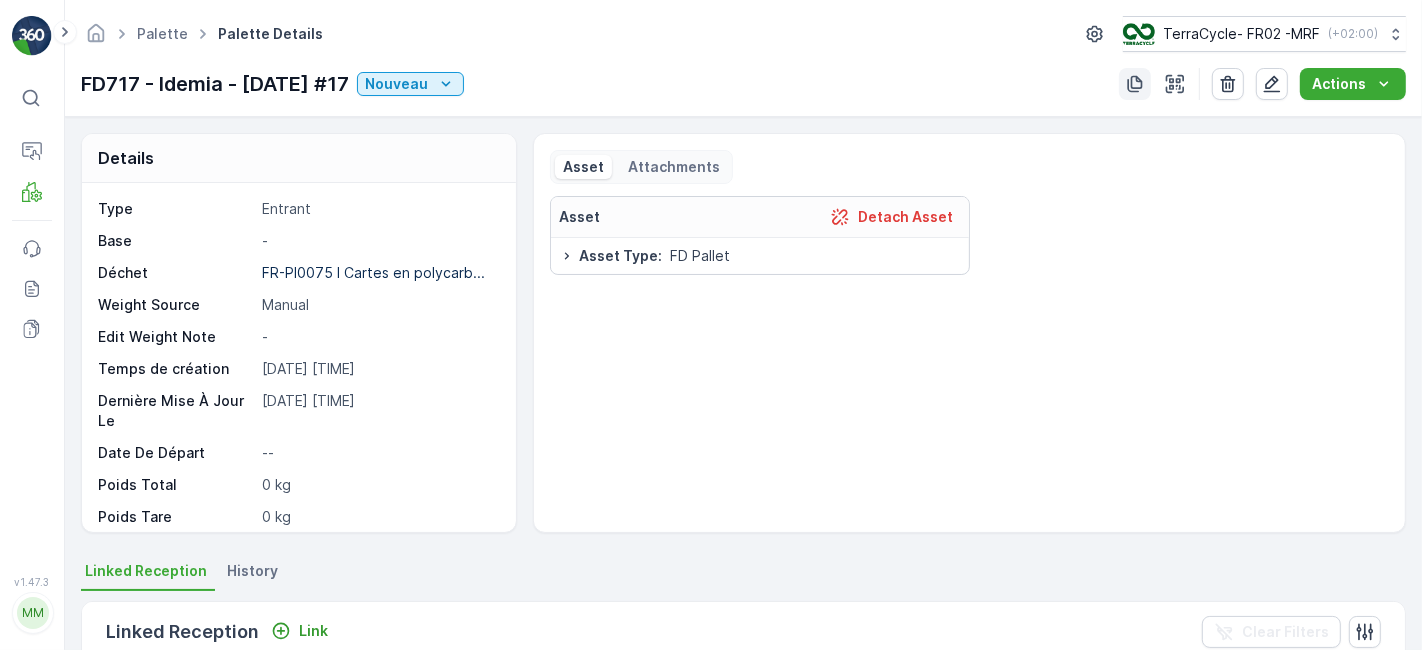 click 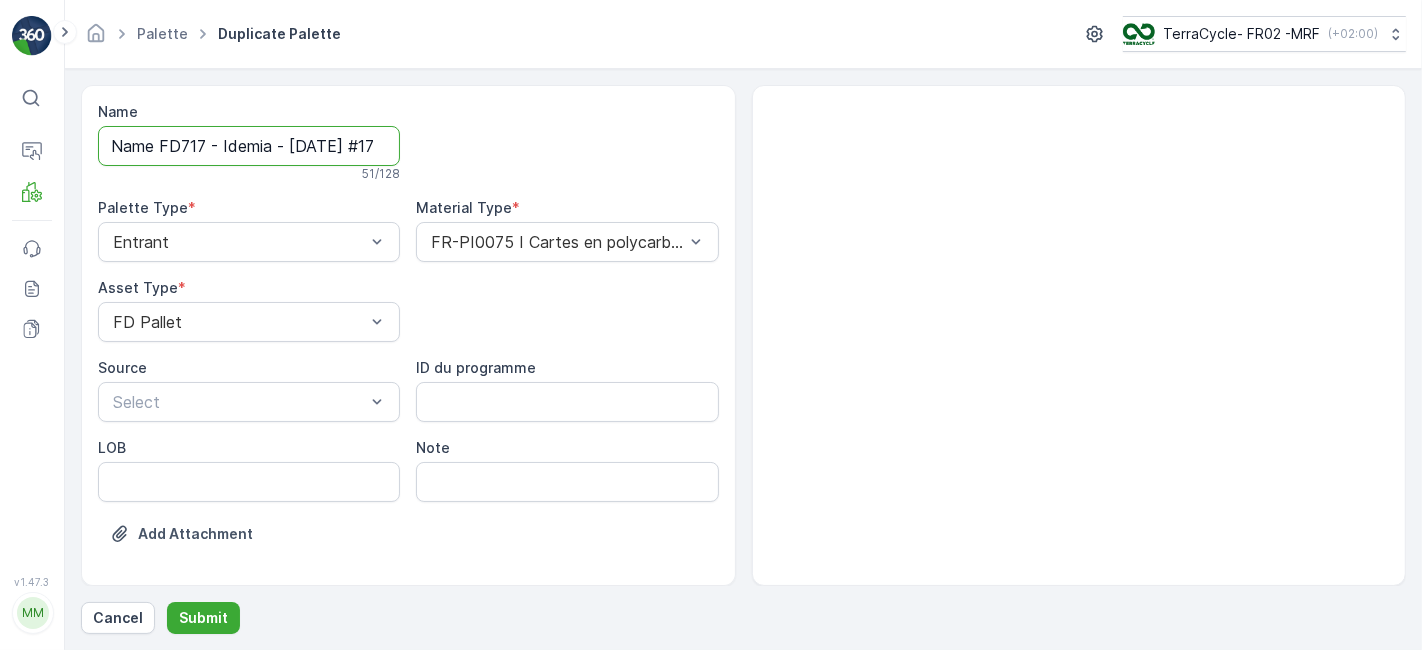 scroll, scrollTop: 0, scrollLeft: 162, axis: horizontal 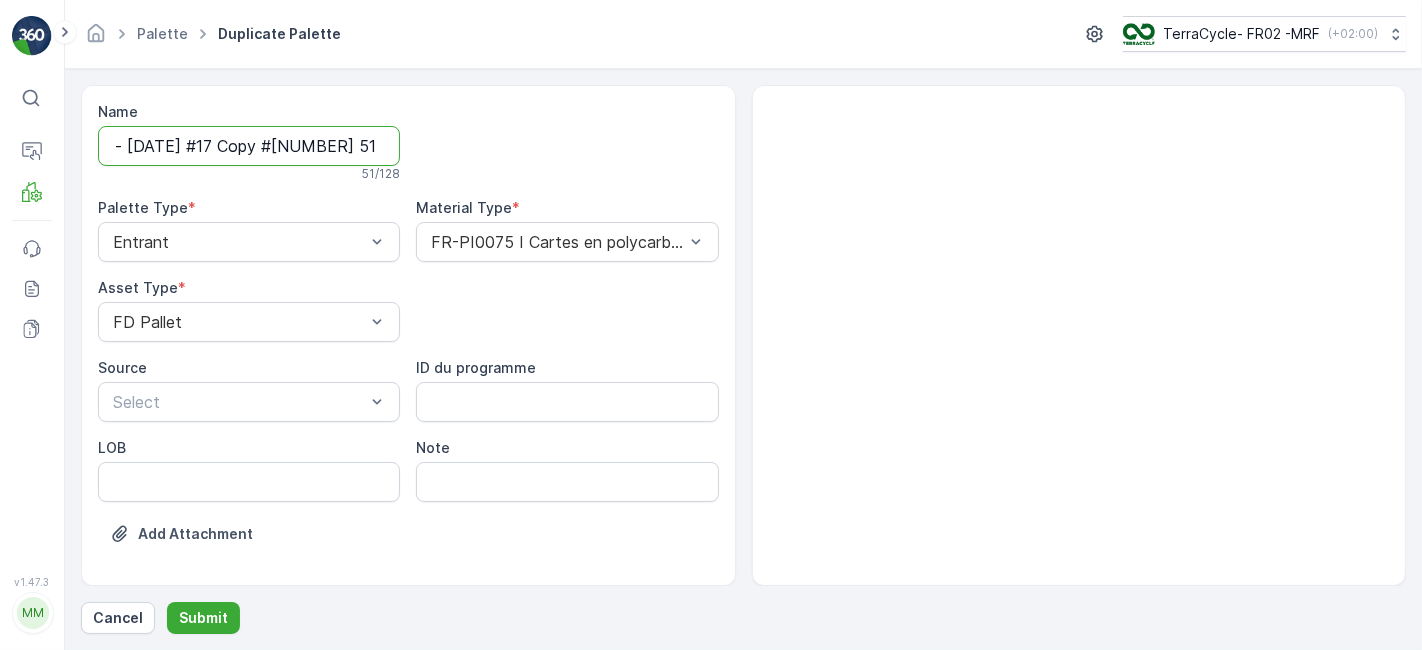 drag, startPoint x: 349, startPoint y: 147, endPoint x: 844, endPoint y: 122, distance: 495.63092 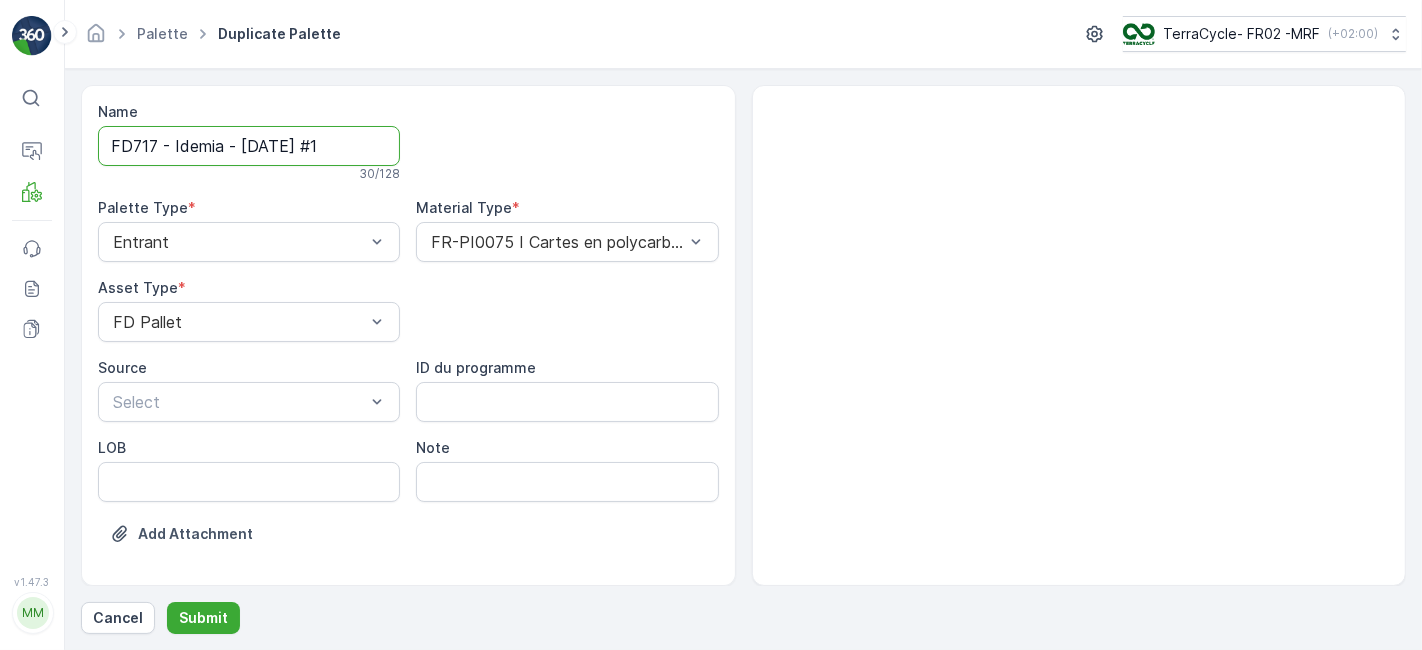 scroll, scrollTop: 0, scrollLeft: 0, axis: both 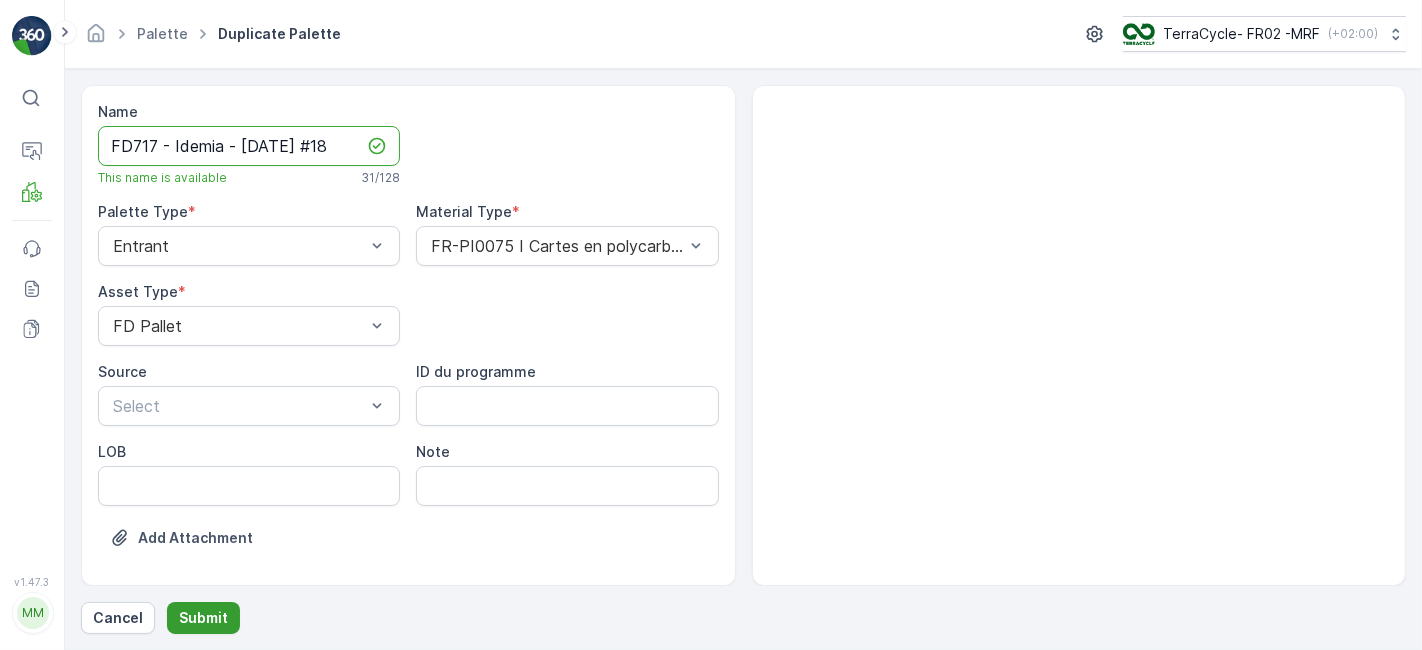 type on "FD717 - Idemia - [DATE] #18" 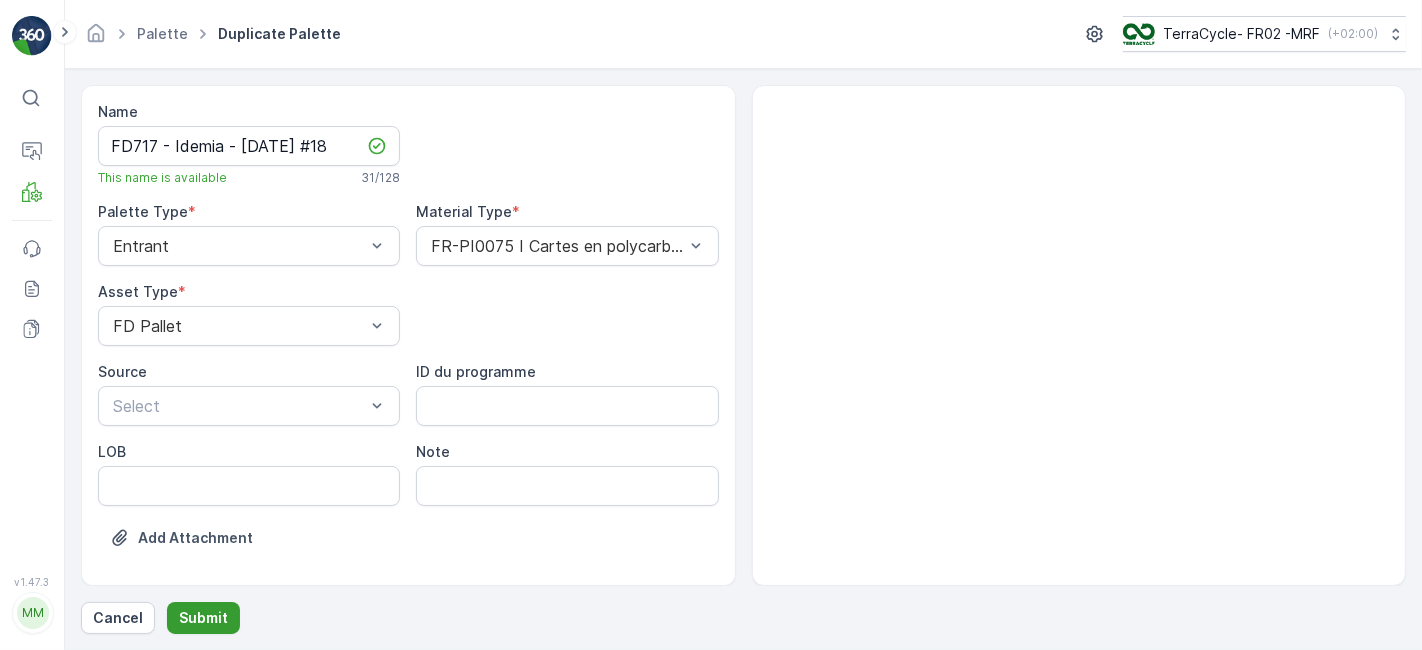 click on "Submit" at bounding box center [203, 618] 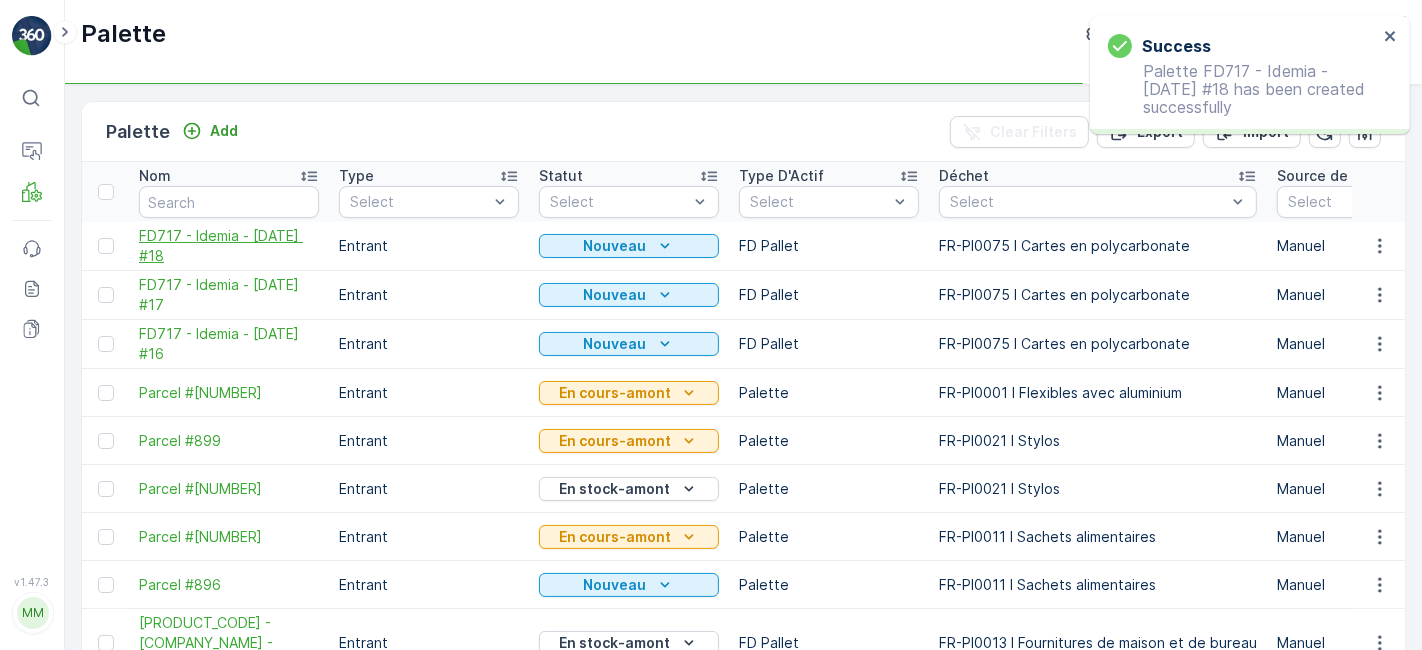 click on "FD717 - Idemia - [DATE] #18" at bounding box center [229, 246] 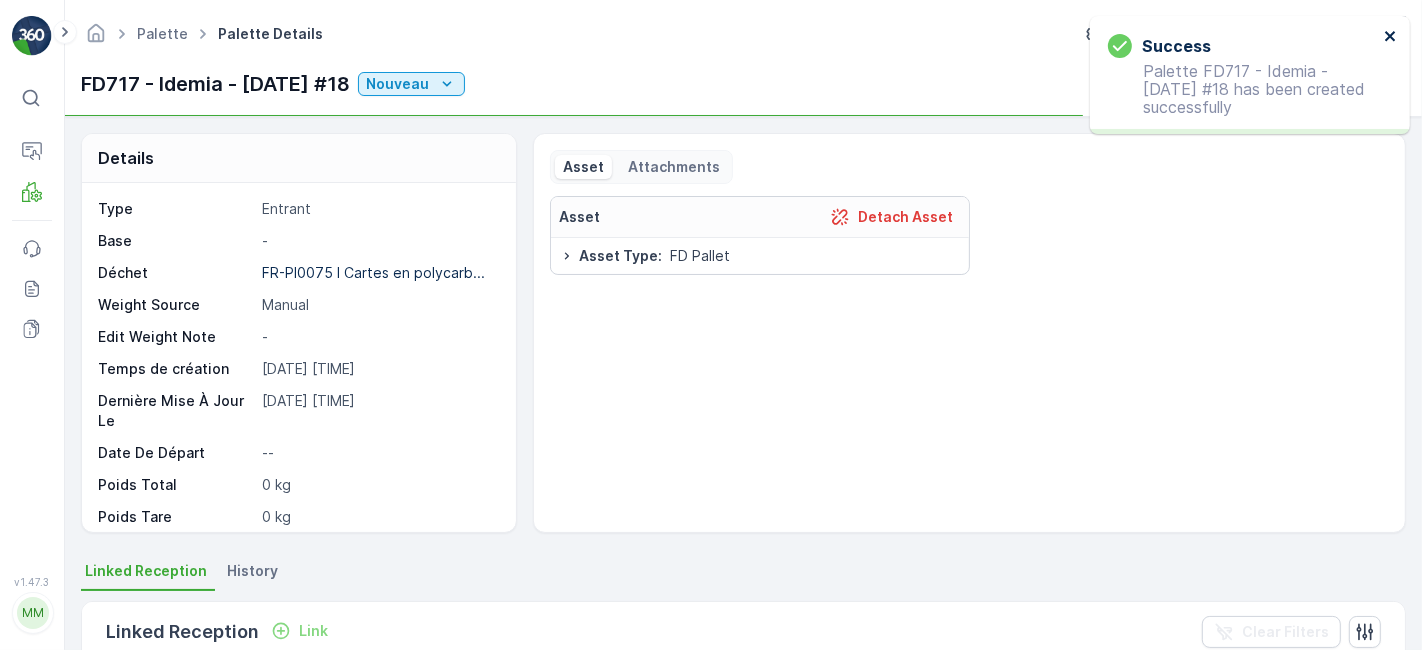 click 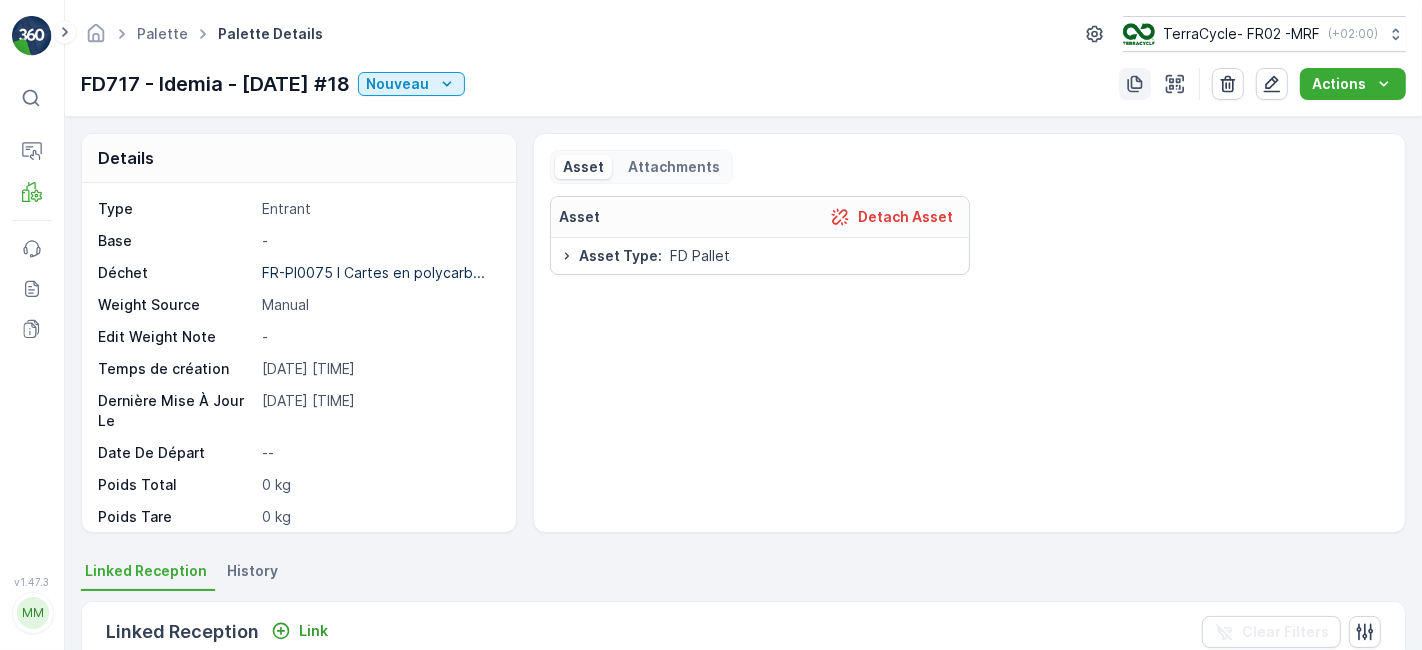 click 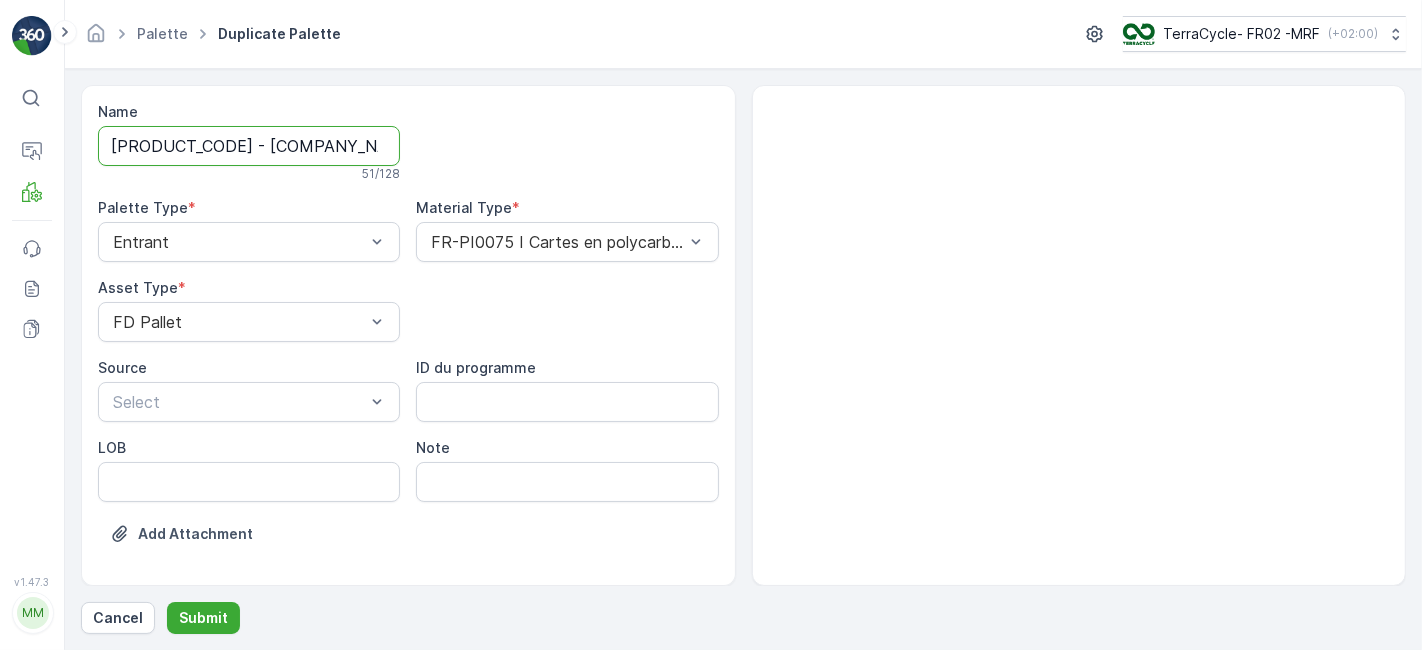 scroll, scrollTop: 0, scrollLeft: 162, axis: horizontal 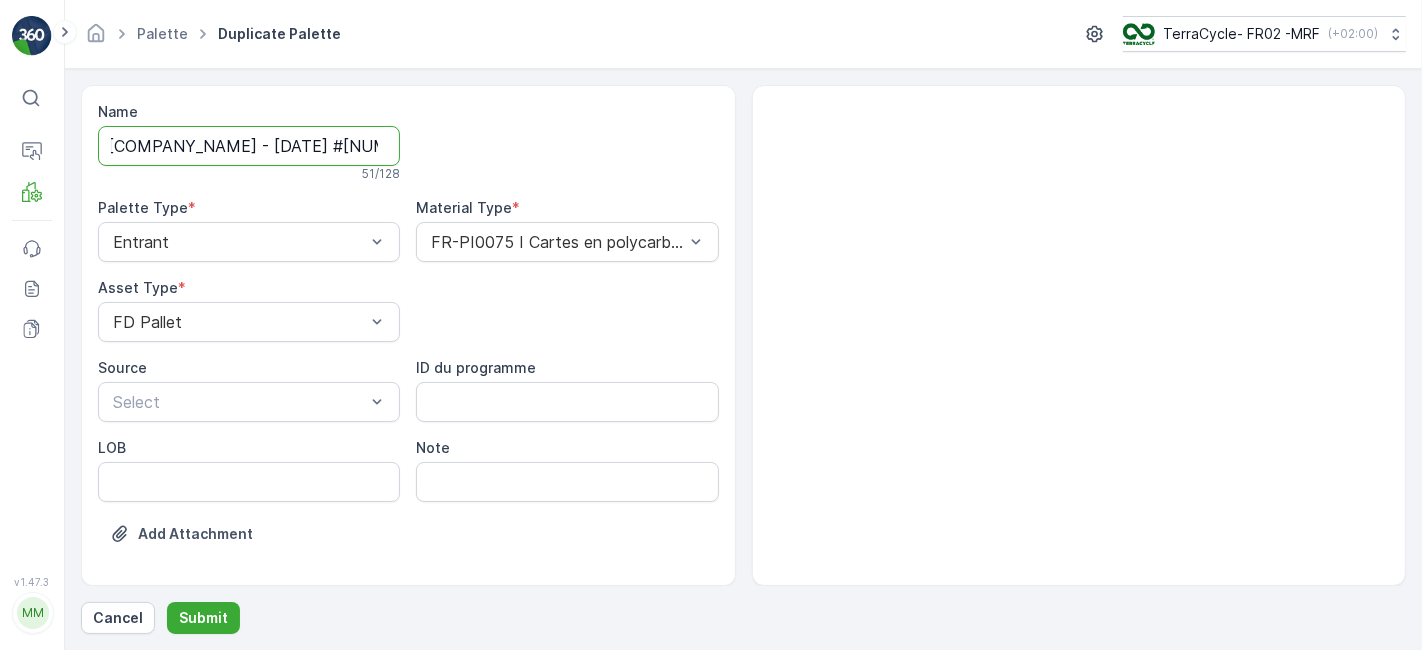 drag, startPoint x: 348, startPoint y: 142, endPoint x: 850, endPoint y: 72, distance: 506.857 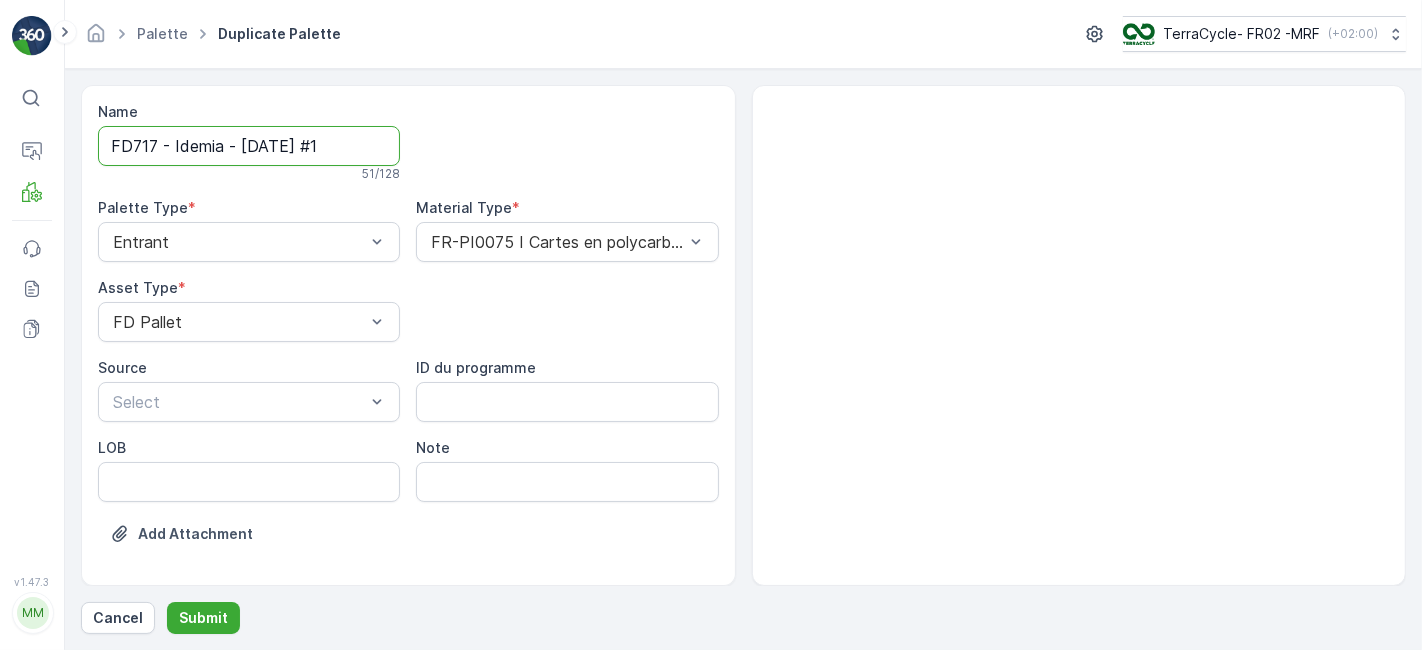 scroll, scrollTop: 0, scrollLeft: 0, axis: both 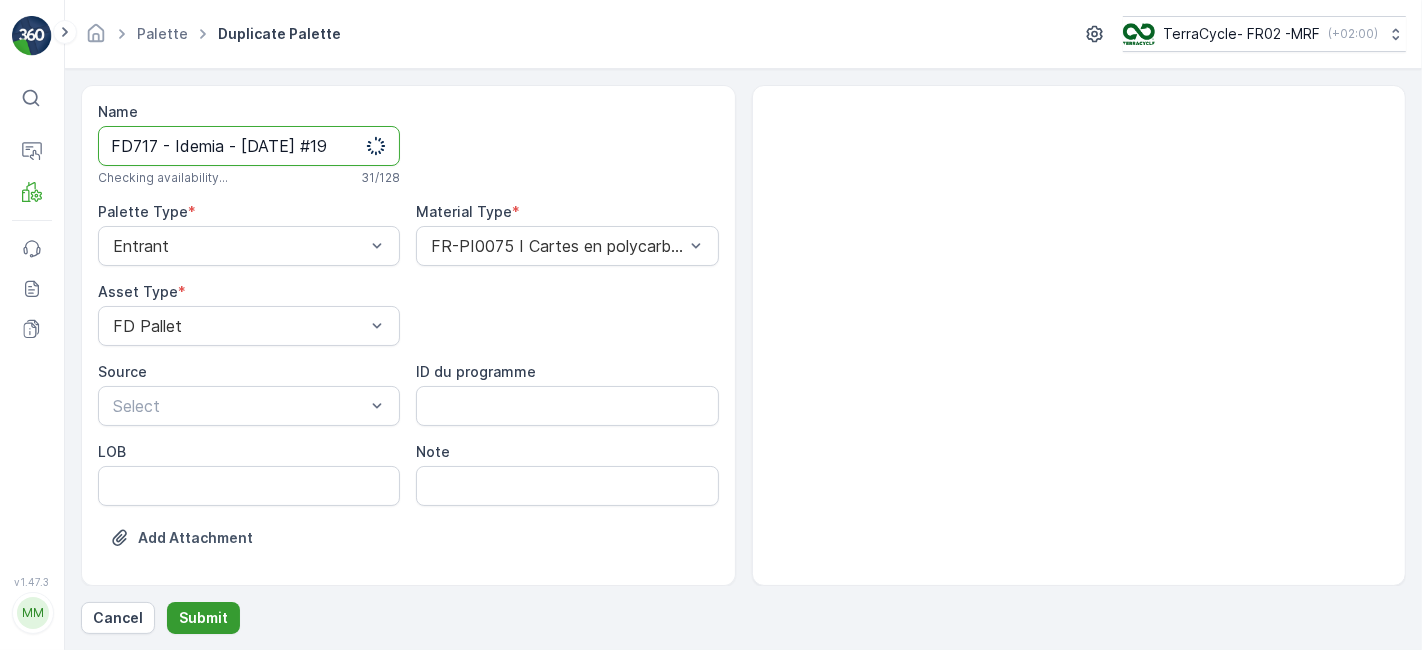 type on "FD717 - Idemia - [DATE] #19" 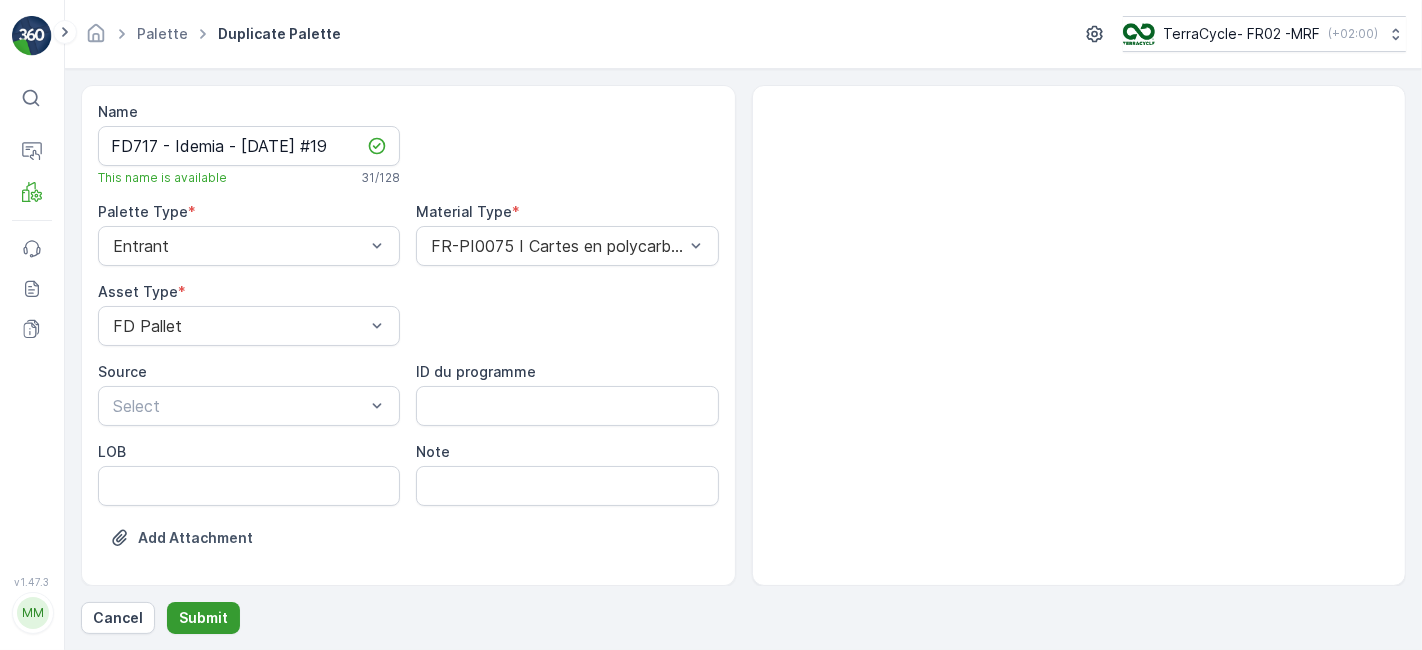 click on "Submit" at bounding box center (203, 618) 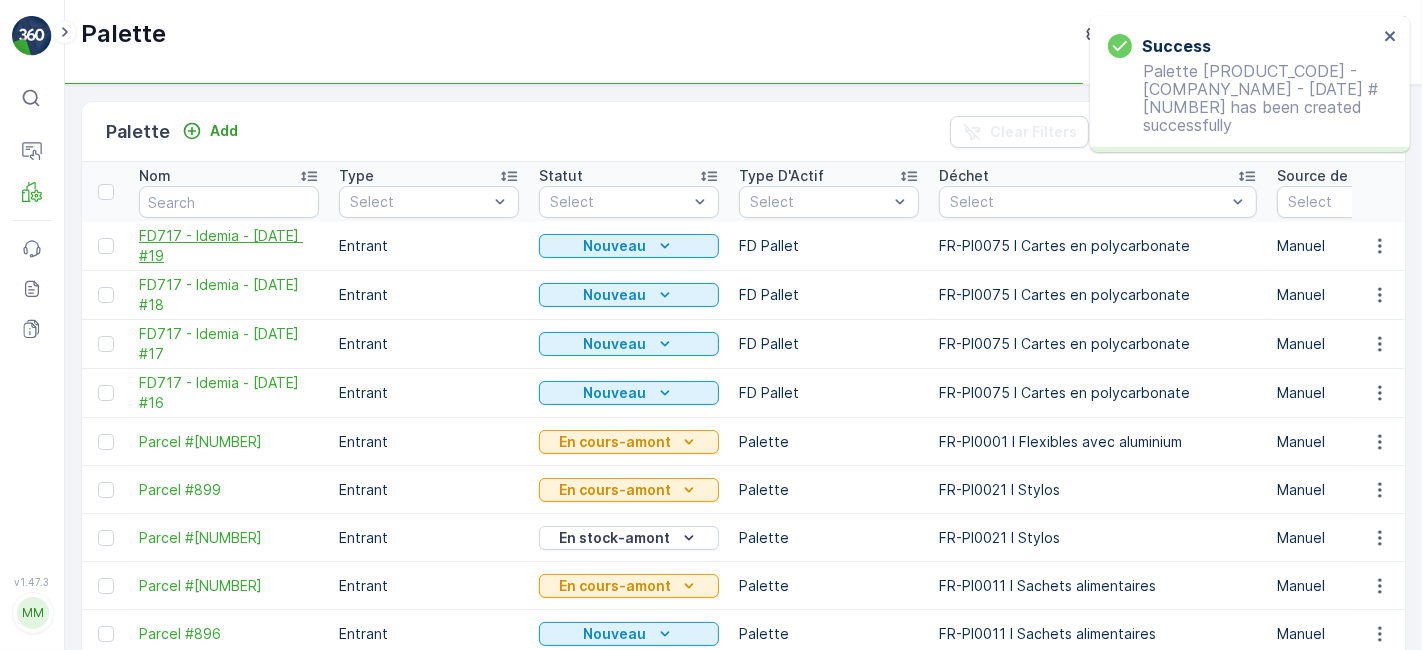 click on "FD717 - Idemia - [DATE] #19" at bounding box center [229, 246] 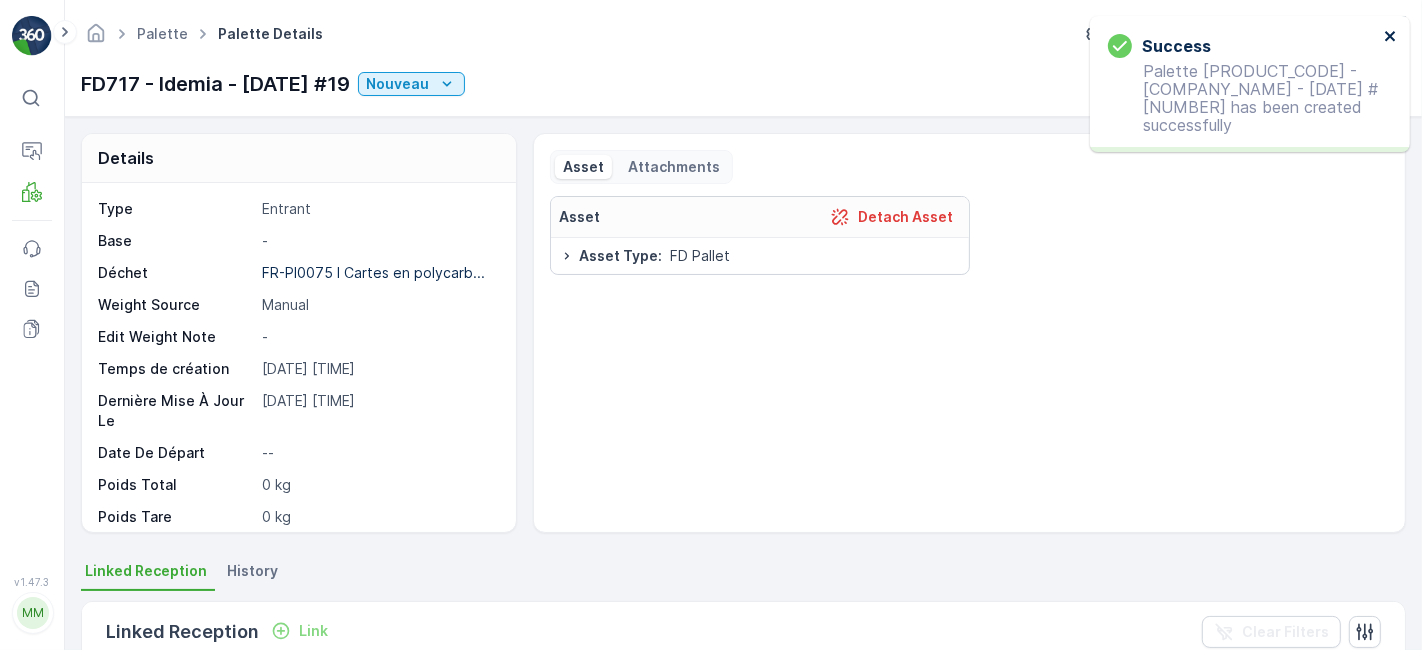 click 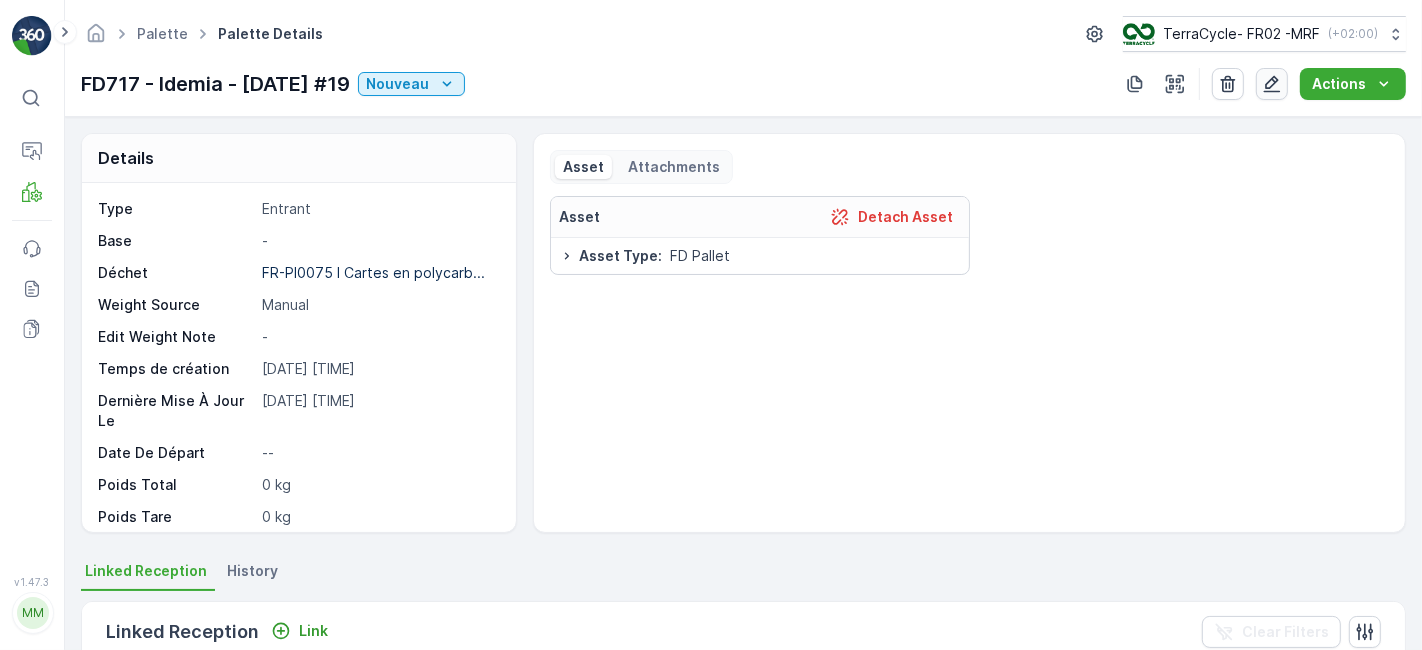 click 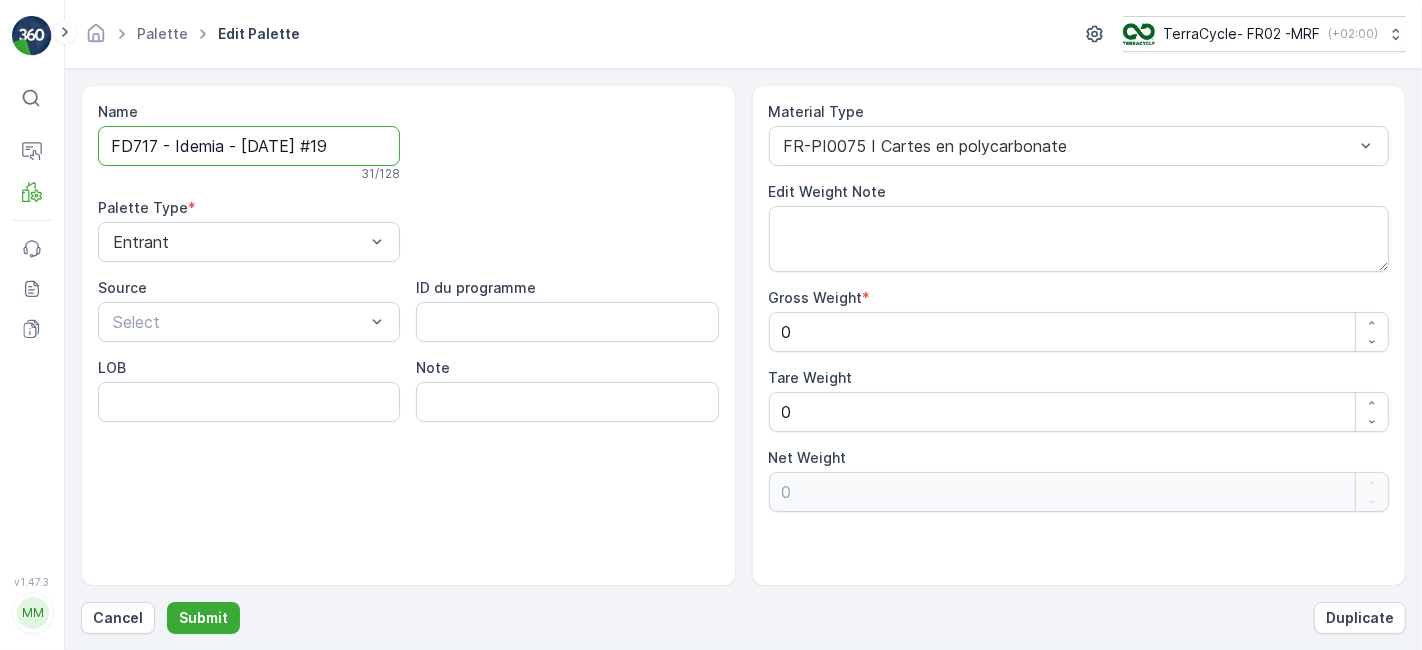 drag, startPoint x: 343, startPoint y: 150, endPoint x: 868, endPoint y: 166, distance: 525.2438 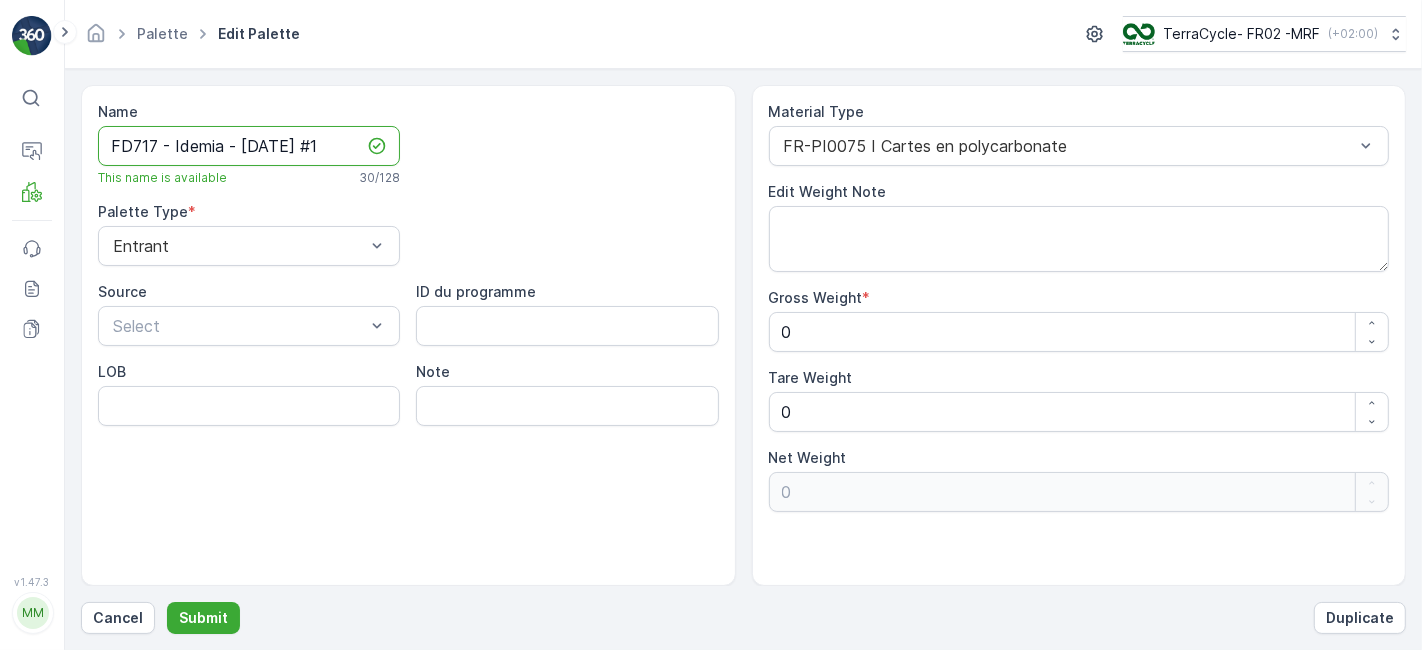type on "FD717 - Idemia - [DATE] #19" 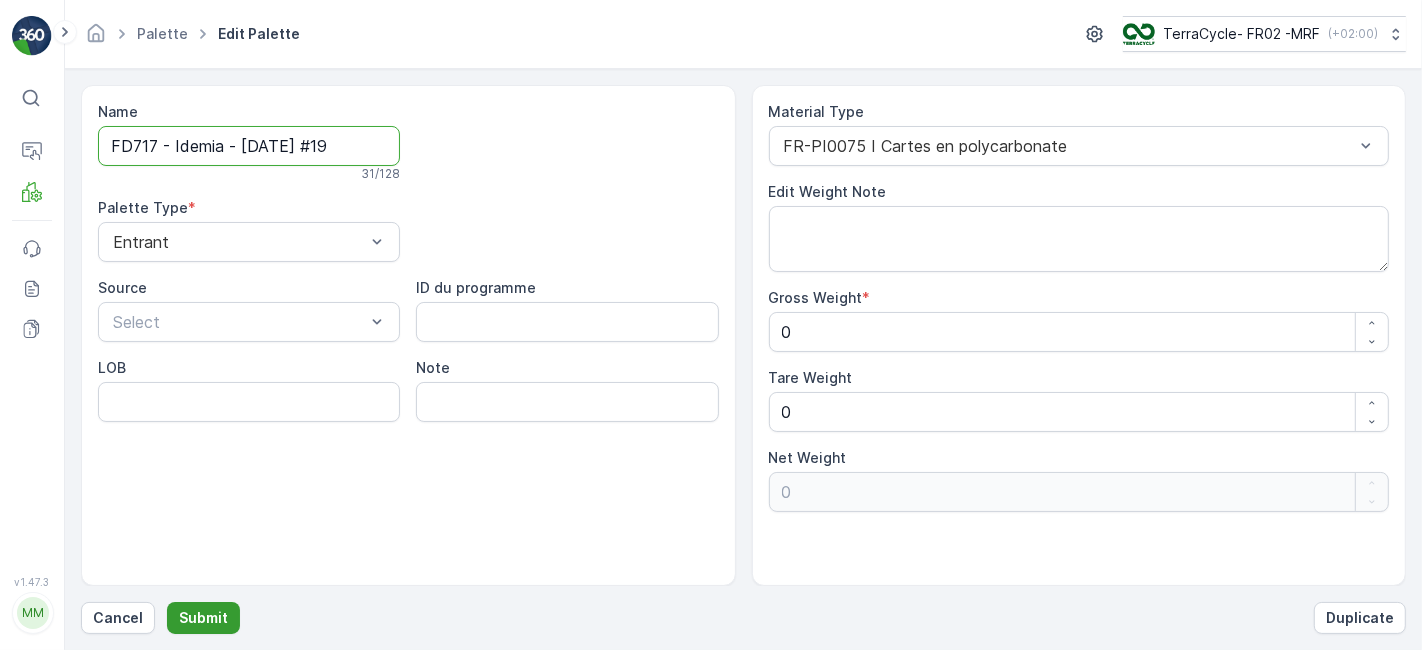 click on "Submit" at bounding box center (203, 618) 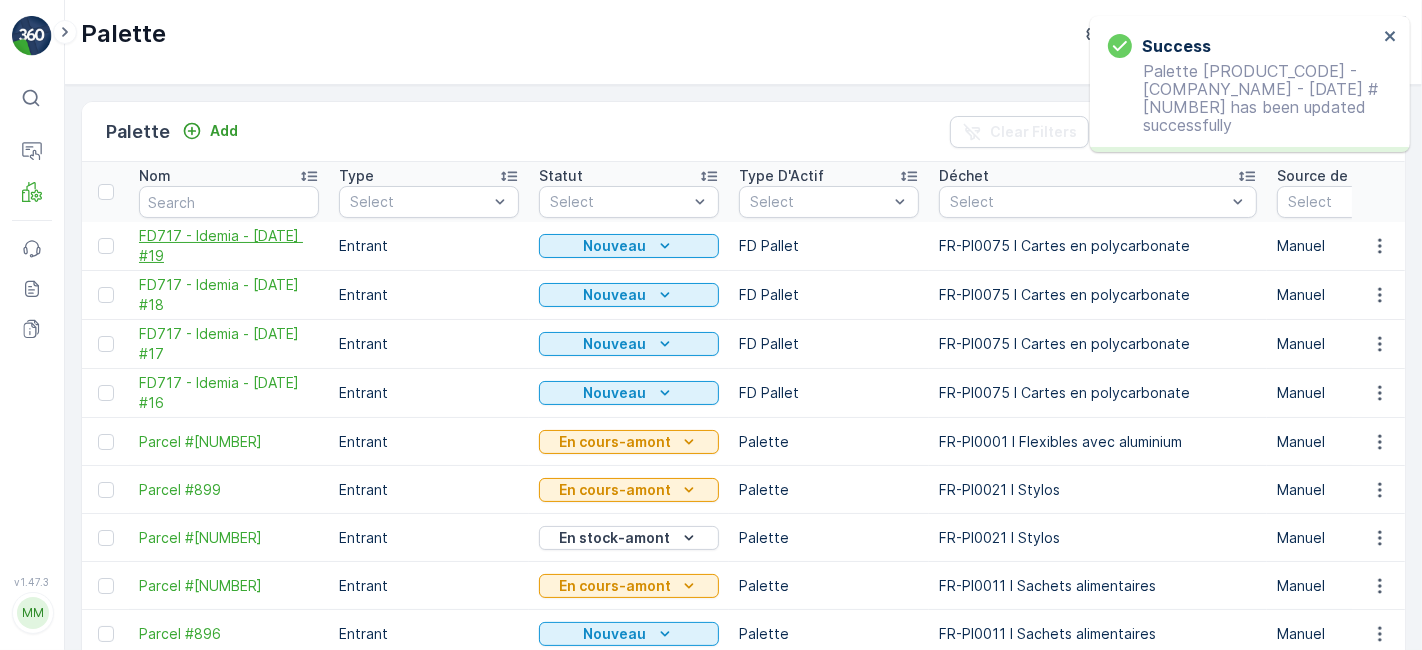 click on "FD717 - Idemia - [DATE] #19" at bounding box center (229, 246) 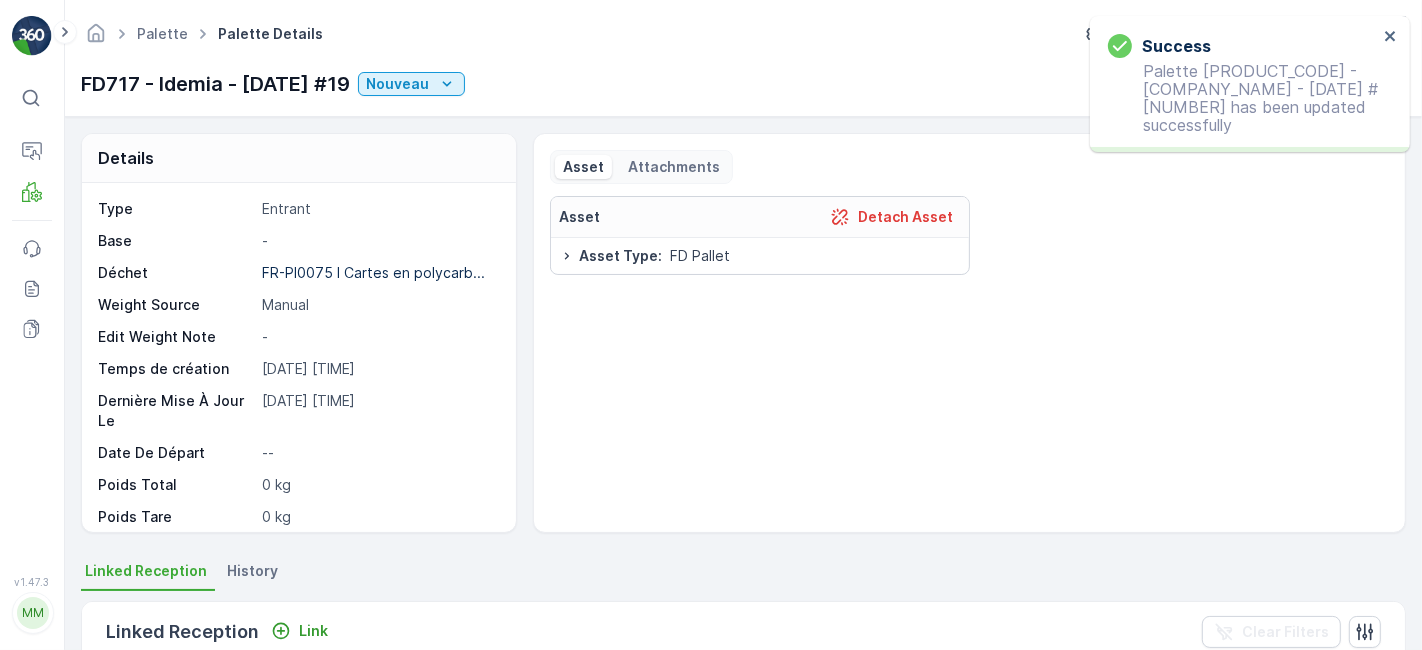 click on "Success Palette [PRODUCT_CODE] - [COMPANY_NAME] - [DATE] #[NUMBER] has been updated successfully" at bounding box center (1243, 84) 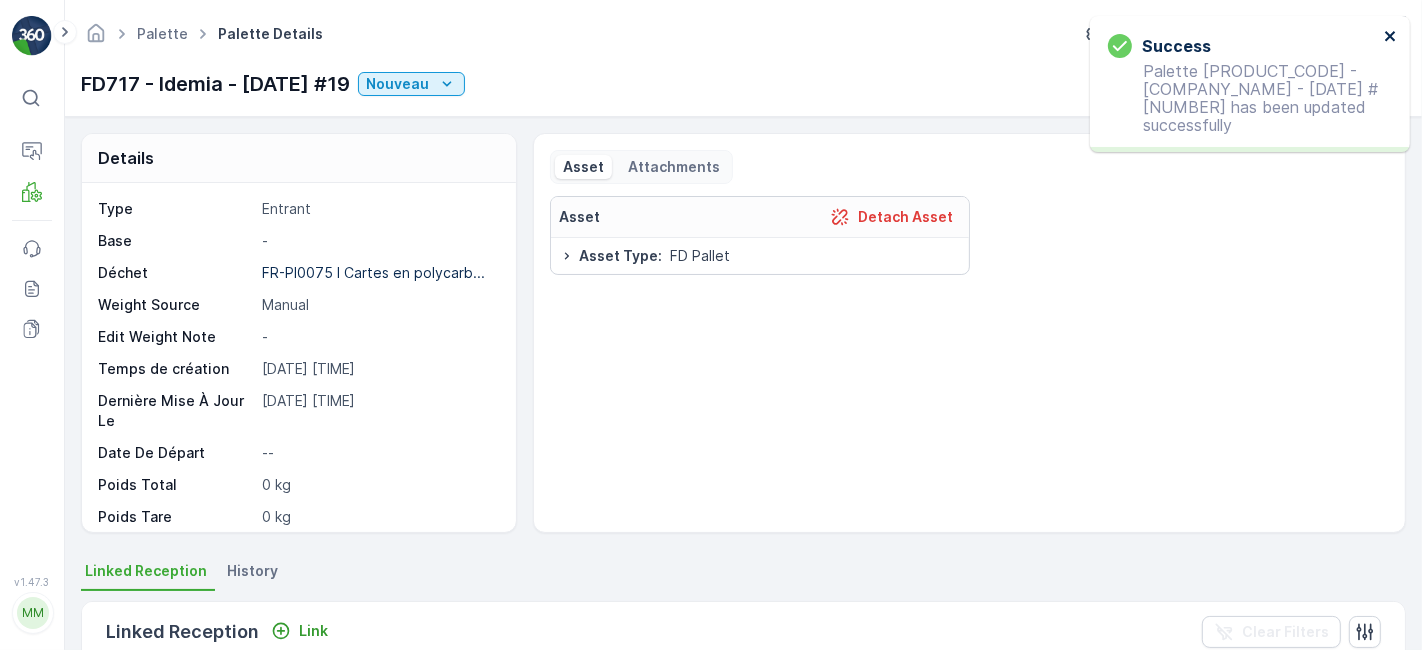 click 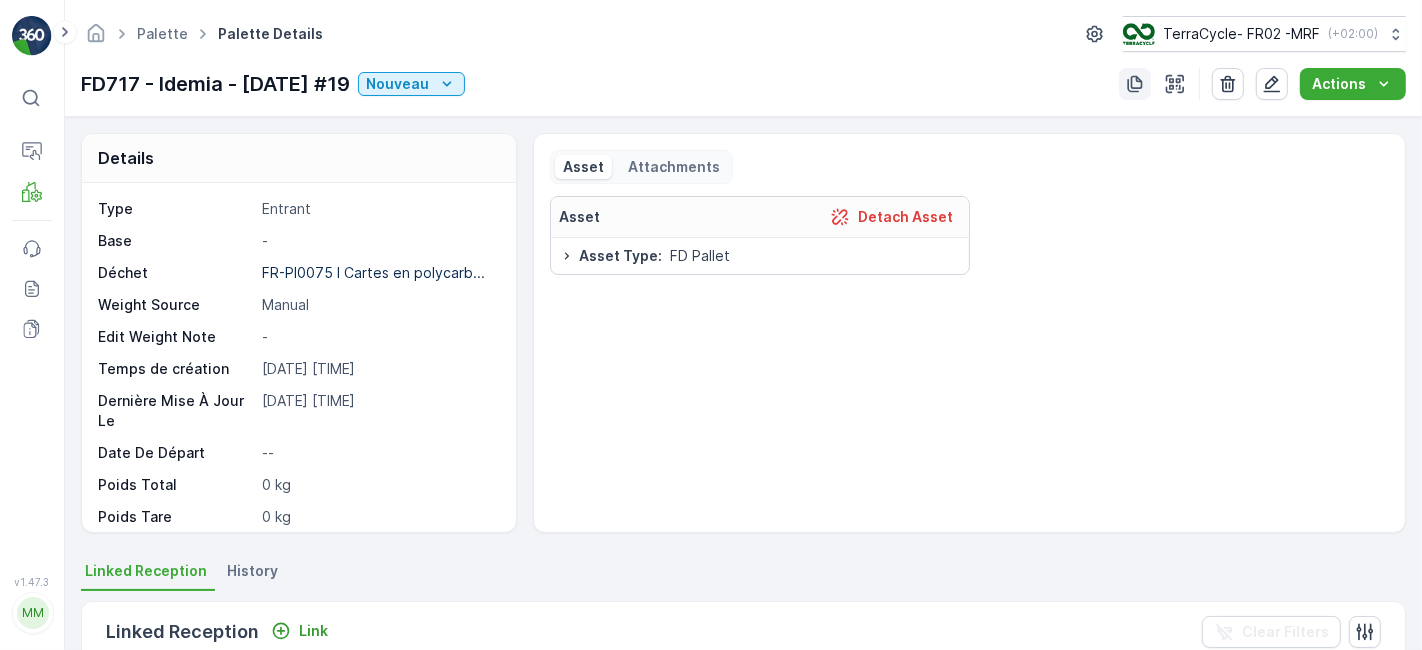 click at bounding box center [1135, 84] 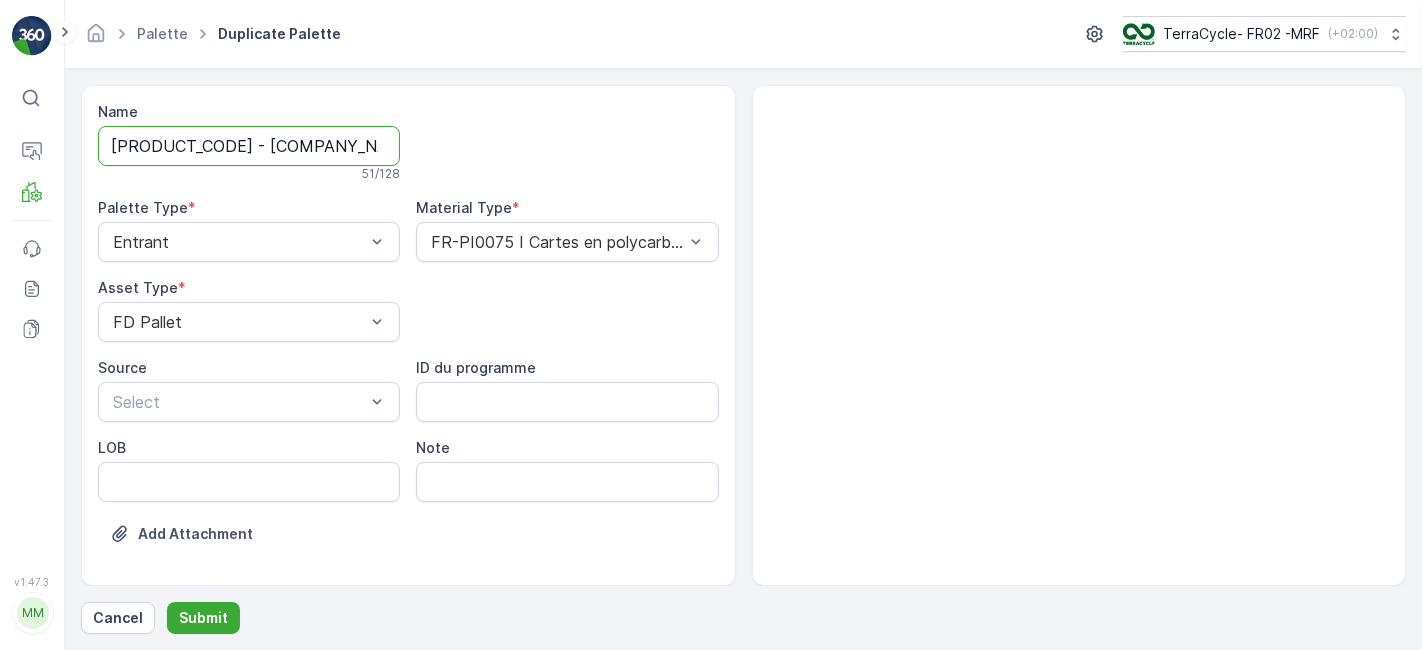 scroll, scrollTop: 0, scrollLeft: 164, axis: horizontal 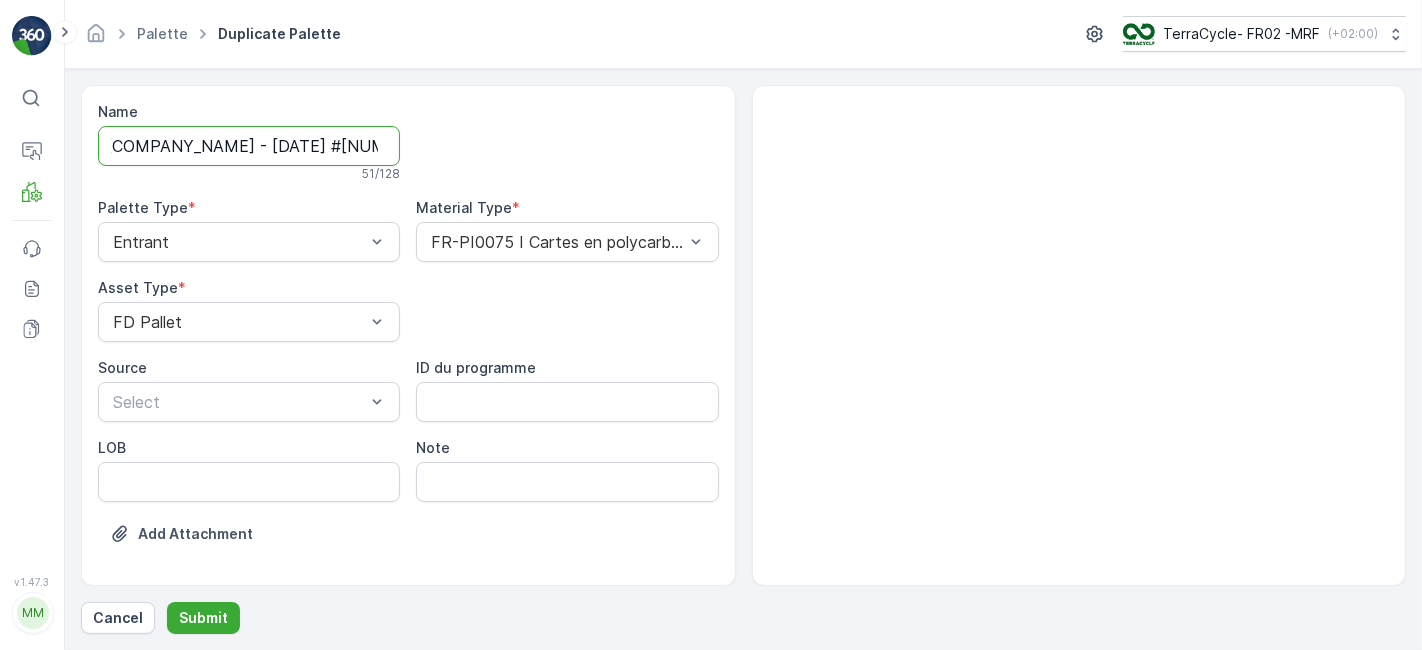 drag, startPoint x: 345, startPoint y: 146, endPoint x: 867, endPoint y: 97, distance: 524.29474 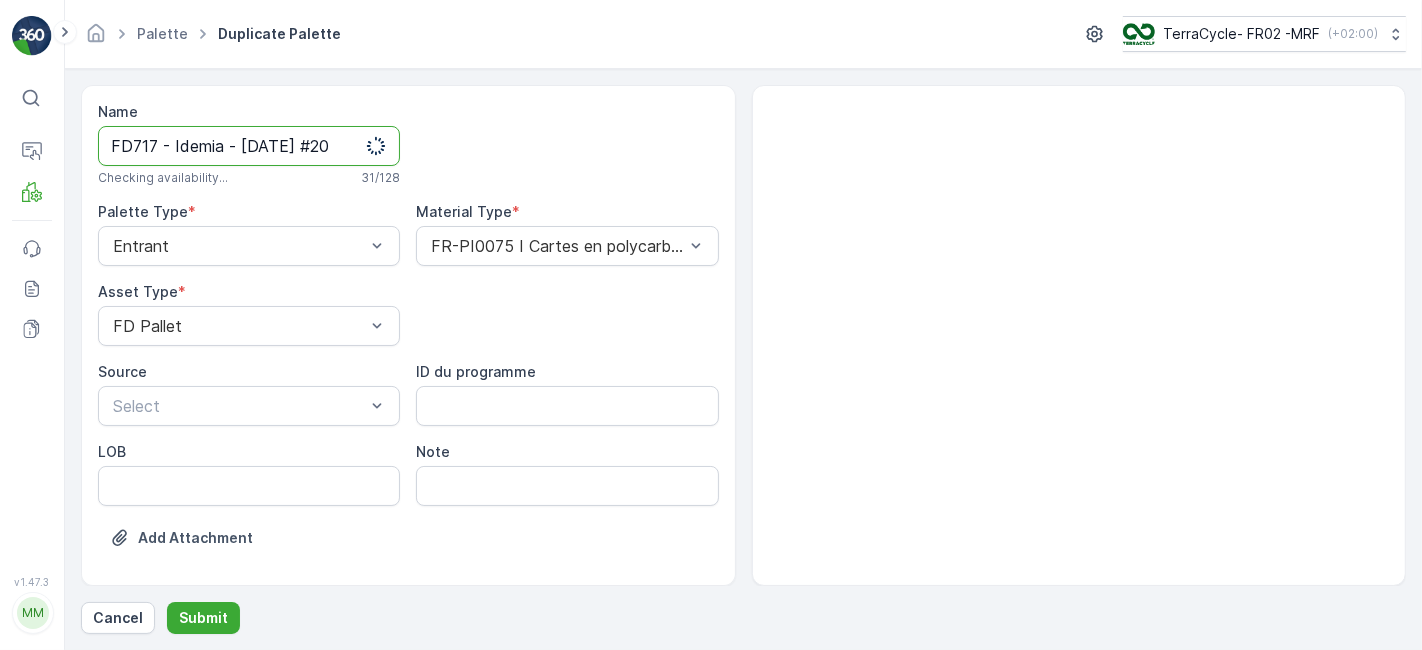 scroll, scrollTop: 0, scrollLeft: 5, axis: horizontal 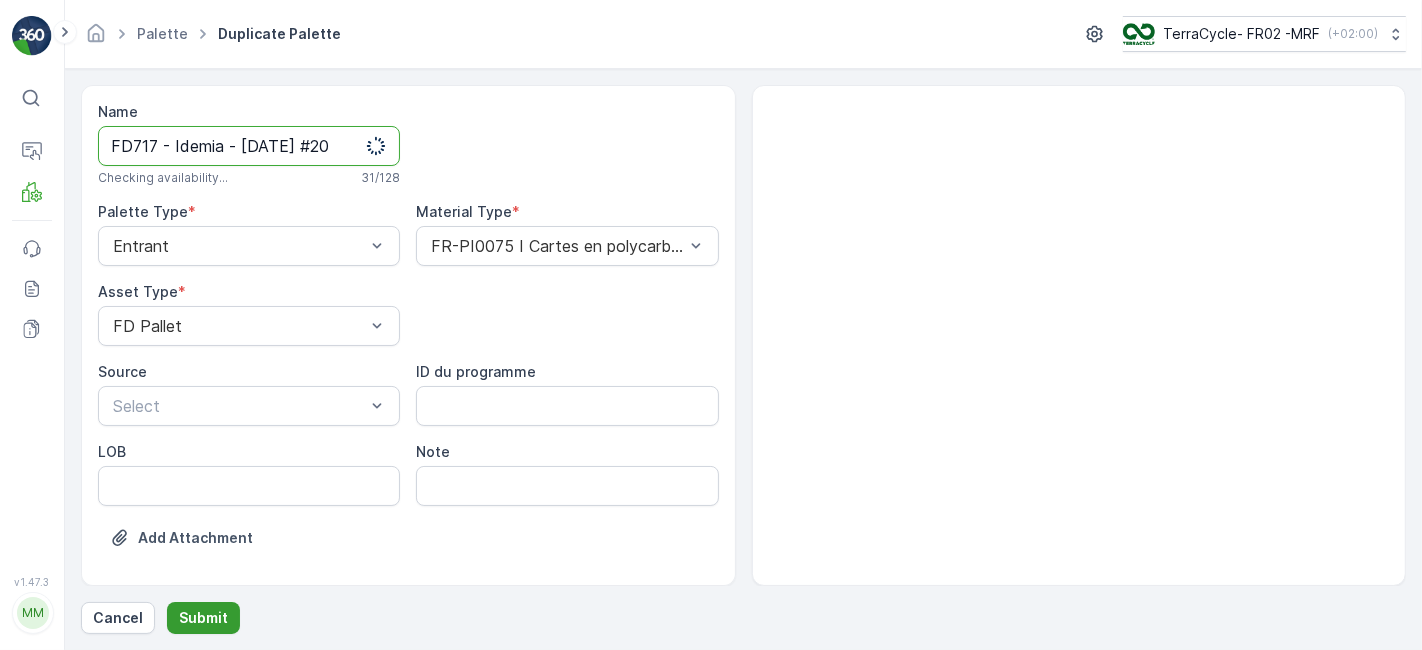 type on "FD717 - Idemia - [DATE] #20" 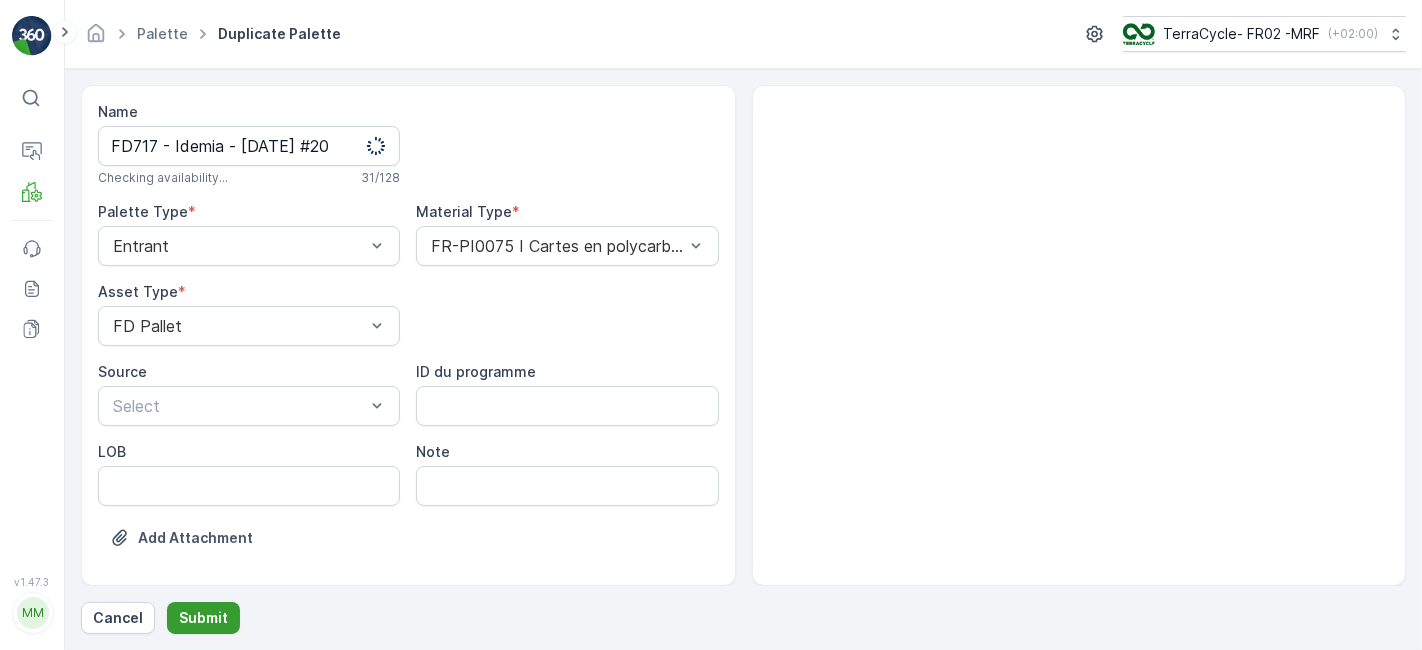 scroll, scrollTop: 0, scrollLeft: 0, axis: both 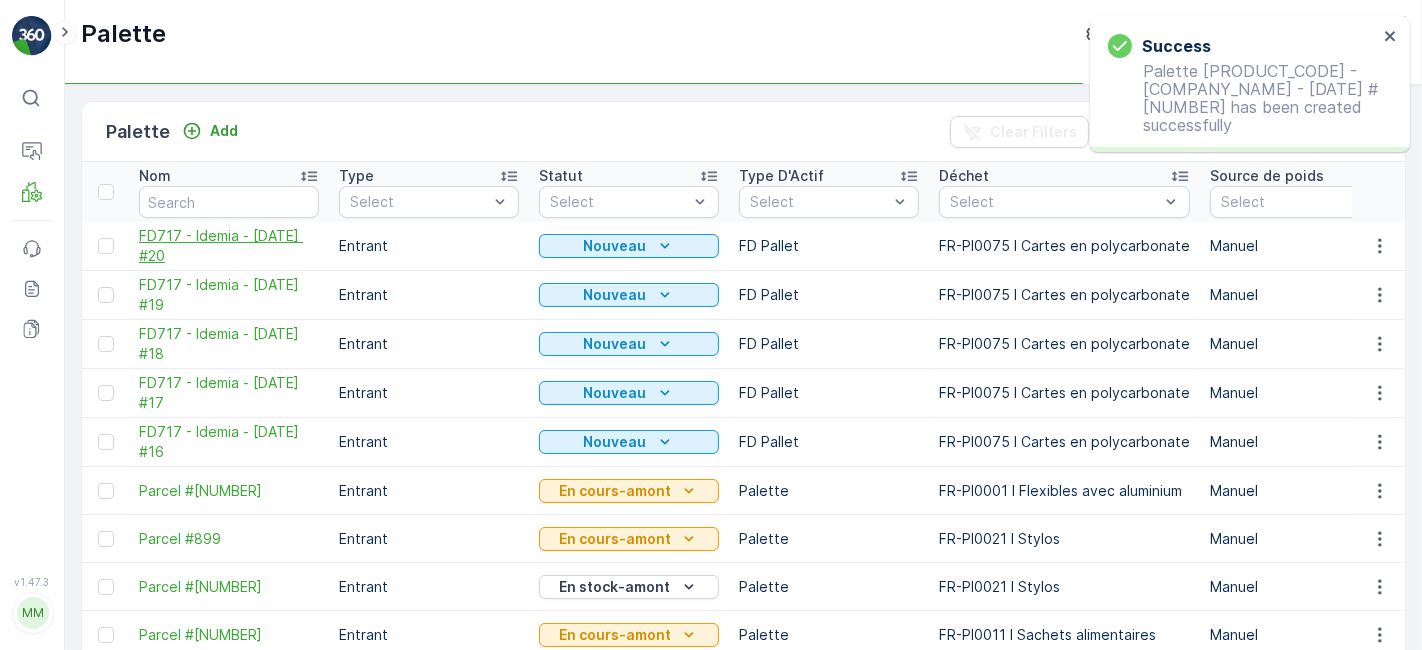 click on "FD717 - Idemia - [DATE] #20" at bounding box center (229, 246) 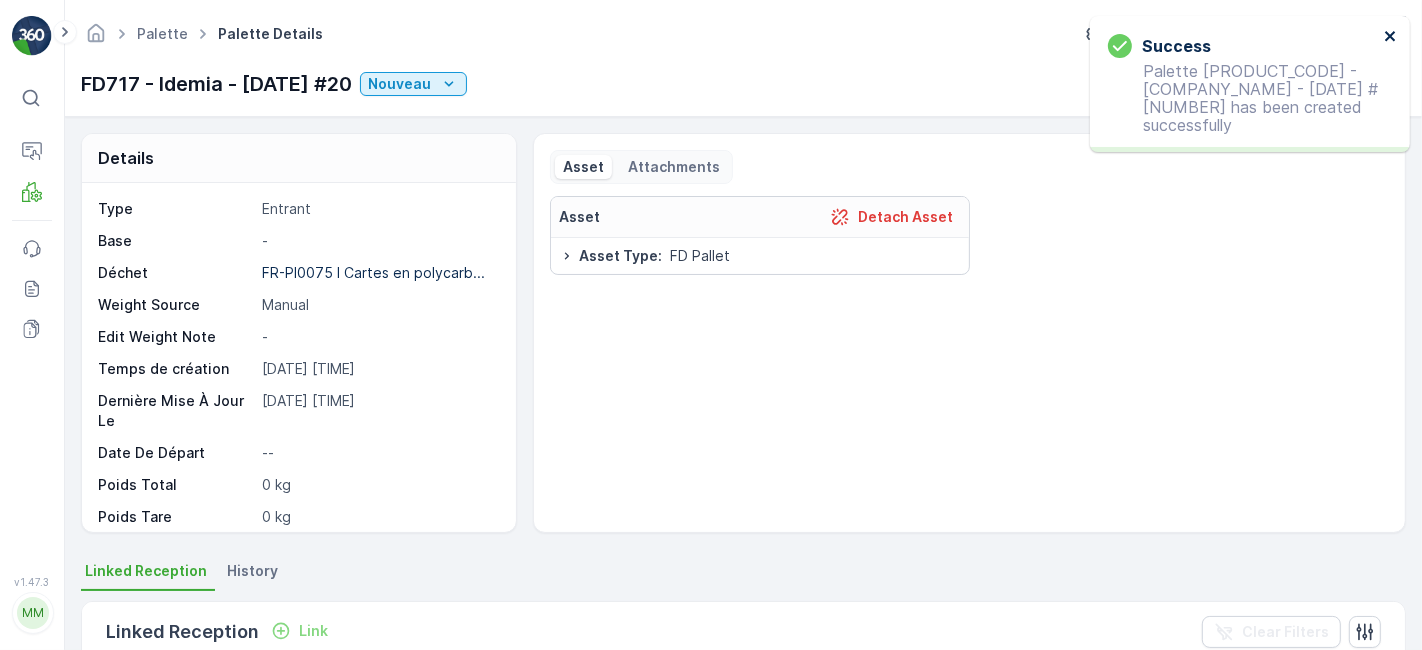 click 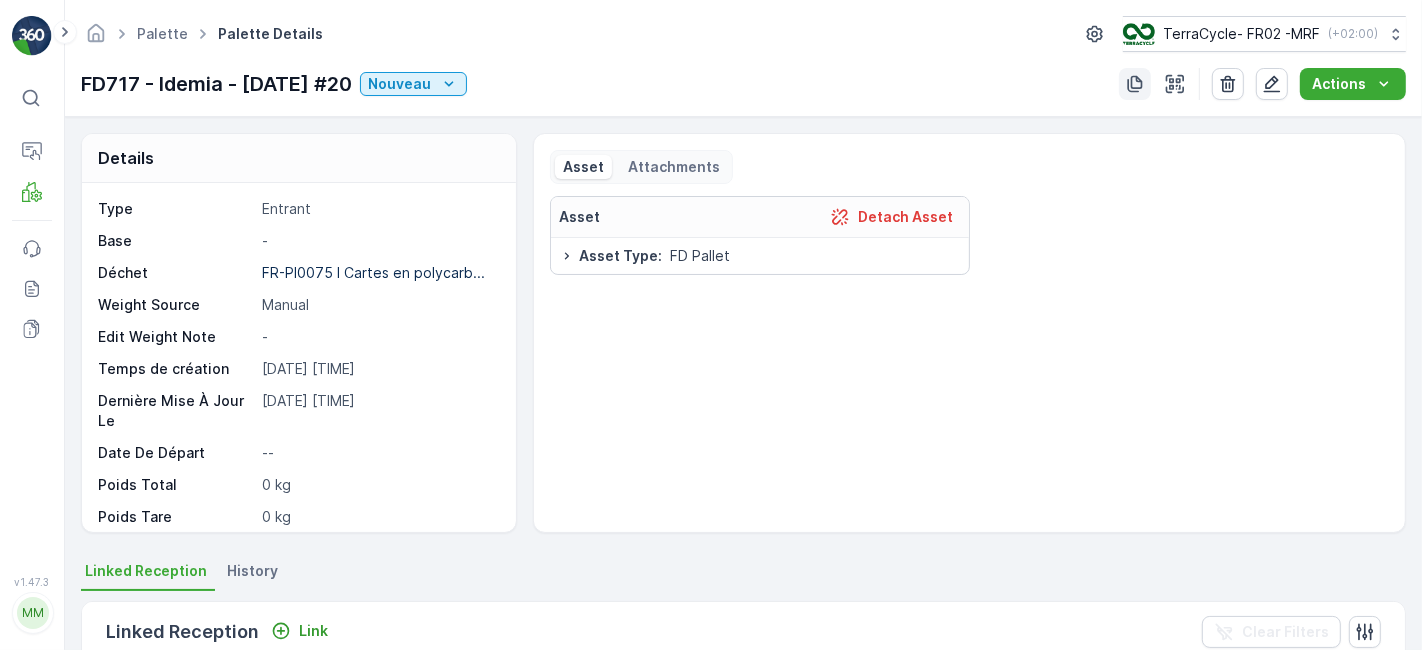 click 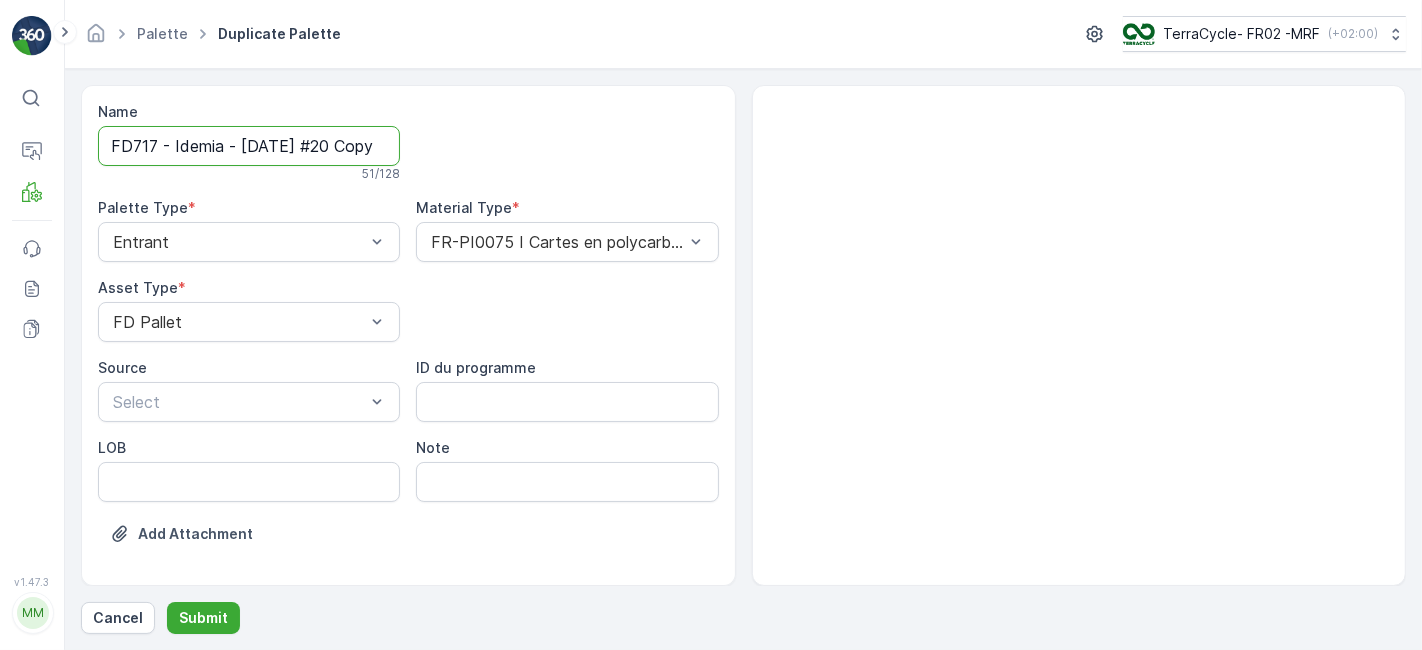 scroll, scrollTop: 0, scrollLeft: 165, axis: horizontal 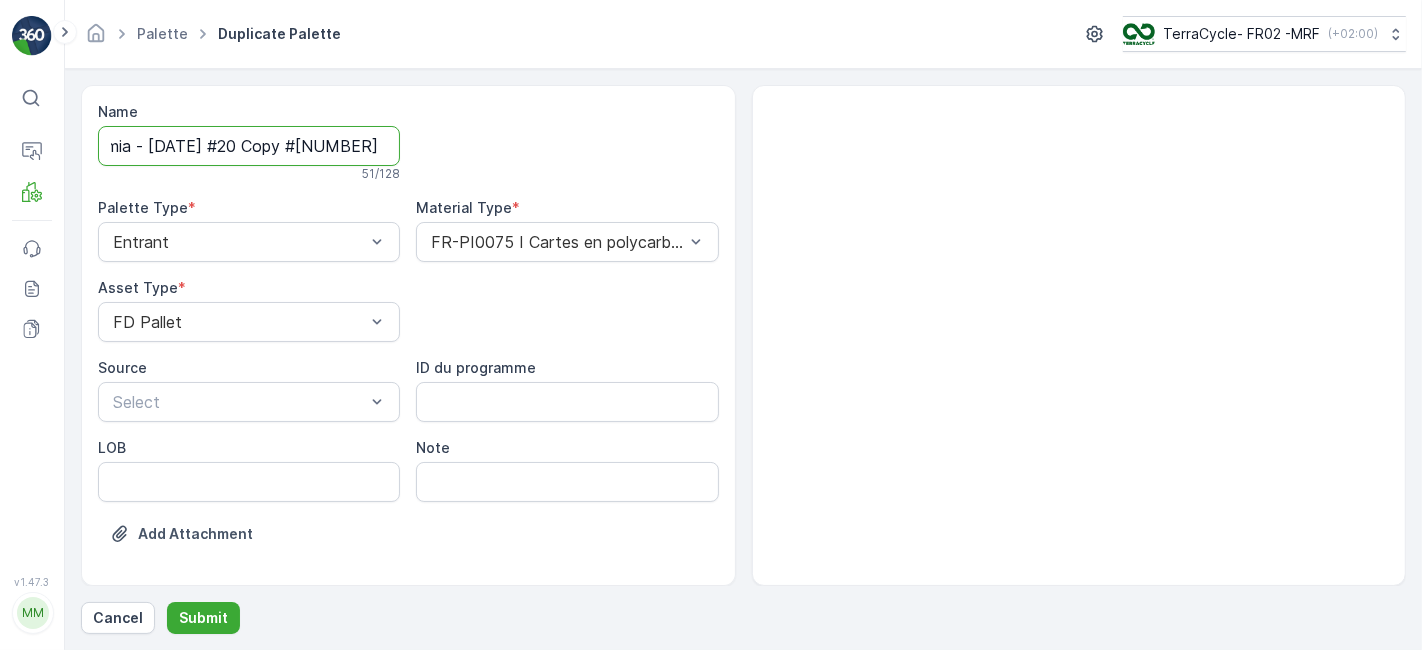drag, startPoint x: 348, startPoint y: 146, endPoint x: 880, endPoint y: 80, distance: 536.07837 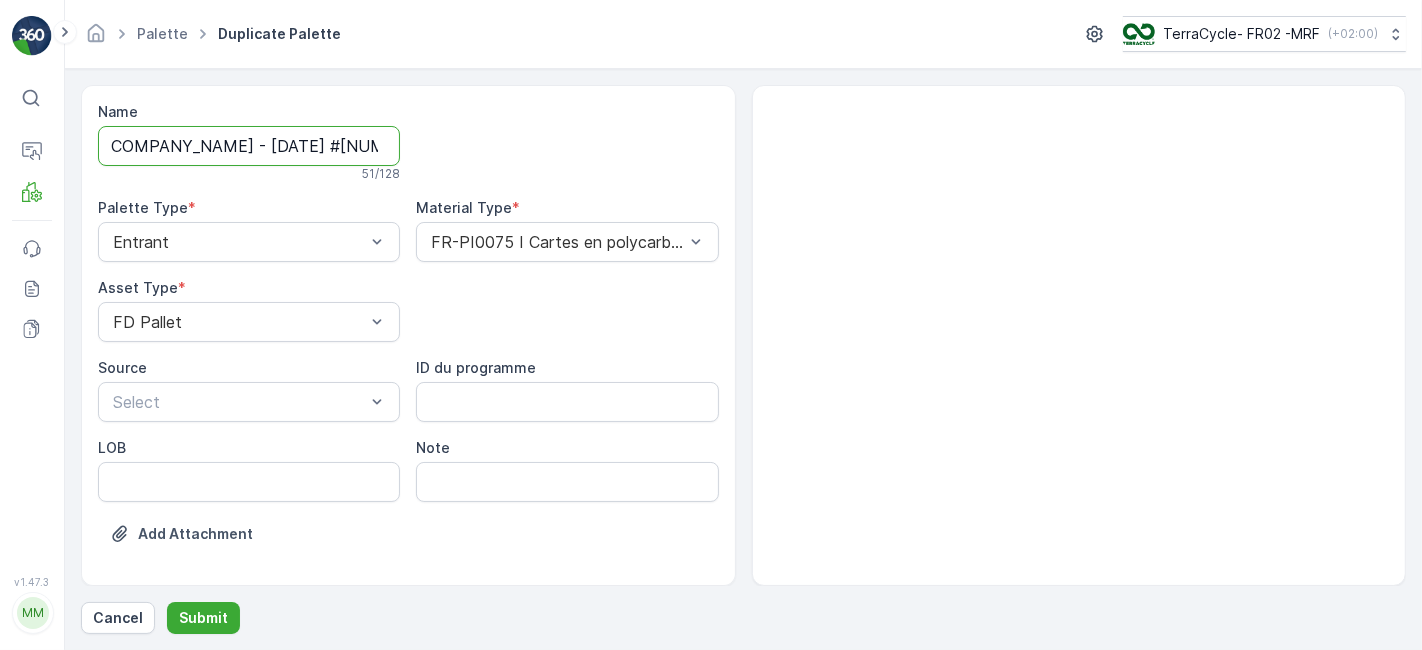 scroll, scrollTop: 0, scrollLeft: 0, axis: both 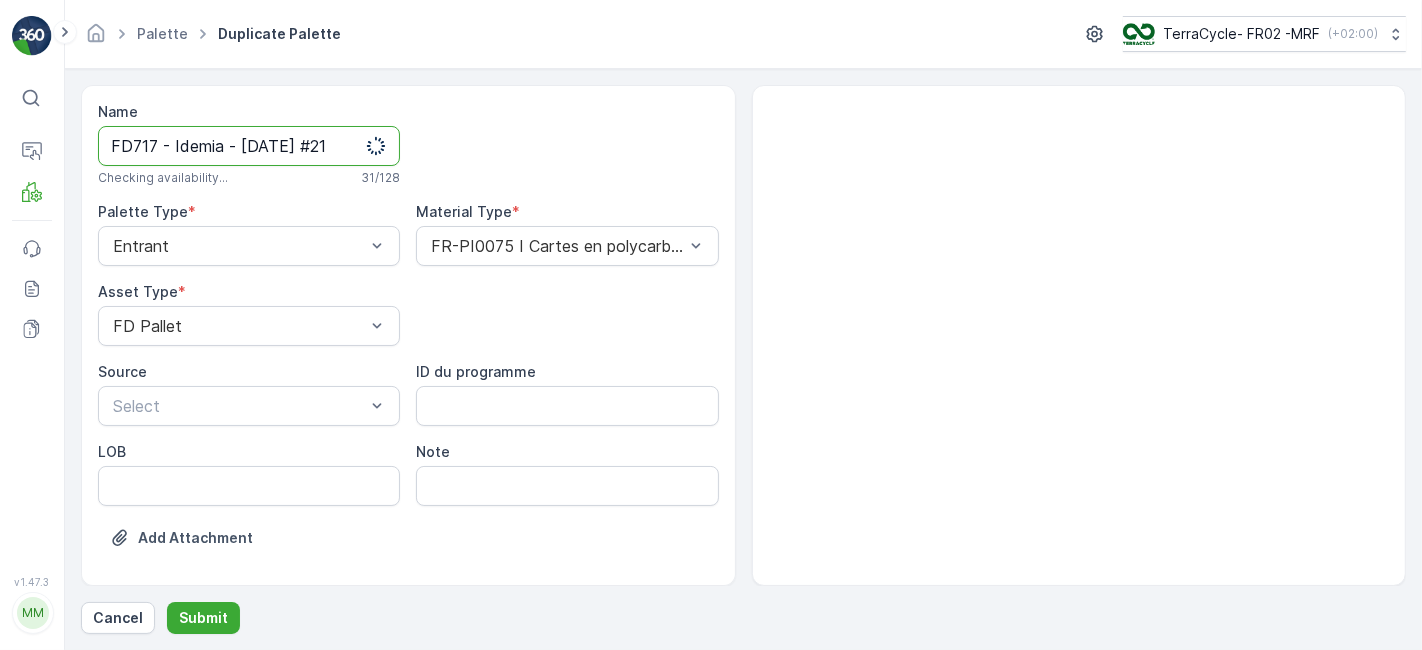 type on "FD717 - Idemia - [DATE] #21" 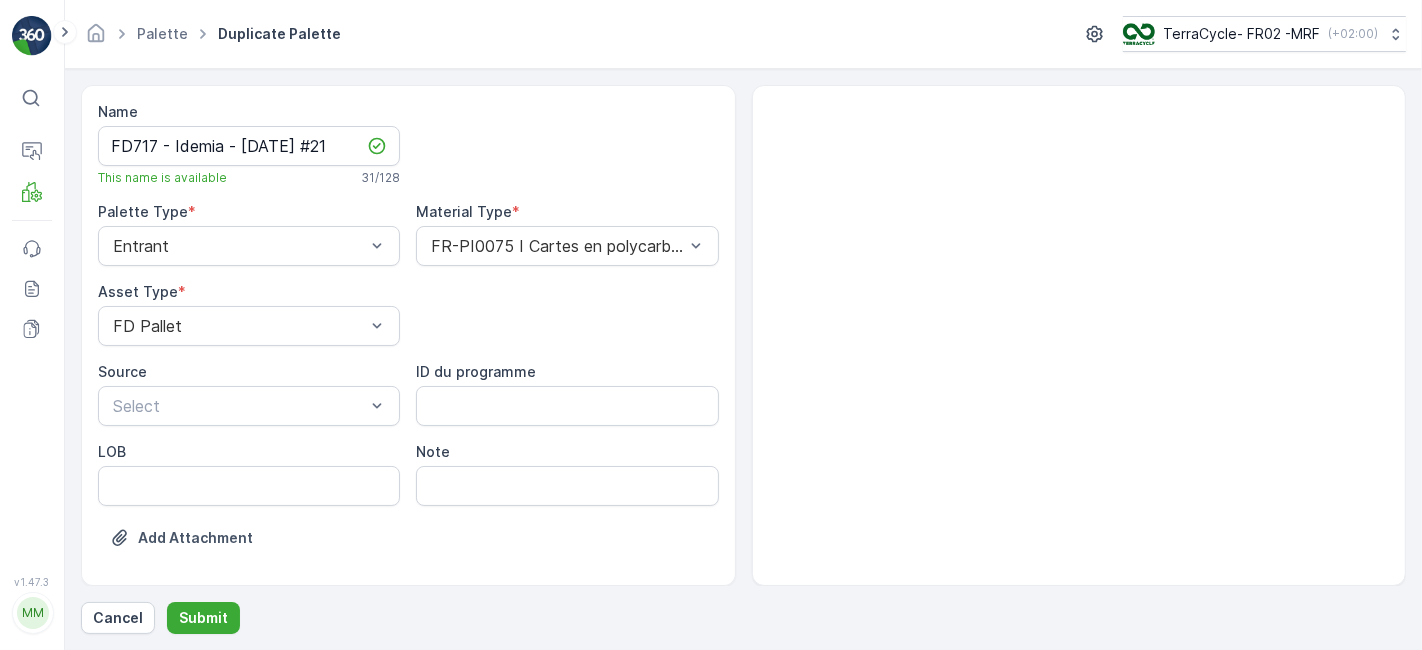 click on "Name [PRODUCT_CODE] - [COMPANY_NAME] - [DATE] #[NUMBER] This name is available [NUMBER] / [NUMBER] Palette Type * Entrant Material Type * [MATERIAL_CODE] I Cartes en polycarbonate Asset Type * FD Pallet Source Select ID du programme LOB Note Add Attachment Cancel Submit" at bounding box center [743, 359] 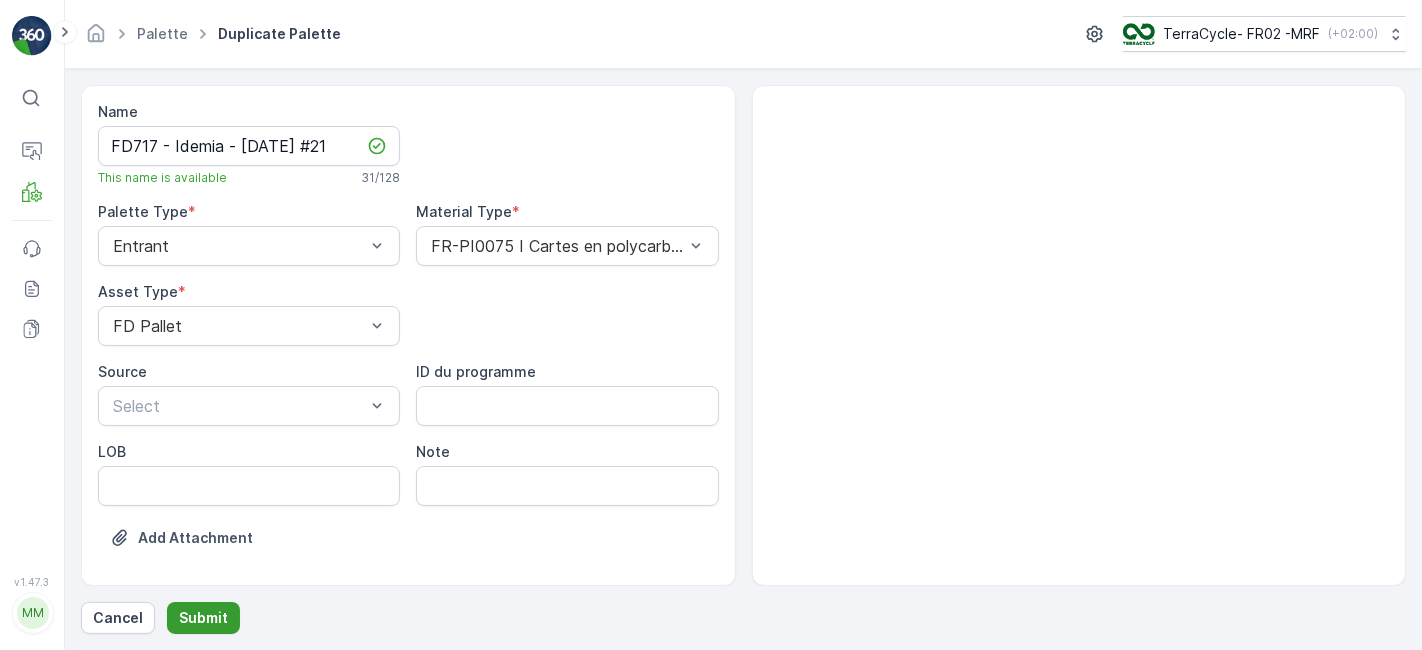 click on "Submit" at bounding box center [203, 618] 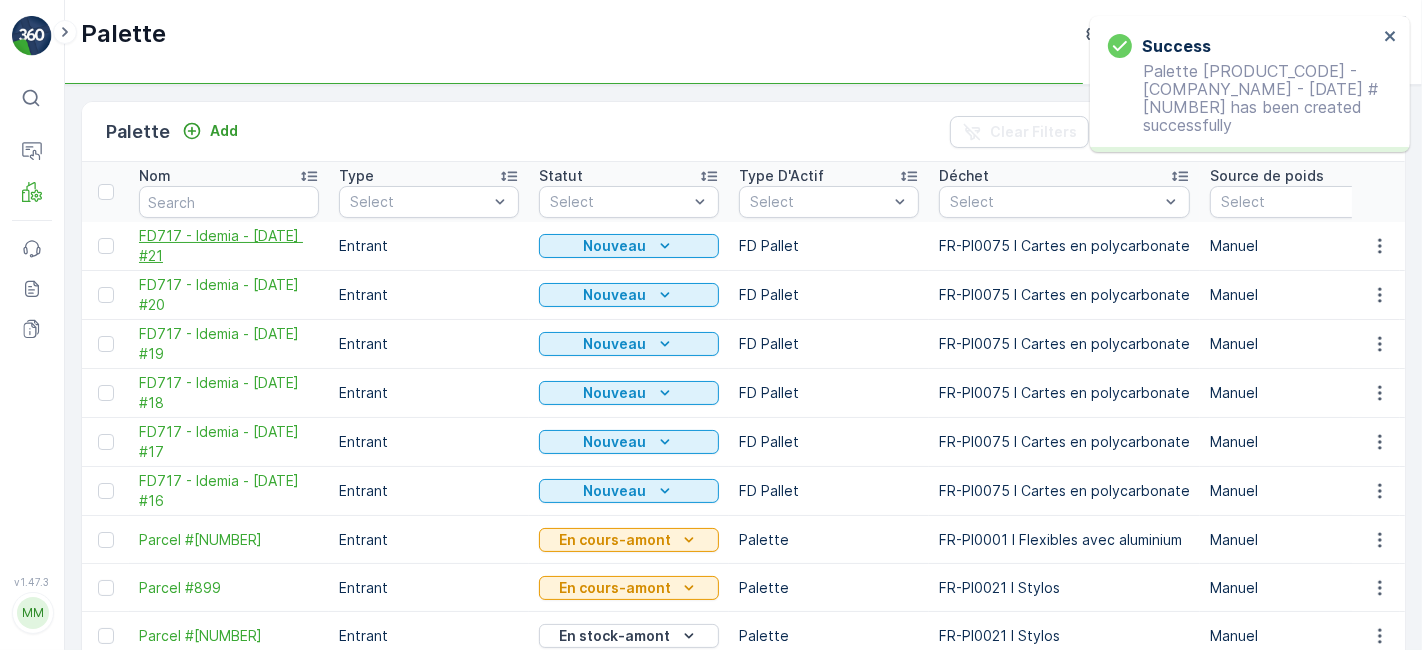click on "FD717 - Idemia - [DATE] #21" at bounding box center [229, 246] 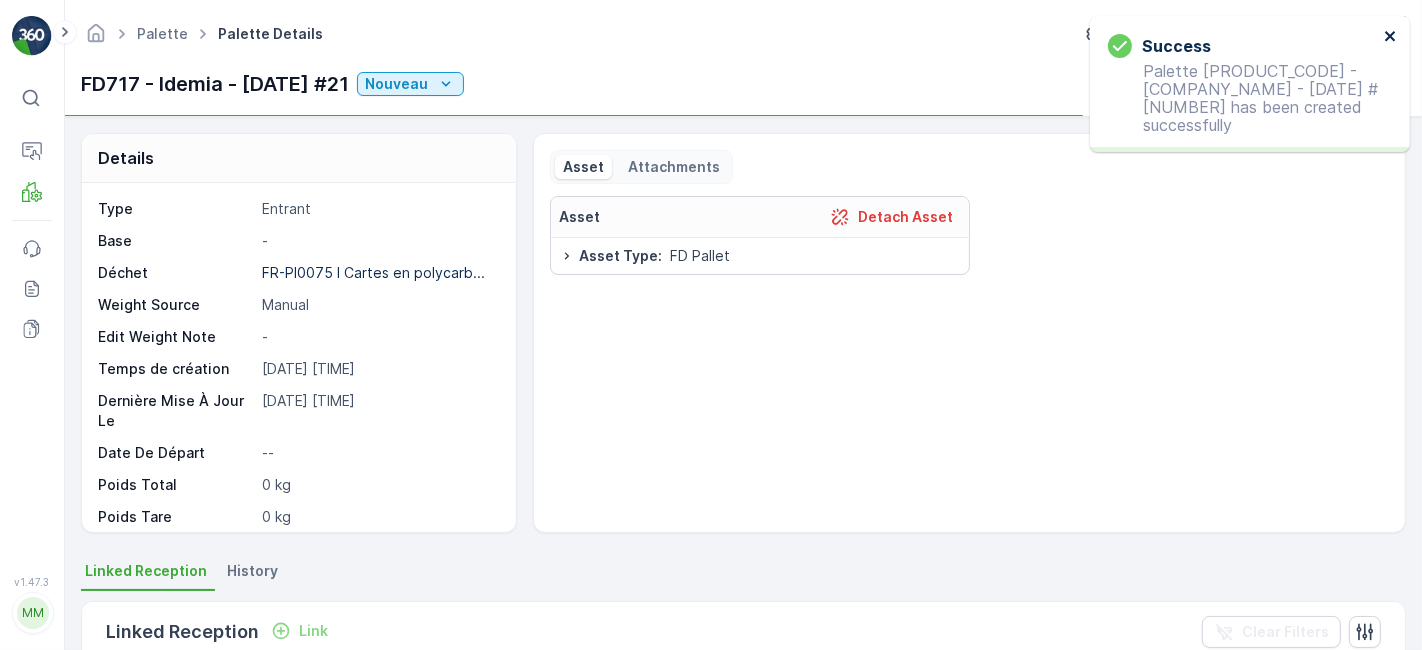 click 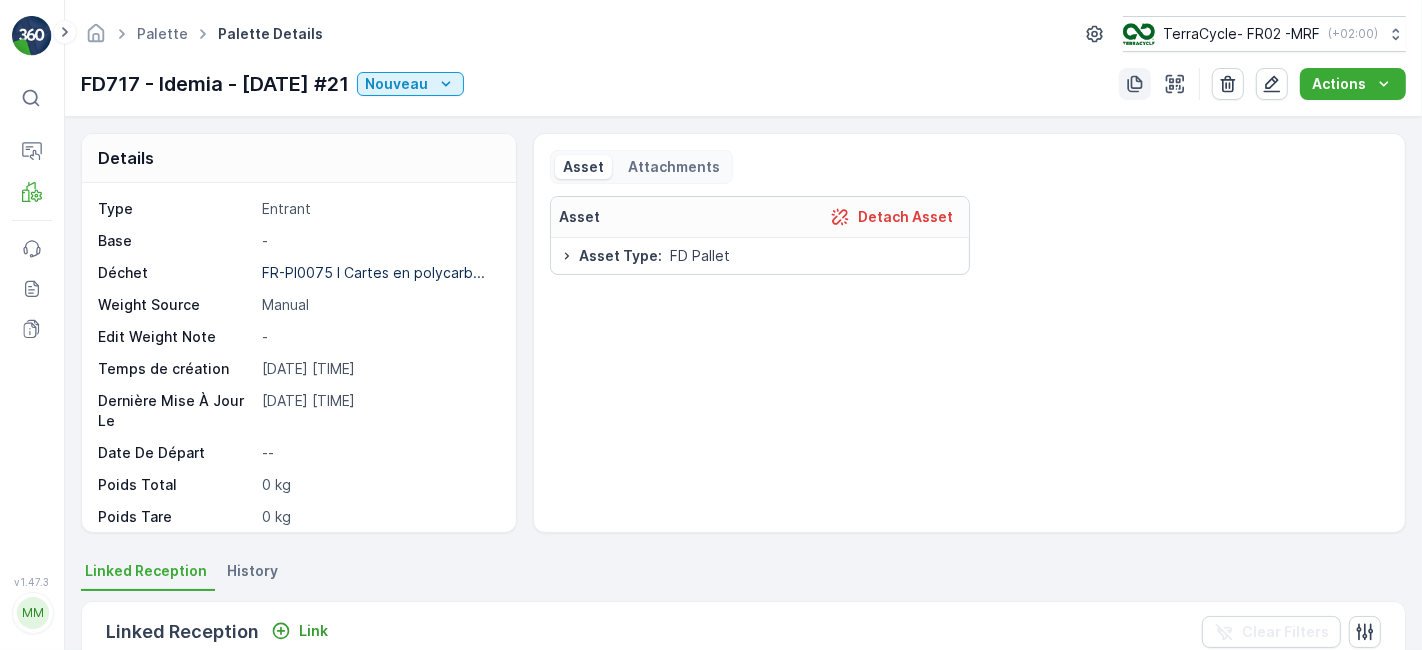 click 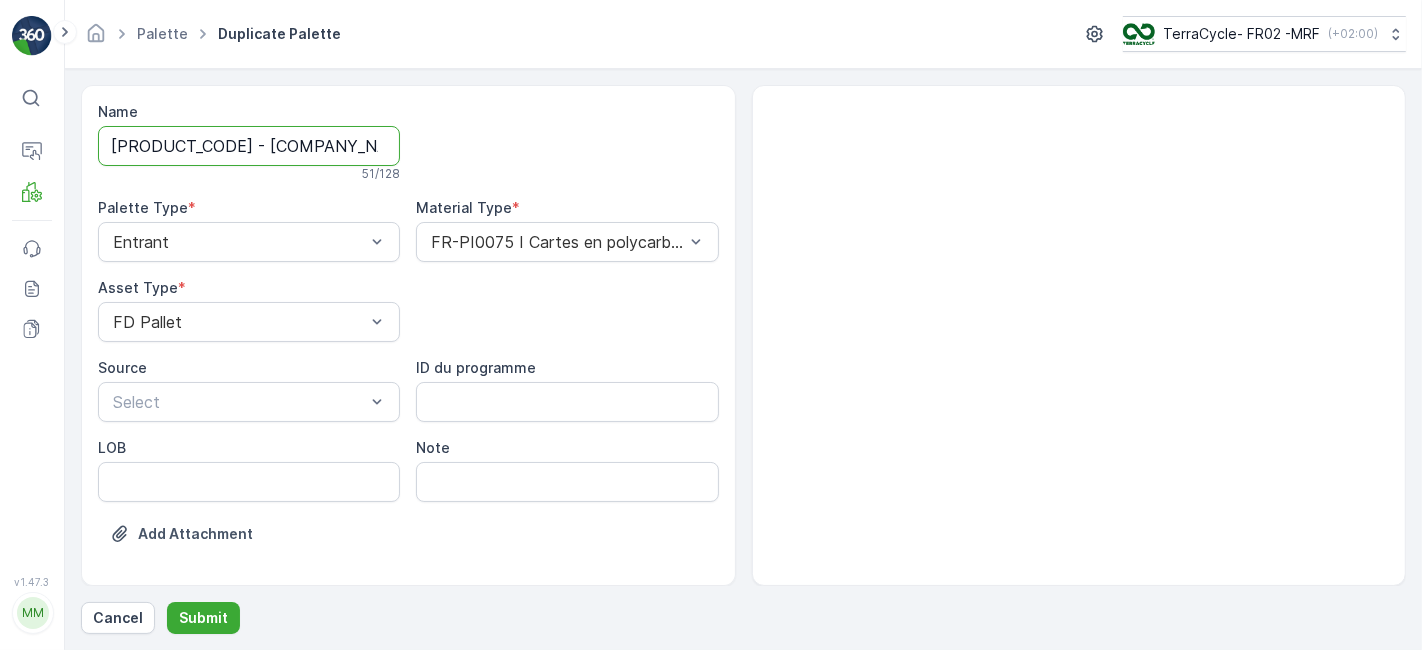scroll, scrollTop: 0, scrollLeft: 165, axis: horizontal 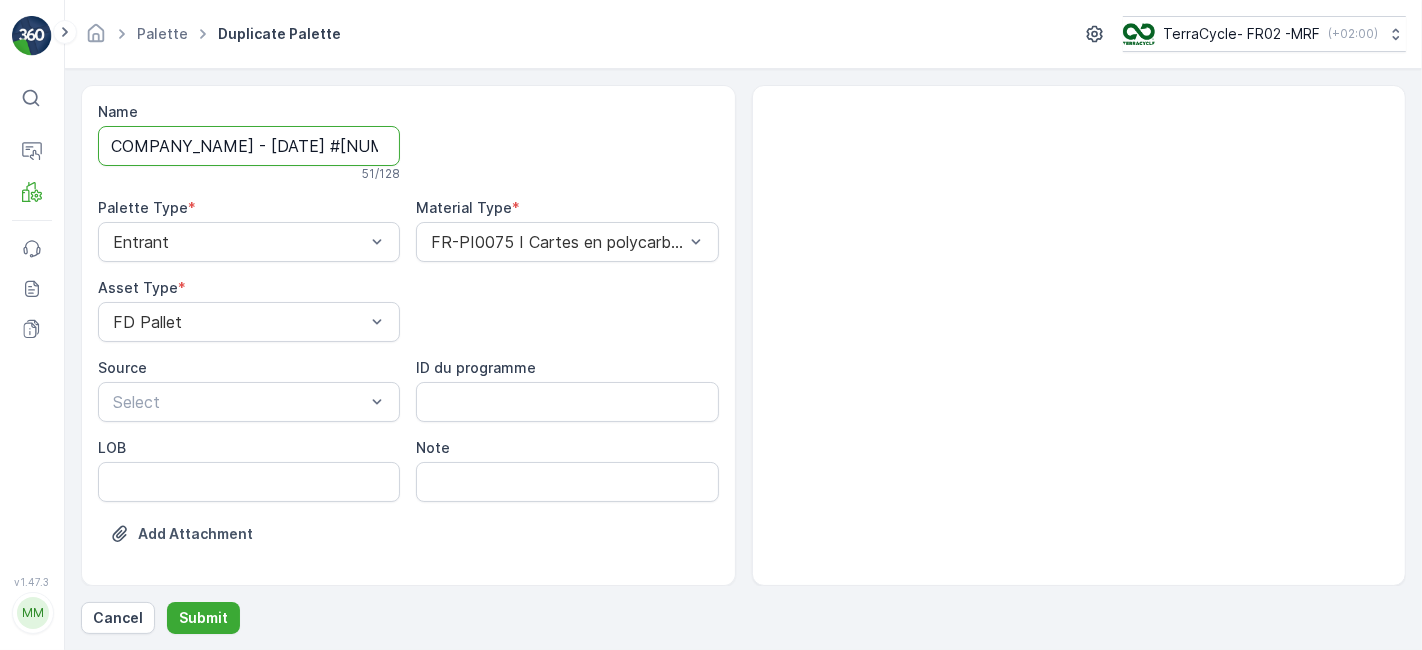 drag, startPoint x: 348, startPoint y: 147, endPoint x: 926, endPoint y: 121, distance: 578.5845 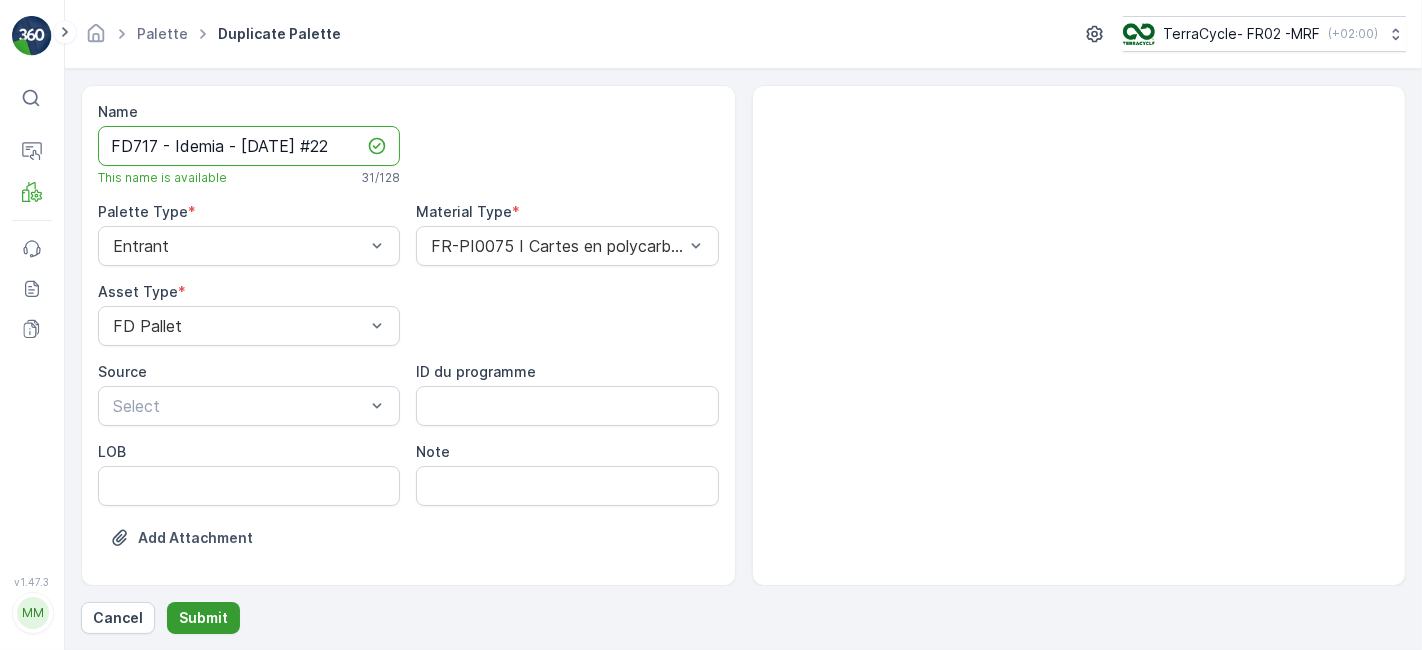 type on "FD717 - Idemia - [DATE] #22" 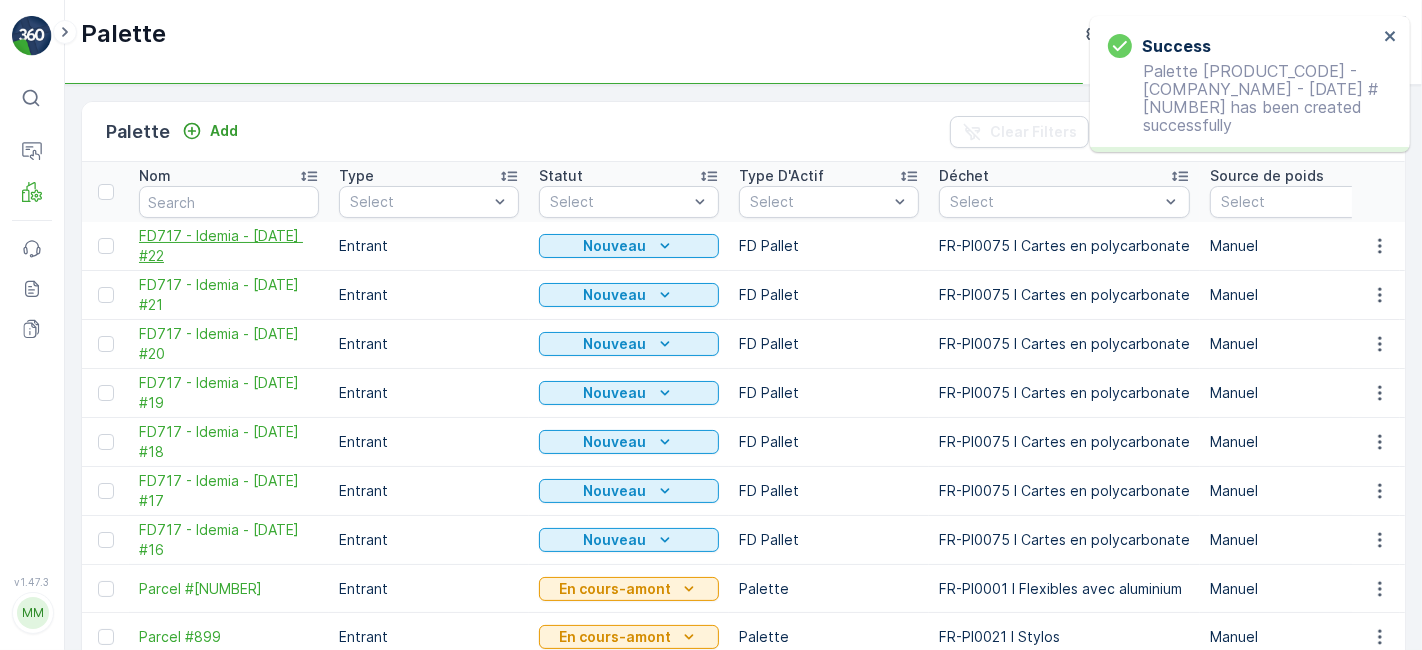 click on "FD717 - Idemia - [DATE] #22" at bounding box center (229, 246) 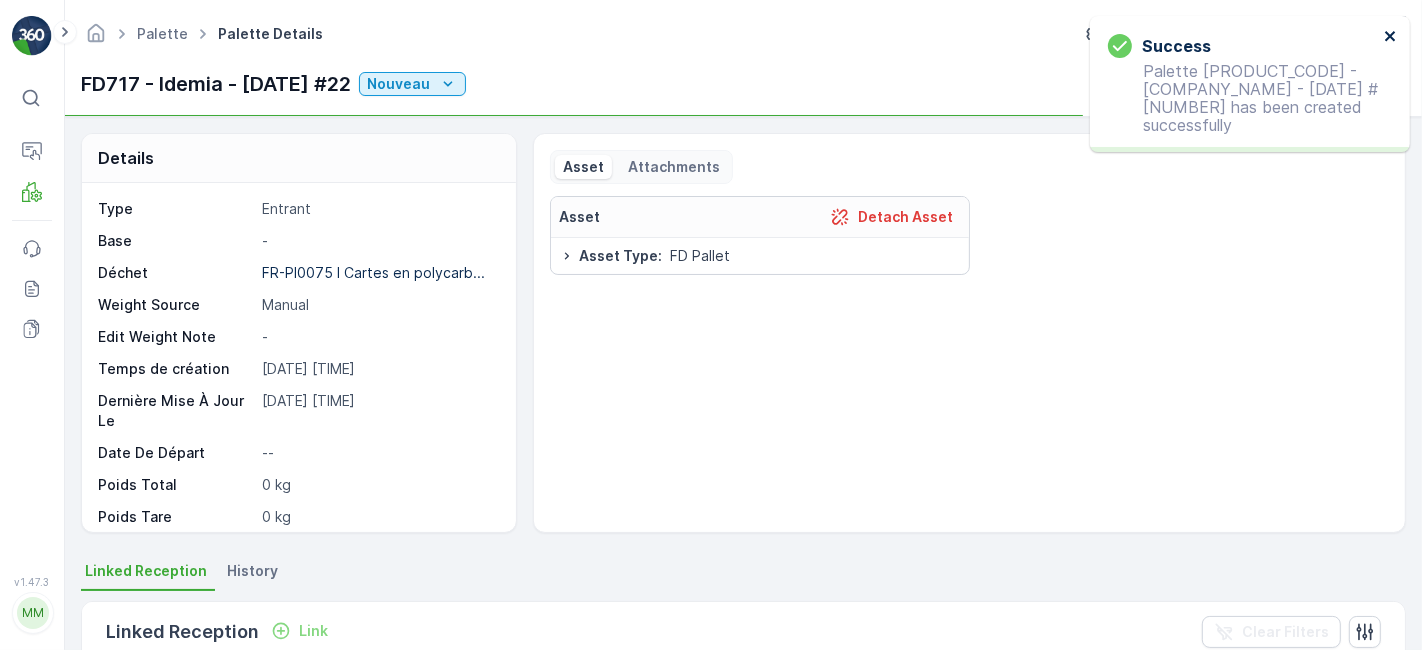 click on "Success Palette FD717 - Idemia - [DATE] #22 has been created successfully" at bounding box center (1250, 84) 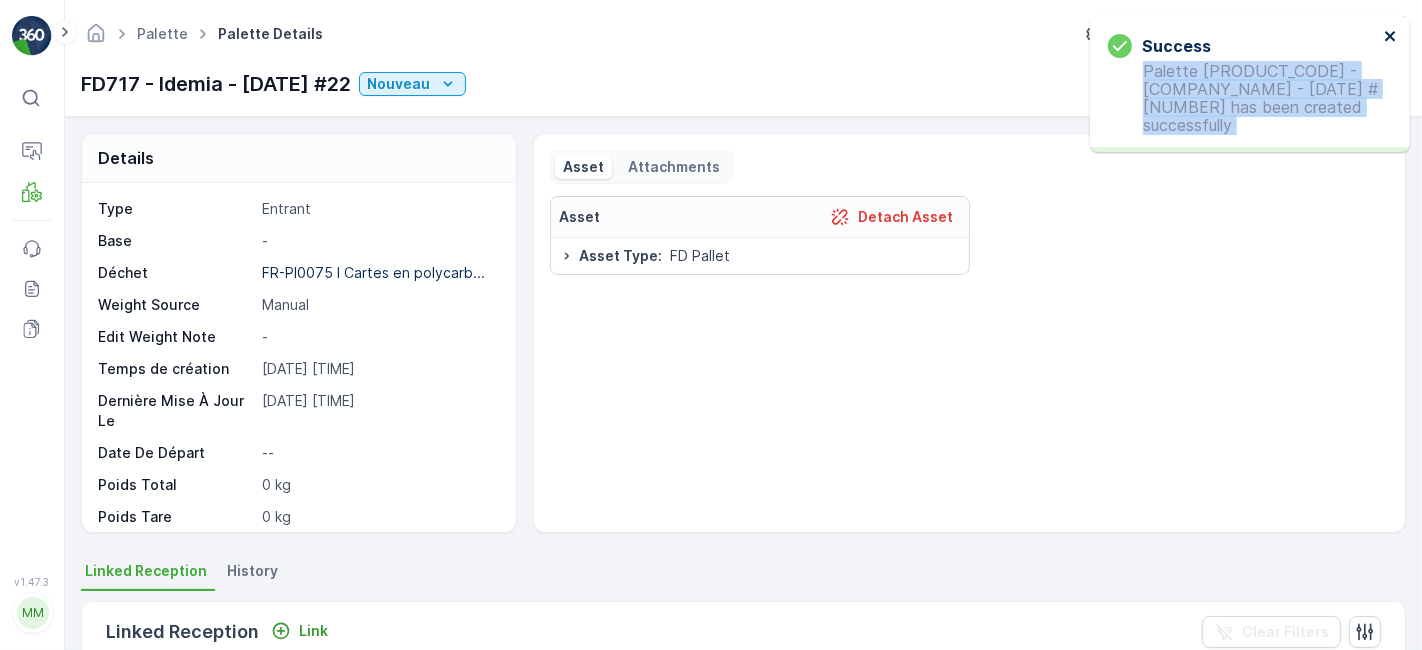 click 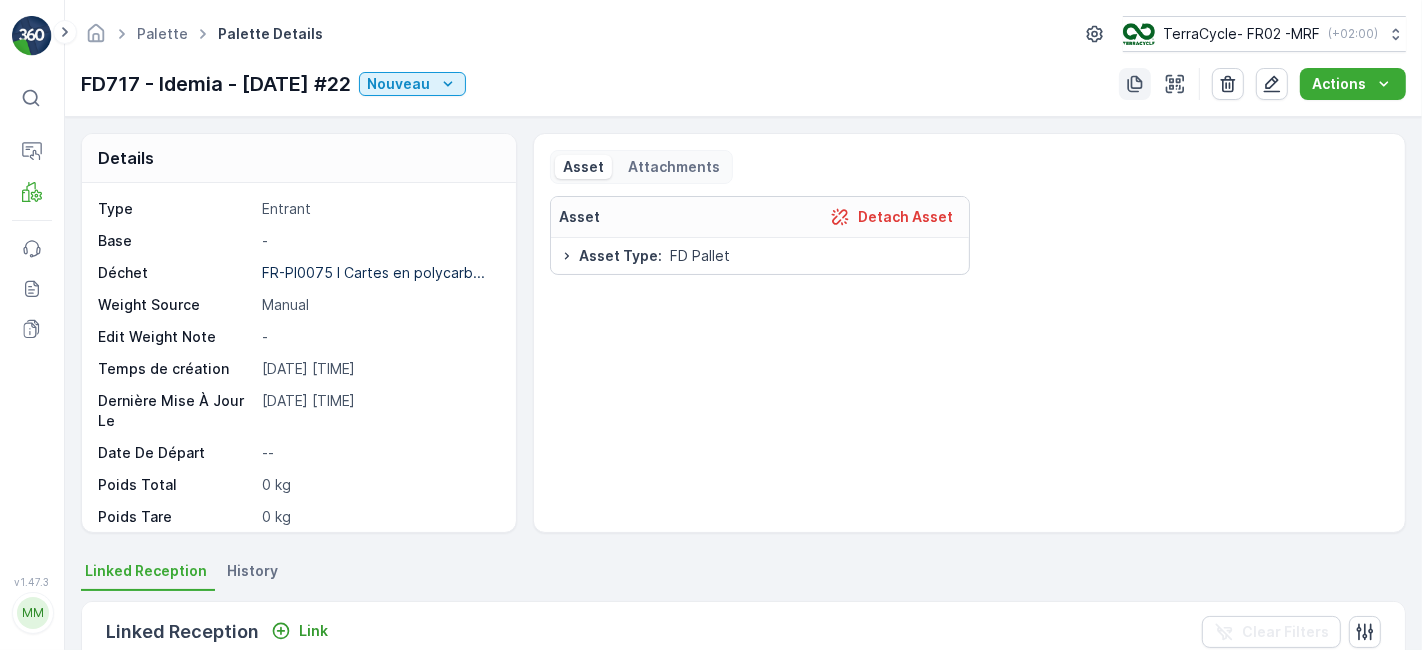 click 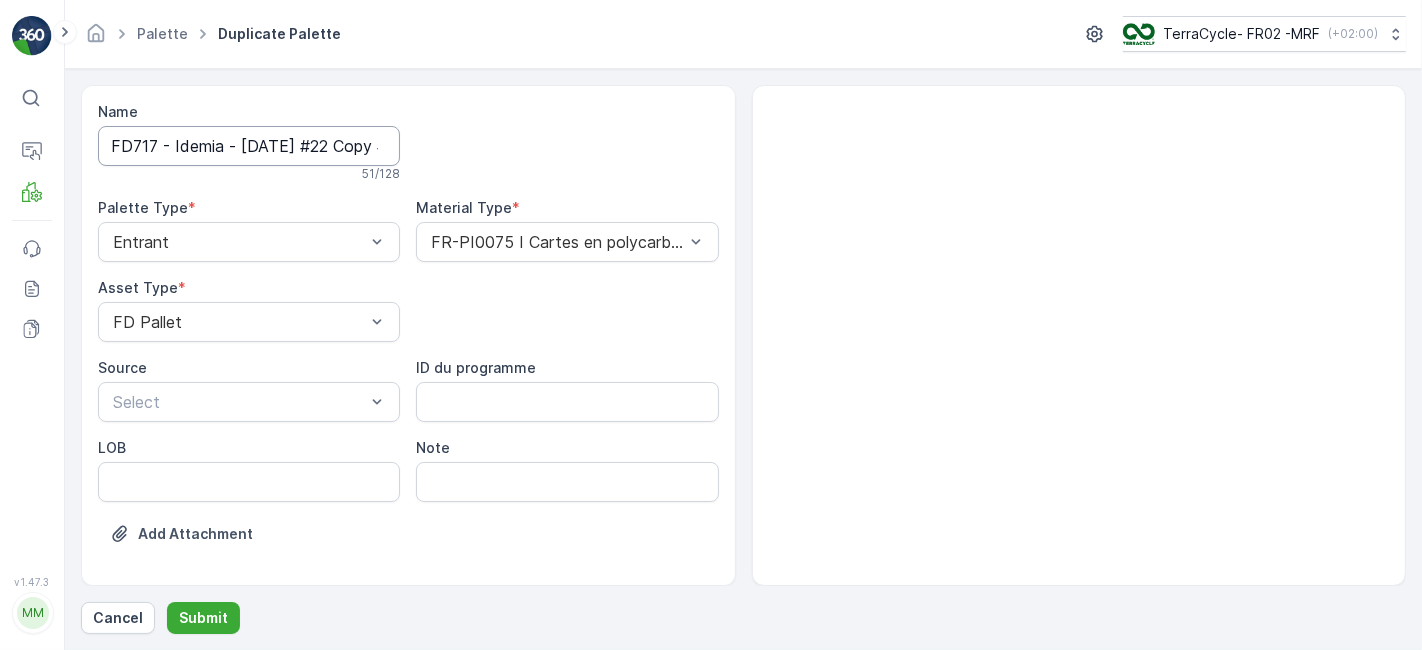 scroll, scrollTop: 0, scrollLeft: 162, axis: horizontal 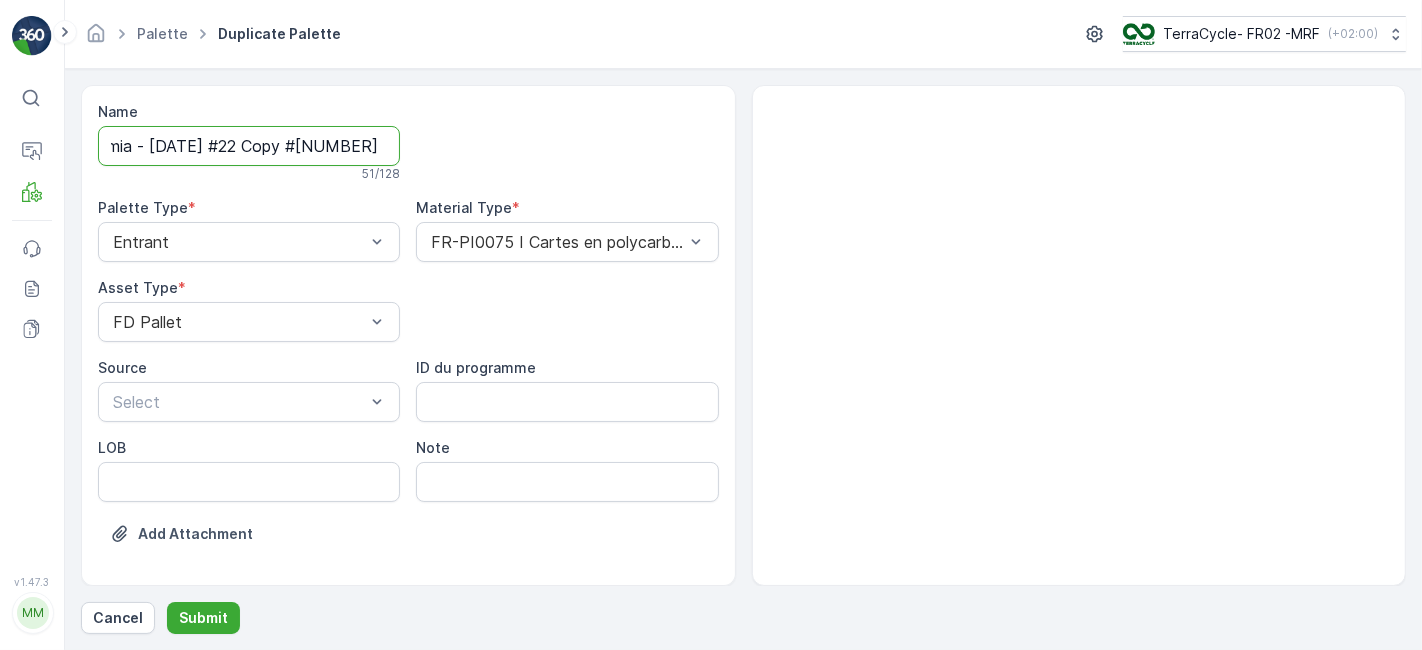 drag, startPoint x: 355, startPoint y: 144, endPoint x: 651, endPoint y: 120, distance: 296.97137 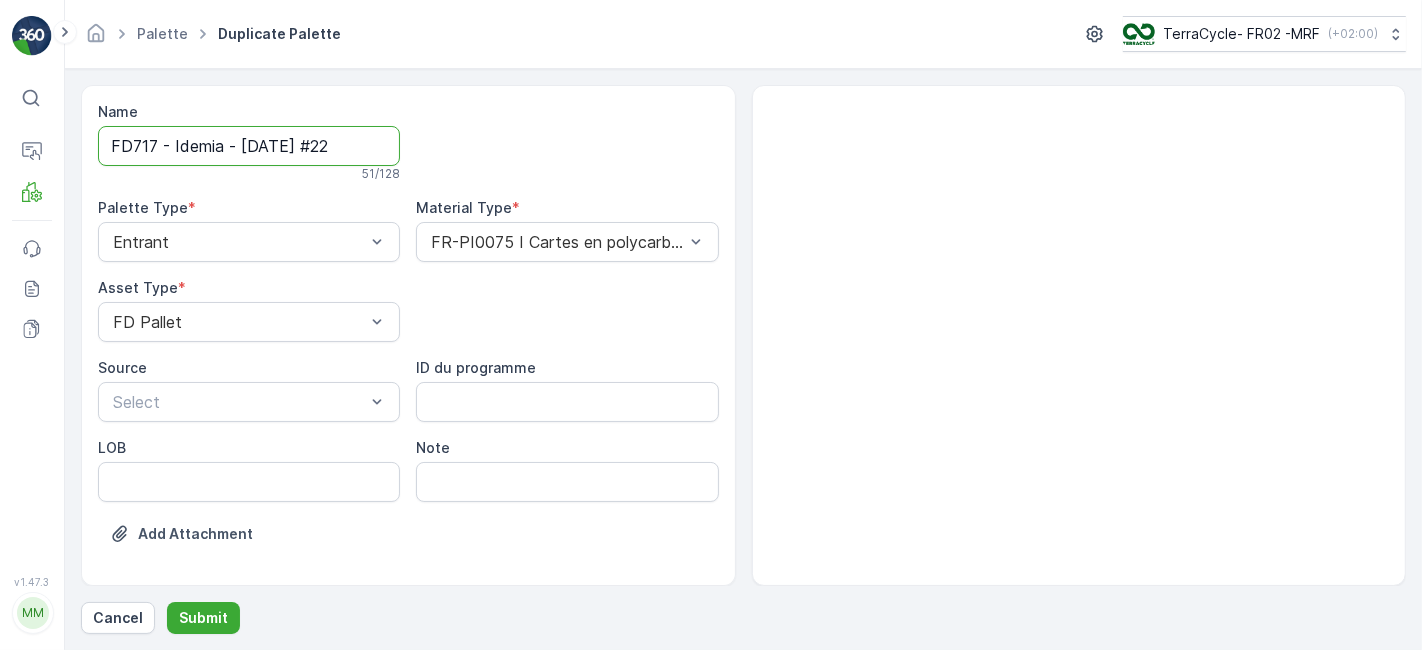 scroll, scrollTop: 0, scrollLeft: 0, axis: both 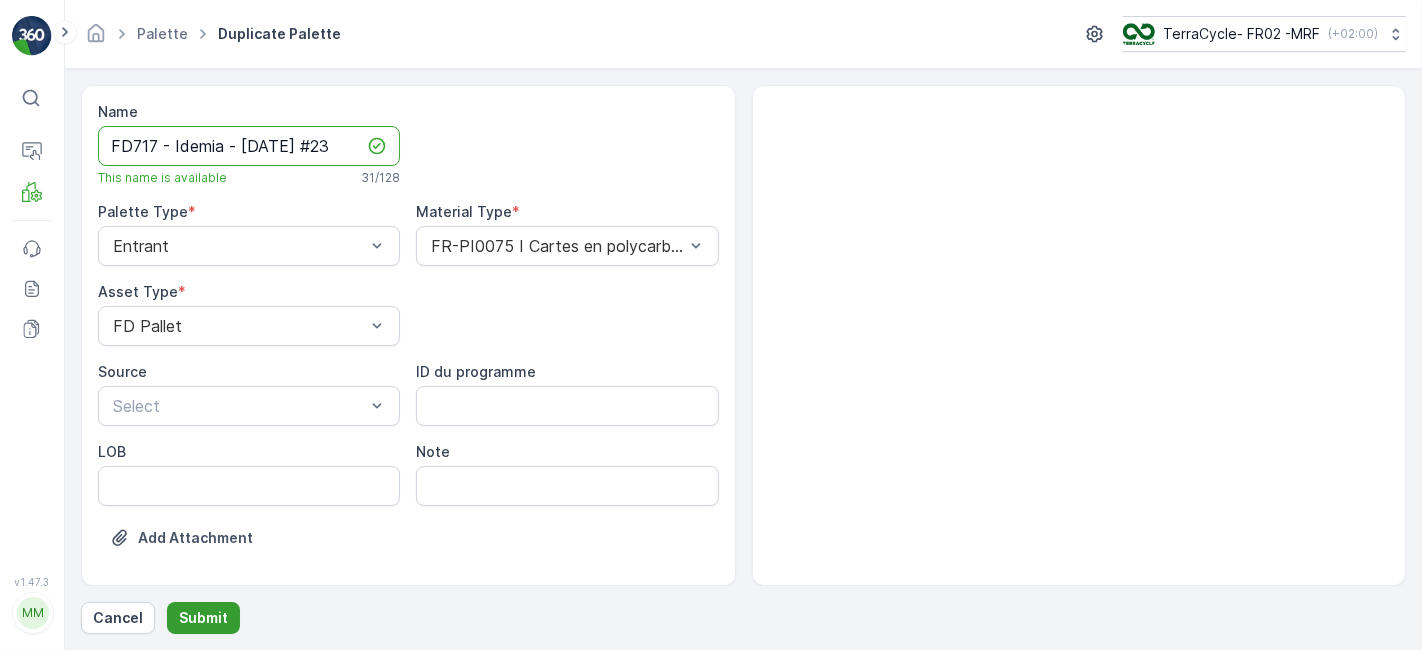 type on "FD717 - Idemia - [DATE] #23" 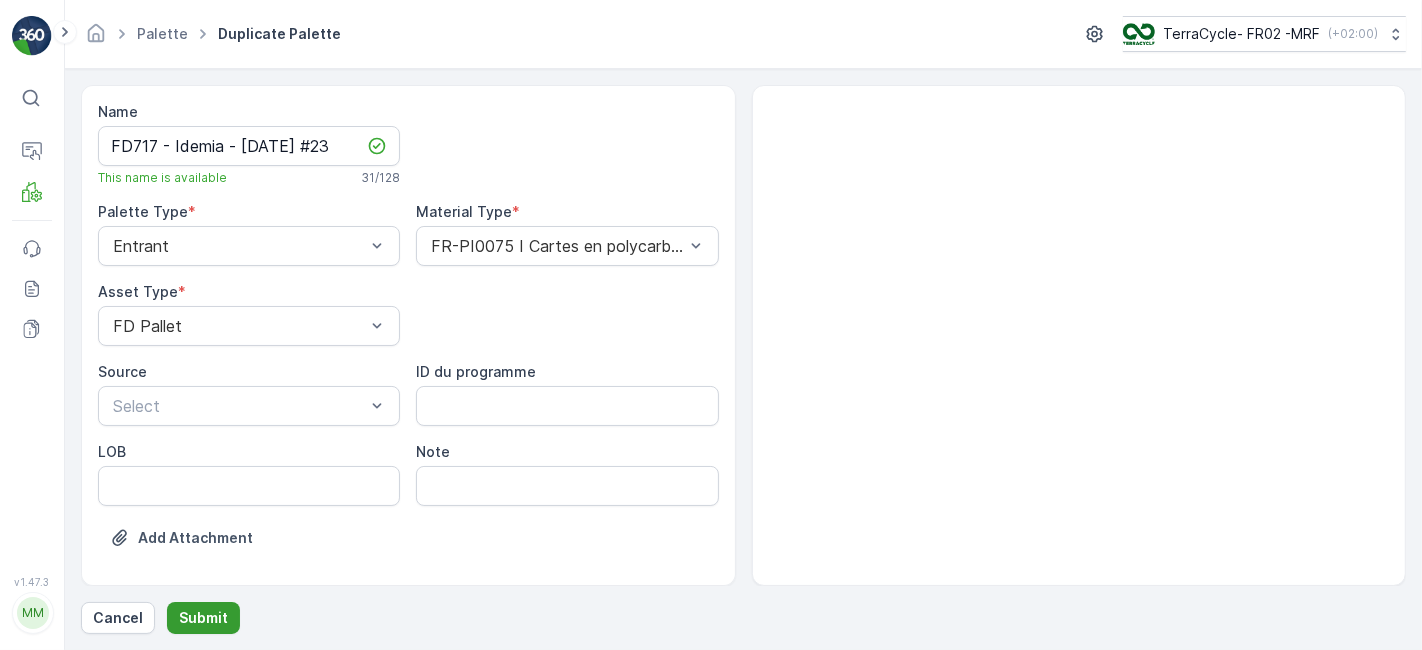 click on "Submit" at bounding box center [203, 618] 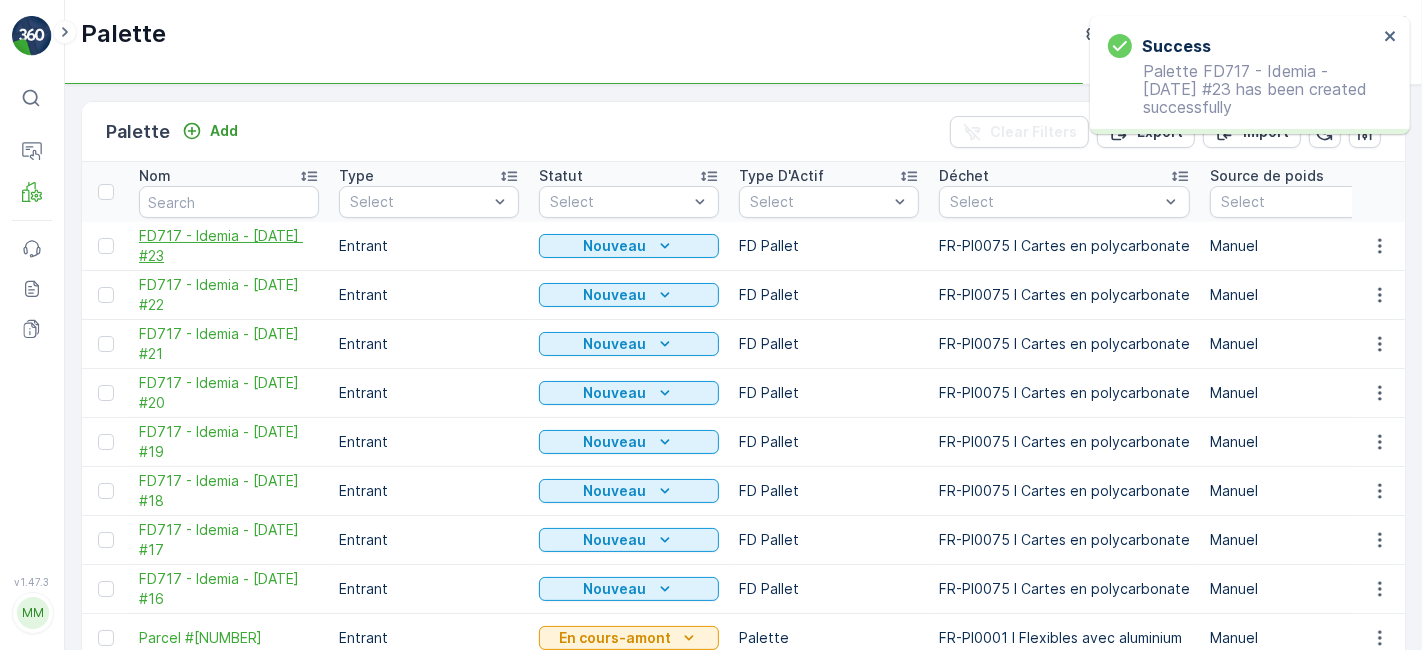 click on "FD717 - Idemia - [DATE] #23" at bounding box center (229, 246) 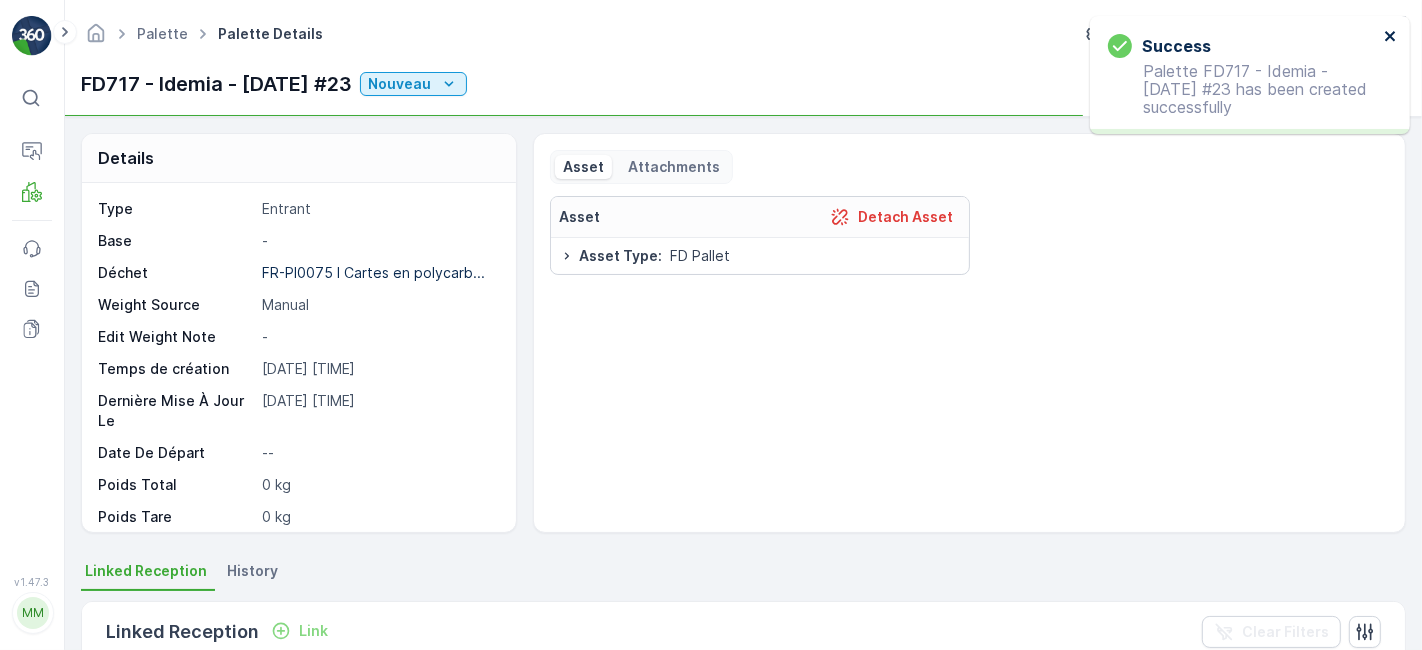 click 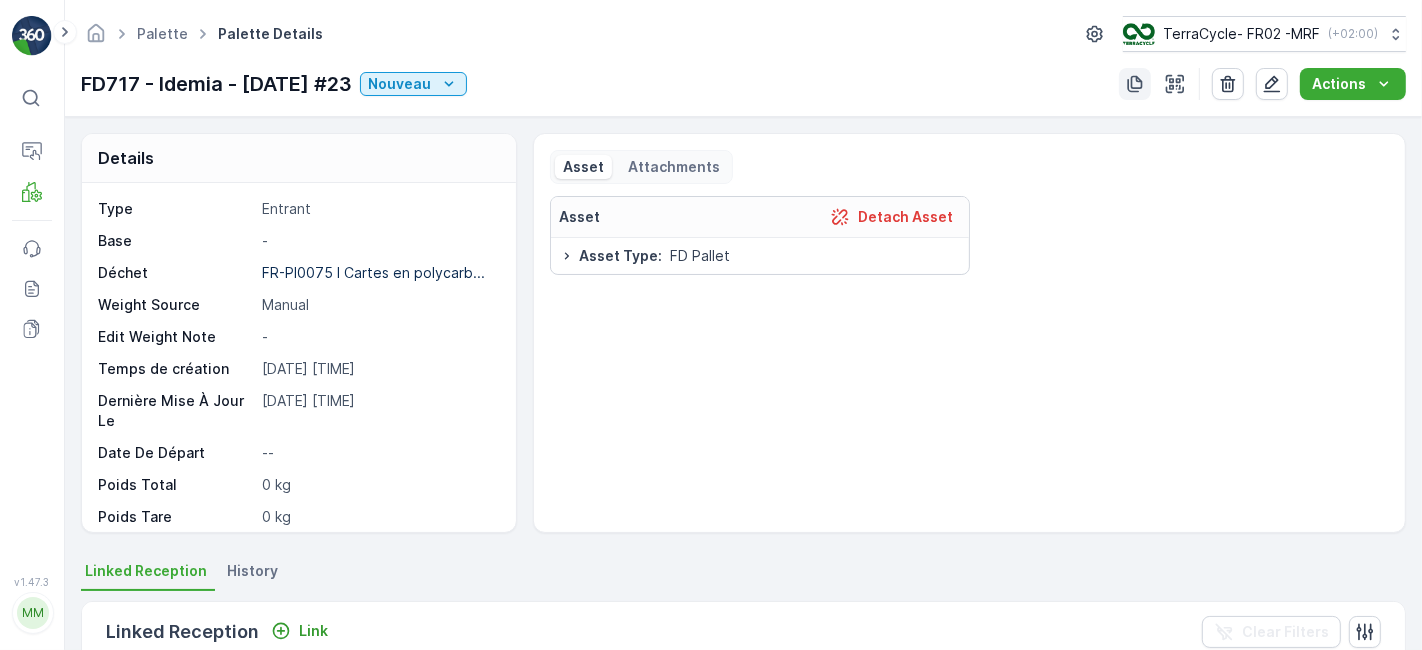 click 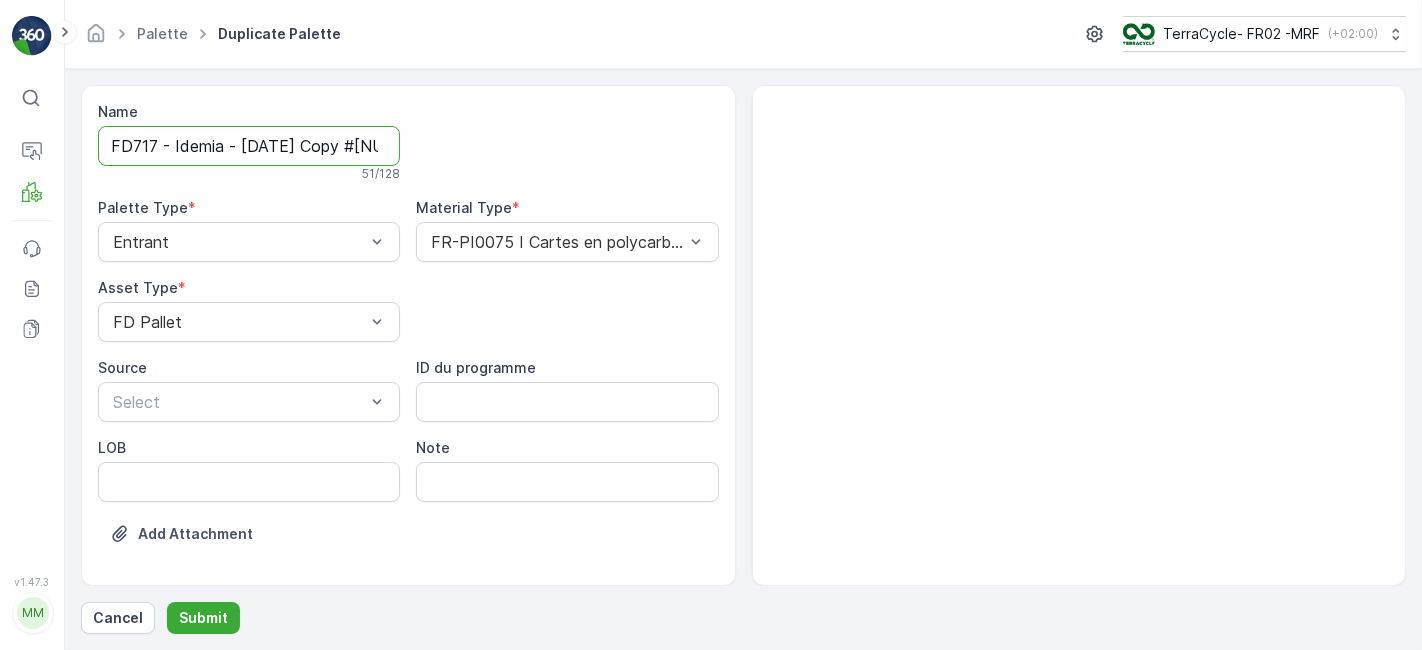 scroll, scrollTop: 0, scrollLeft: 167, axis: horizontal 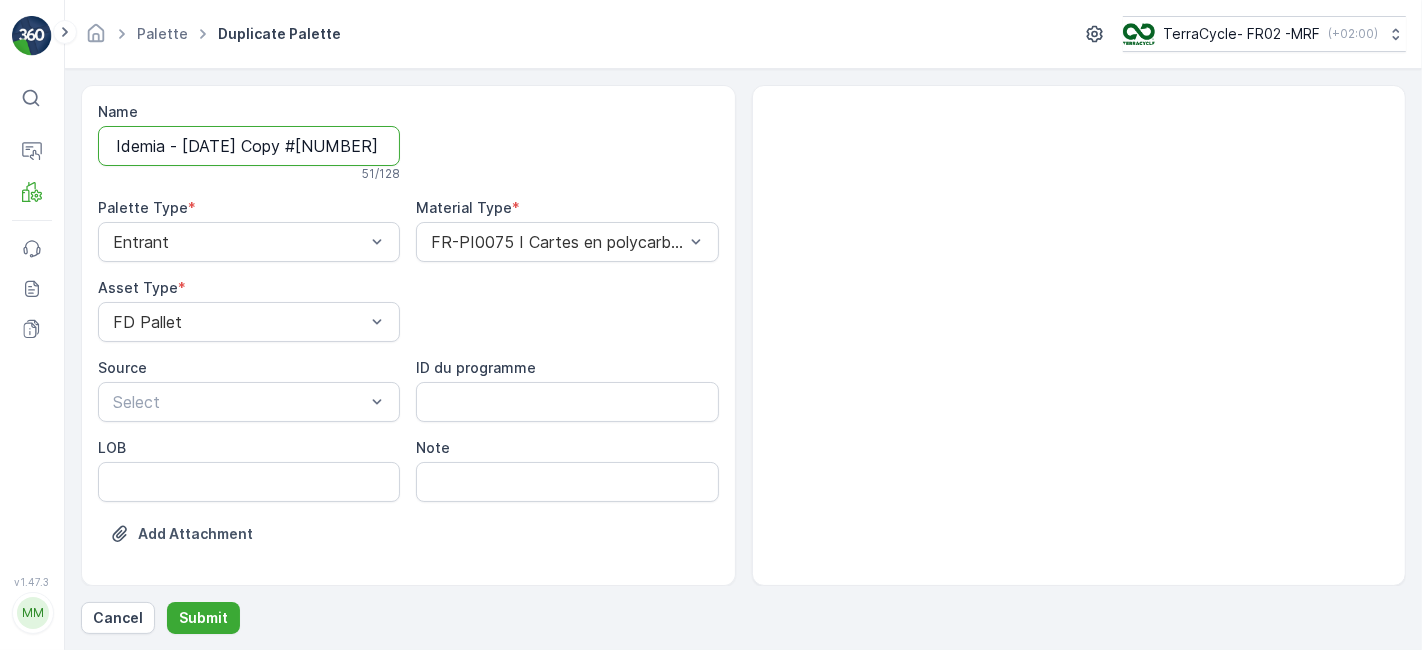 drag, startPoint x: 351, startPoint y: 141, endPoint x: 815, endPoint y: 95, distance: 466.2746 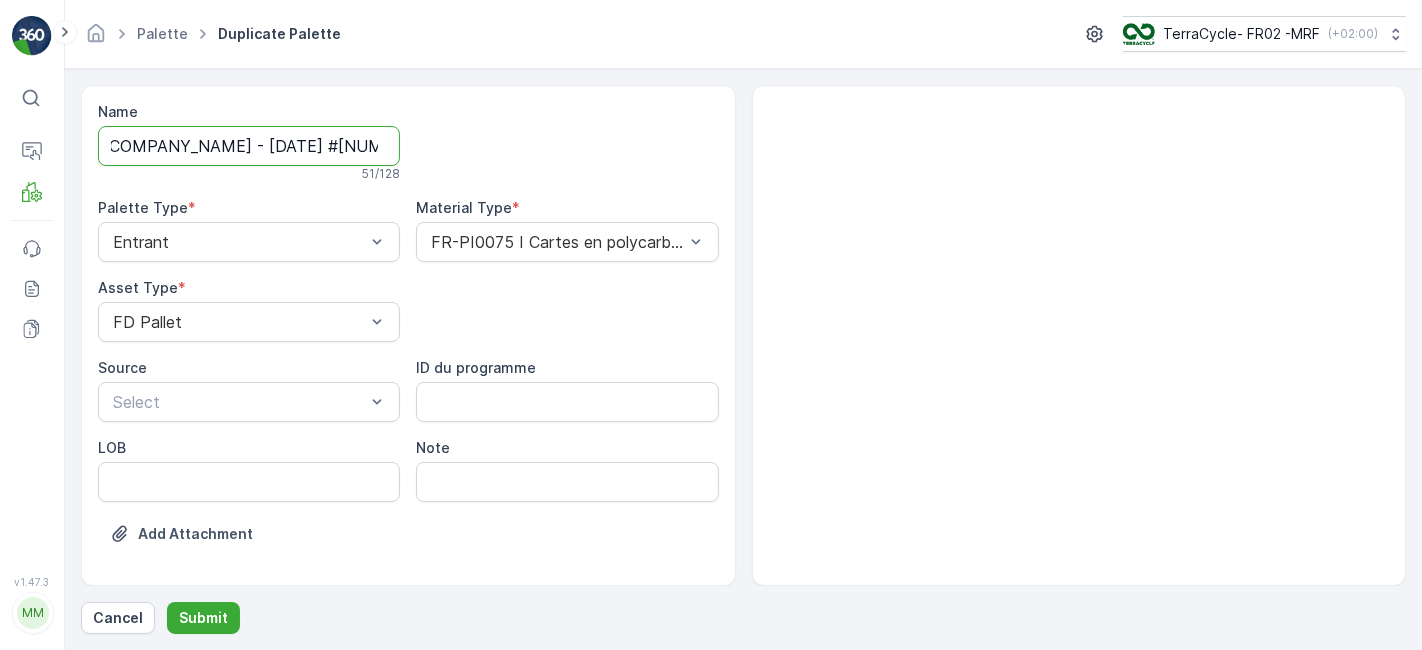 scroll, scrollTop: 0, scrollLeft: 0, axis: both 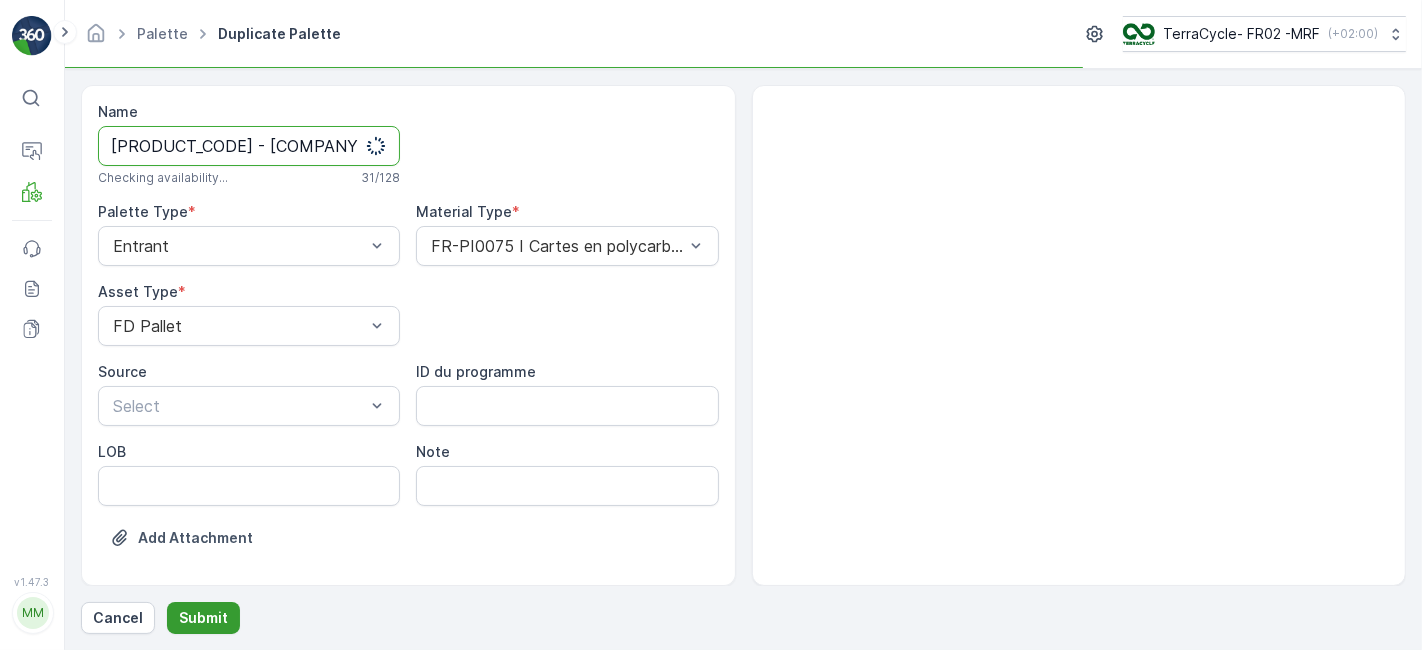 type on "[PRODUCT_CODE] - [COMPANY_NAME] - [DATE] #[NUMBER]" 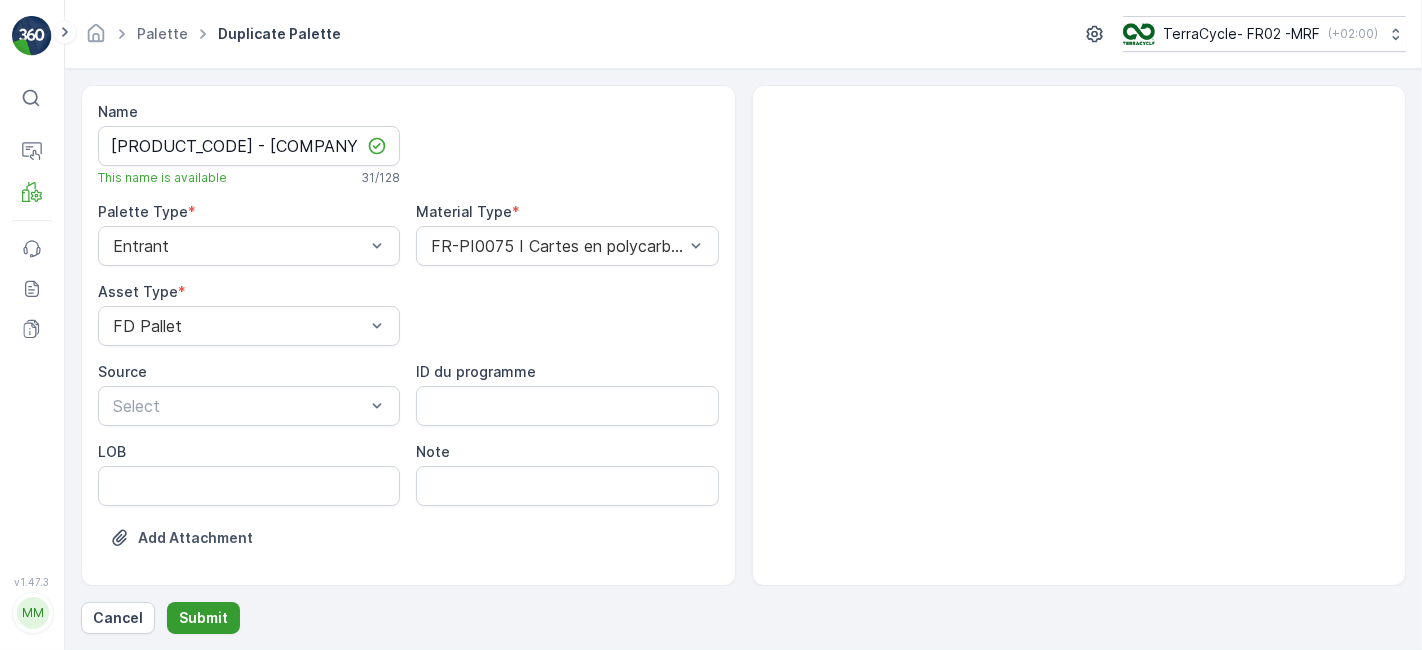click on "Submit" at bounding box center (203, 618) 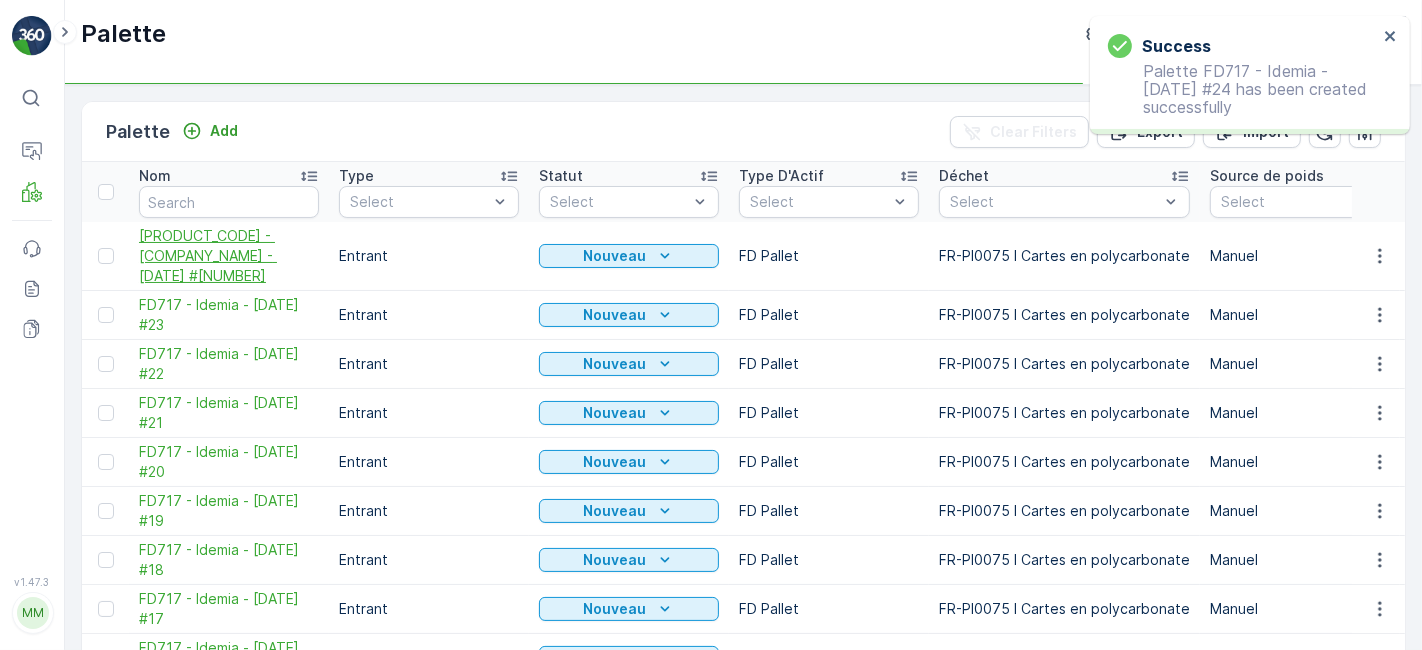 click on "[PRODUCT_CODE] - [COMPANY_NAME] - [DATE] #[NUMBER]" at bounding box center (229, 256) 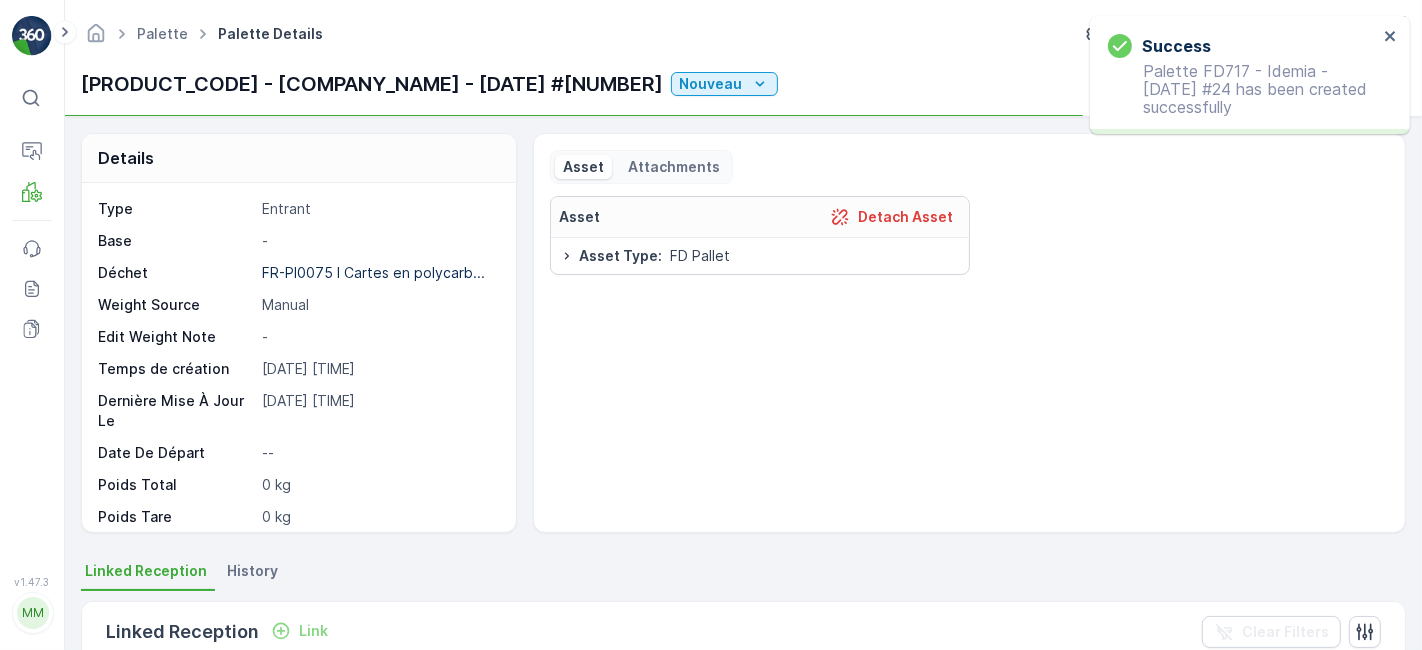 click on "Success Palette FD717 - Idemia - [DATE] #24 has been created successfully" at bounding box center (1243, 75) 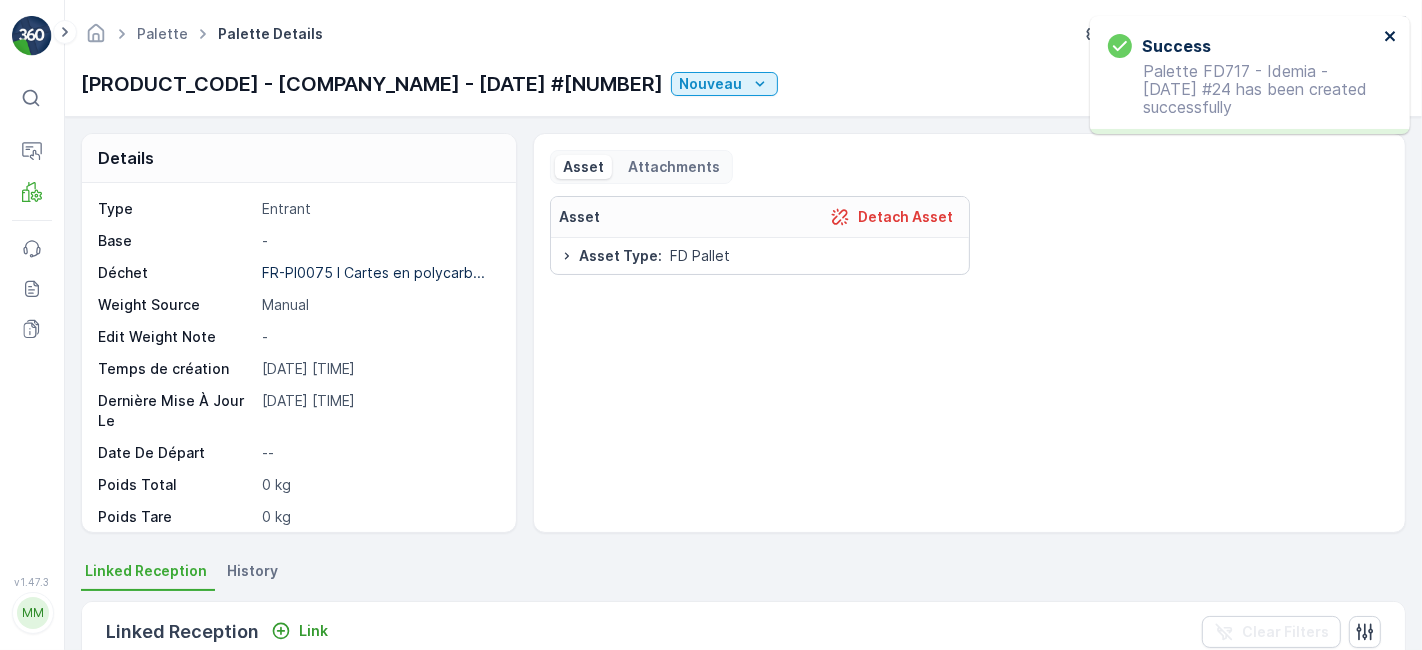click 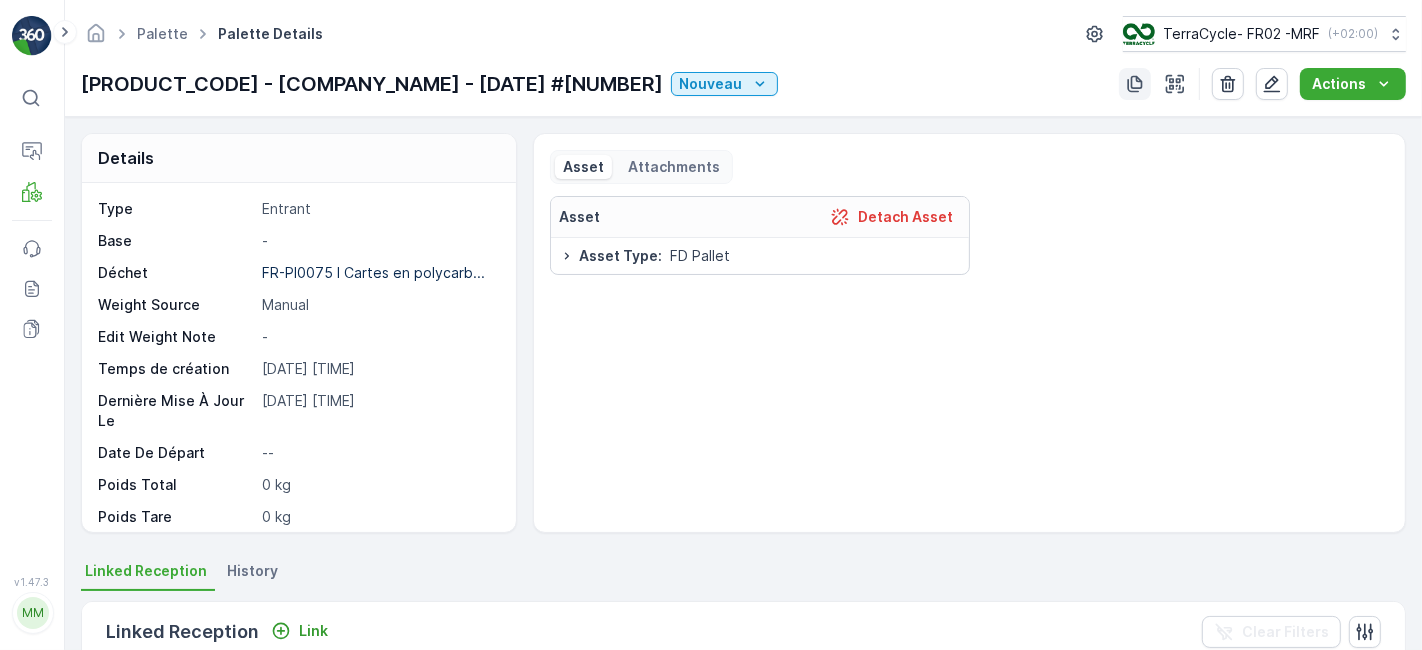 click 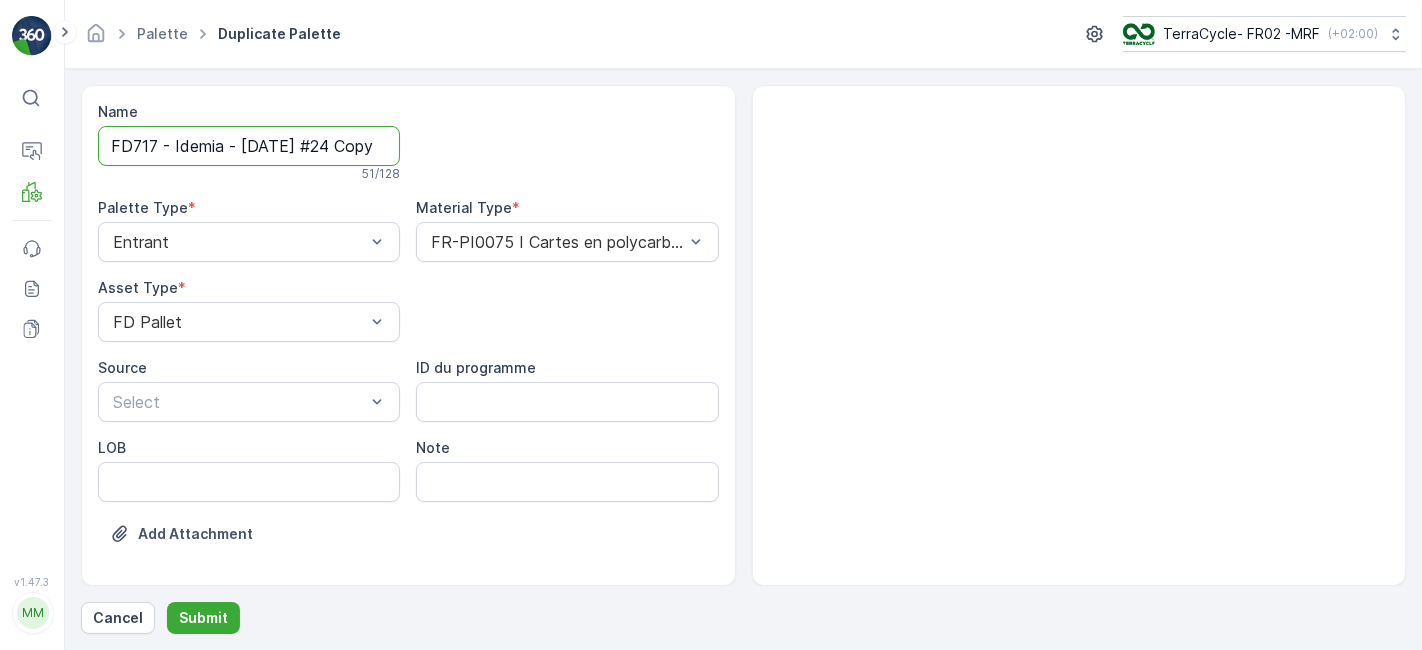 scroll, scrollTop: 0, scrollLeft: 168, axis: horizontal 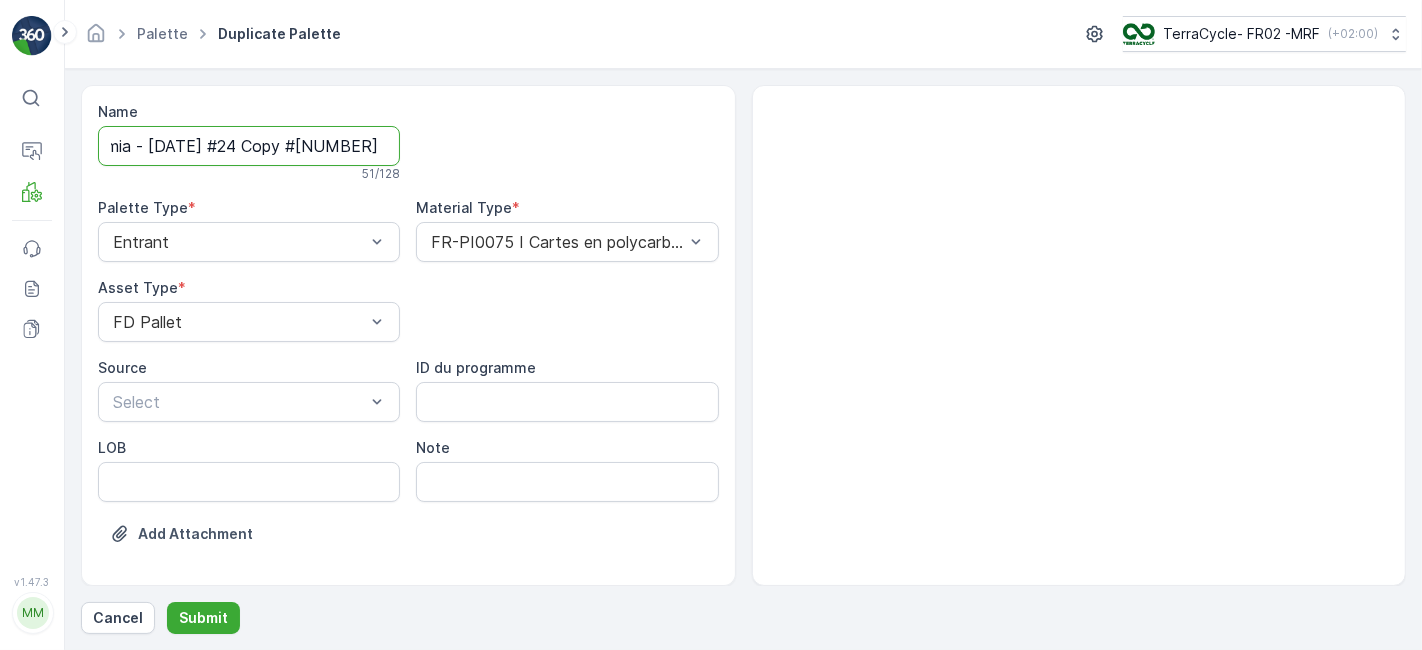 drag, startPoint x: 351, startPoint y: 147, endPoint x: 722, endPoint y: 75, distance: 377.92194 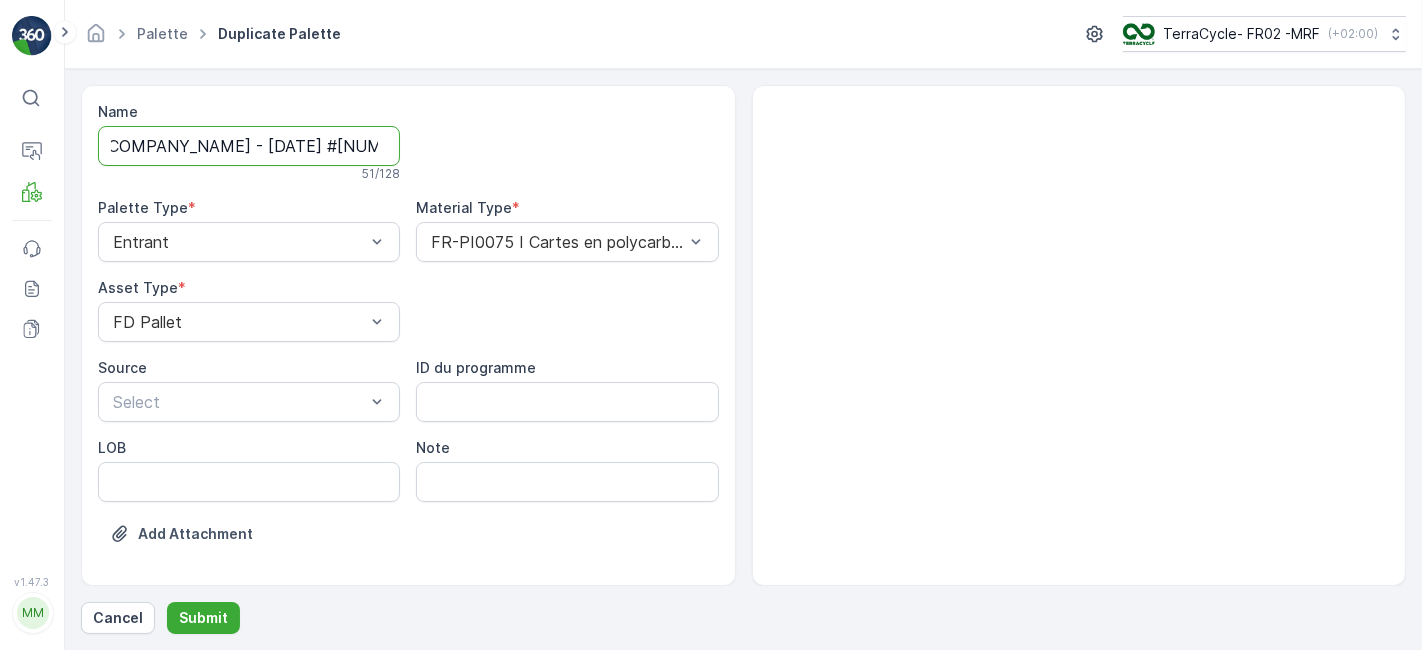 scroll, scrollTop: 0, scrollLeft: 0, axis: both 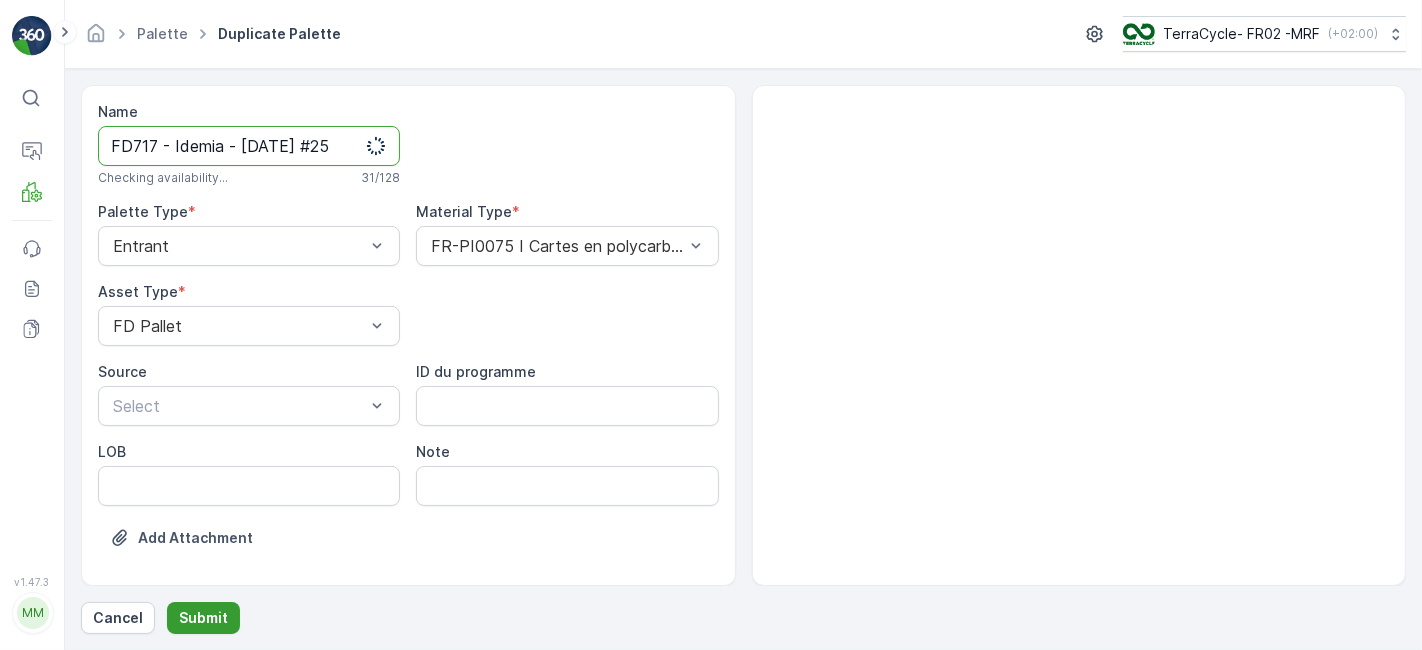 type on "FD717 - Idemia - [DATE] #25" 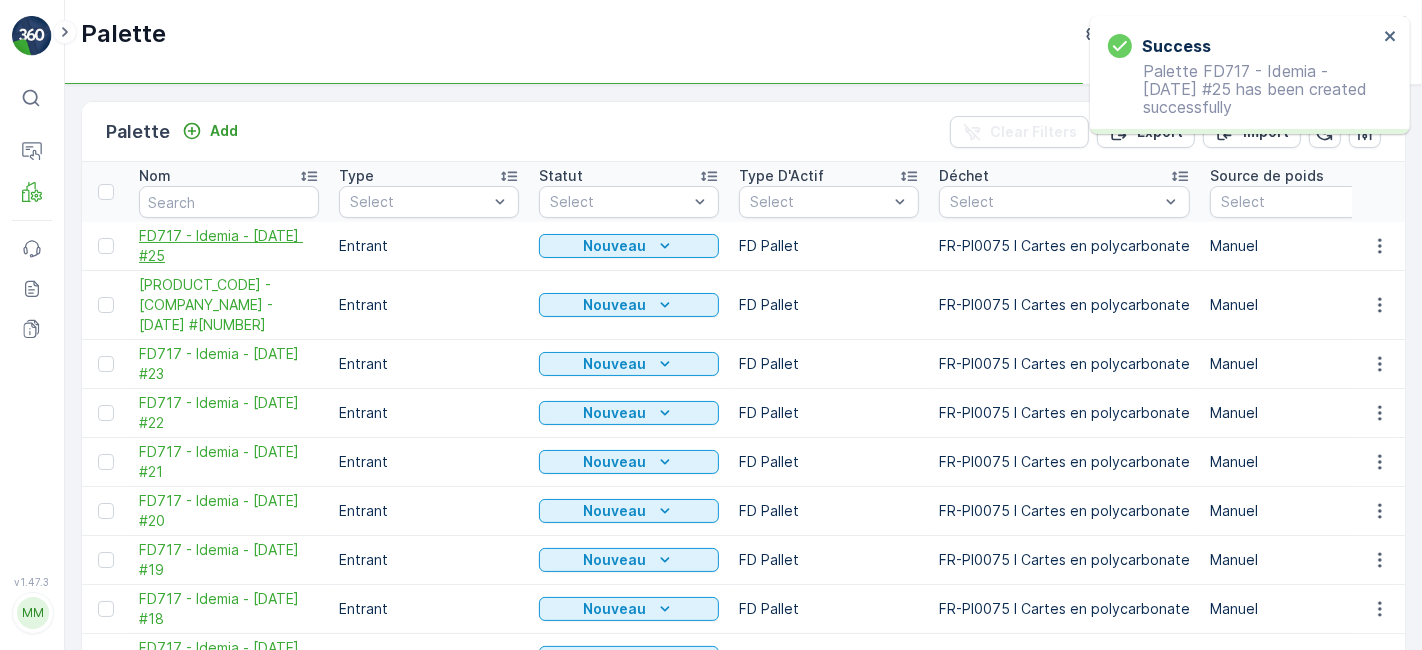 click on "FD717 - Idemia - [DATE] #25" at bounding box center (229, 246) 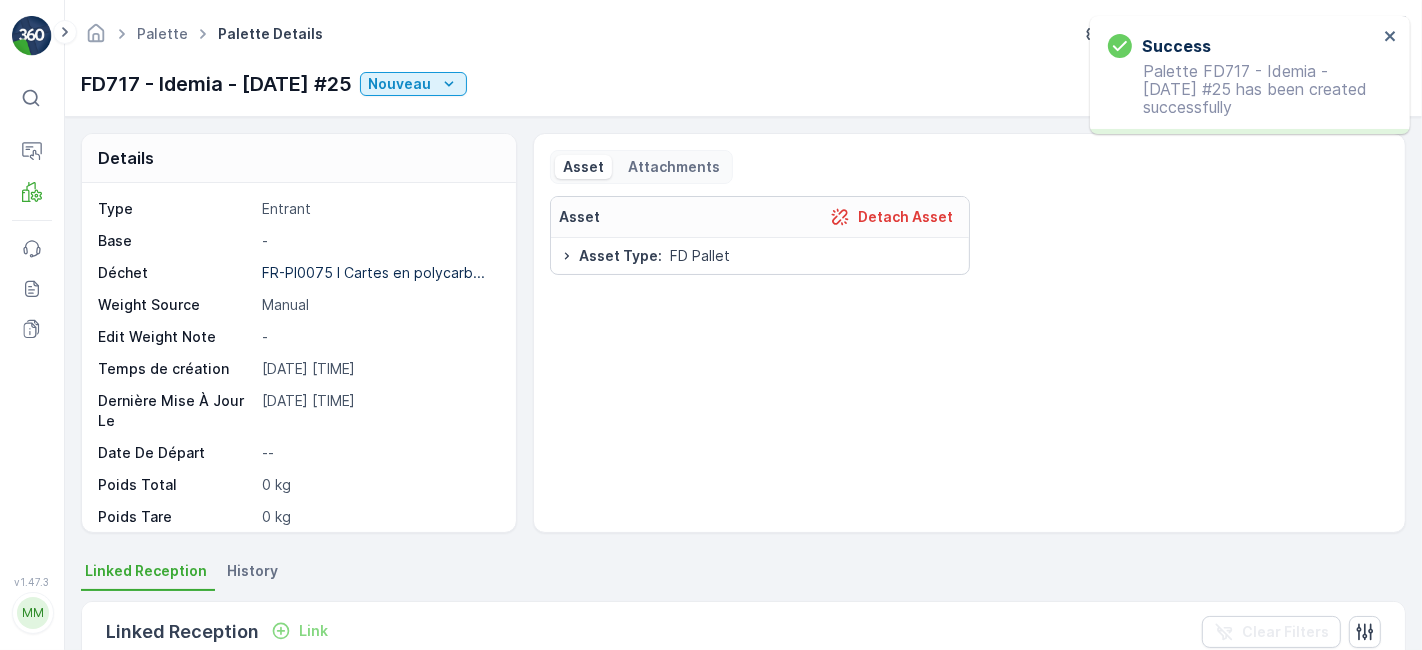 click on "Success Palette FD717 - Idemia - [DATE] #25 has been created successfully" at bounding box center [1250, 75] 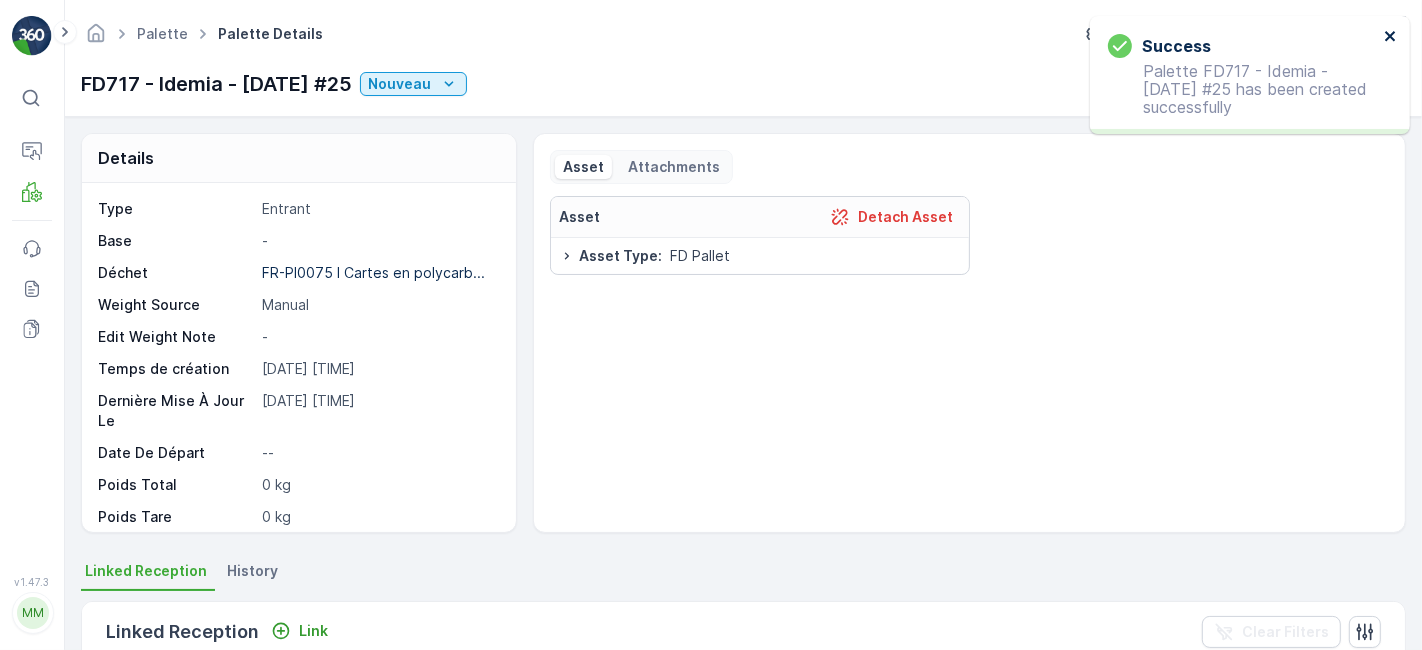 click 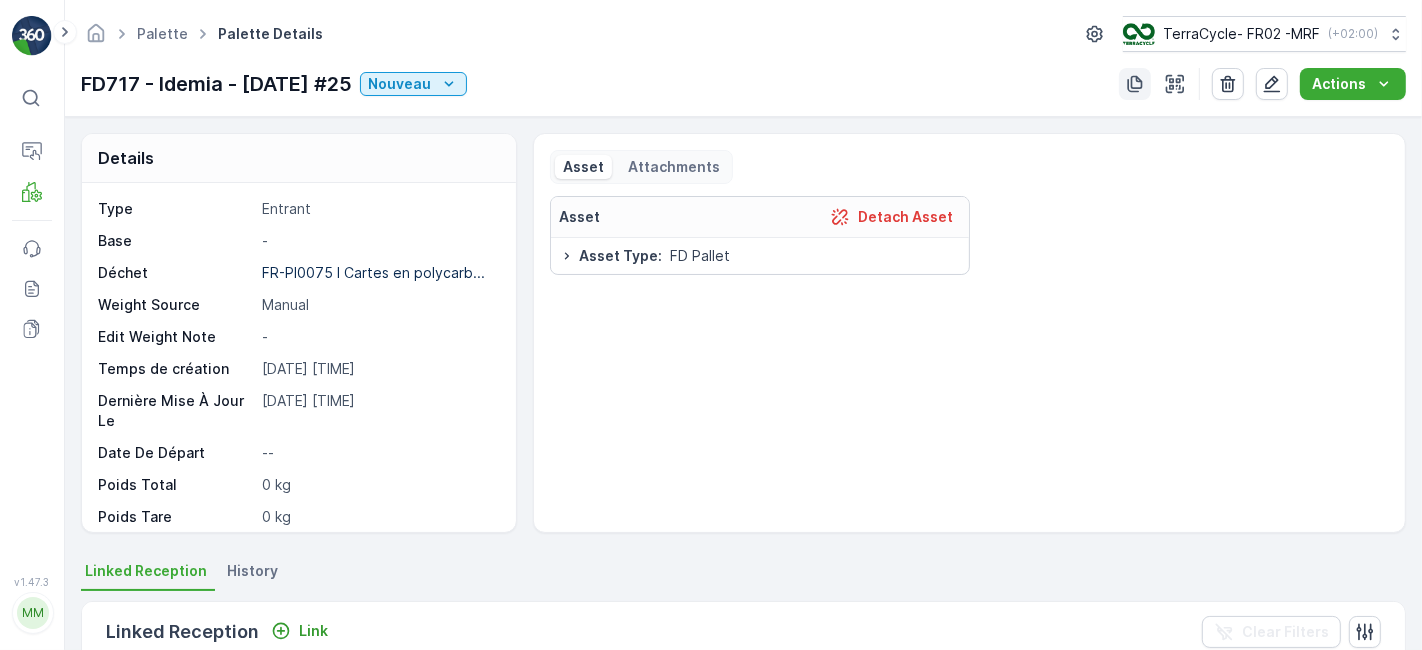 click at bounding box center (1135, 84) 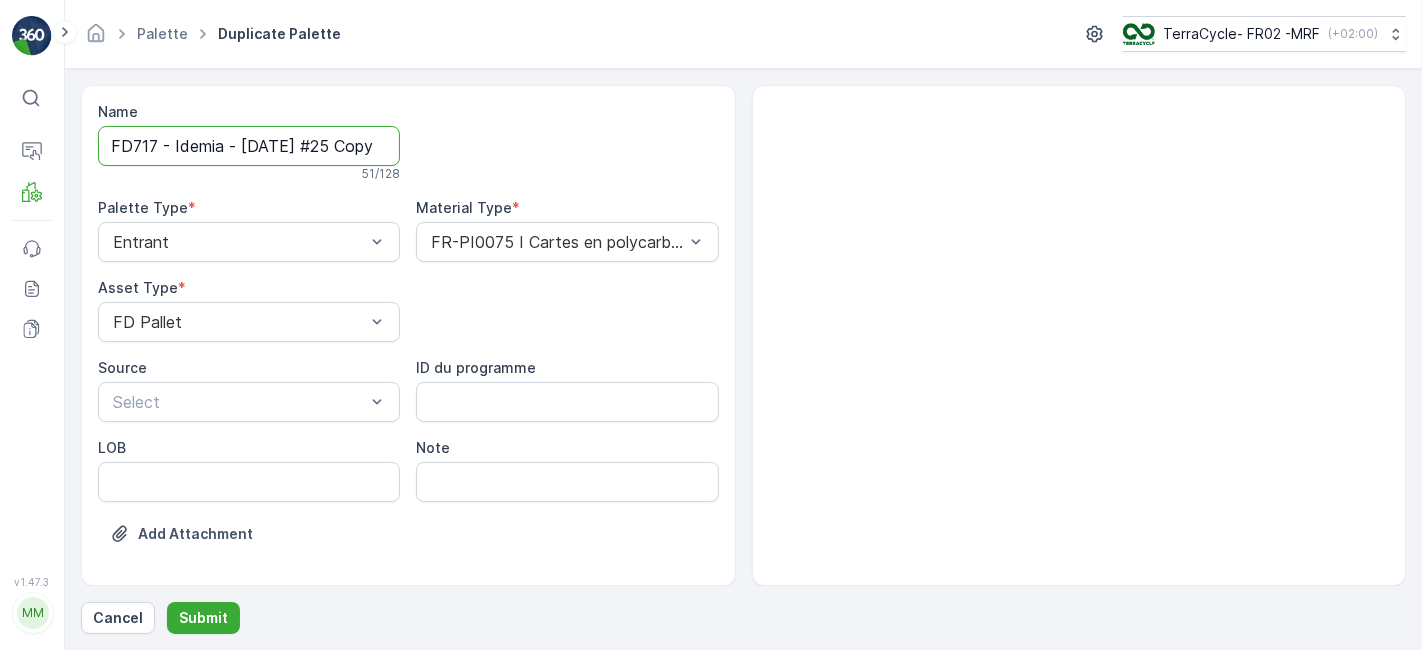 scroll, scrollTop: 0, scrollLeft: 168, axis: horizontal 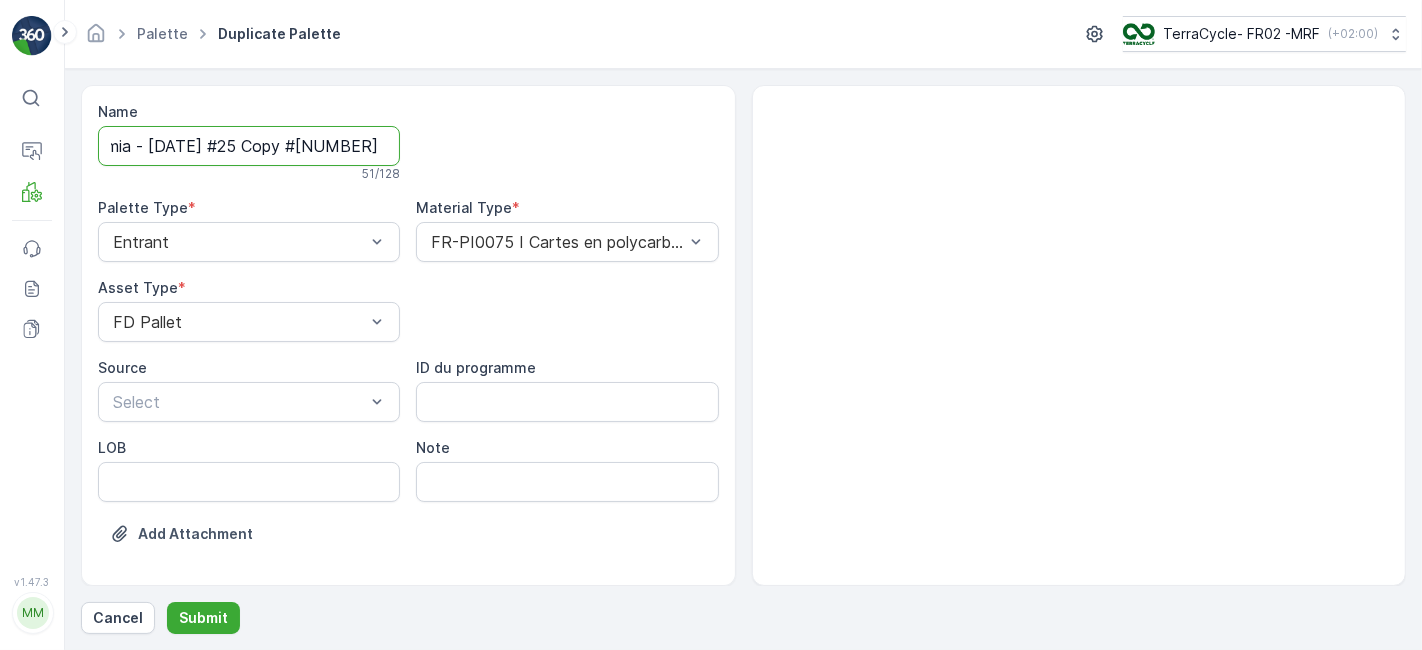 drag, startPoint x: 353, startPoint y: 148, endPoint x: 997, endPoint y: 83, distance: 647.272 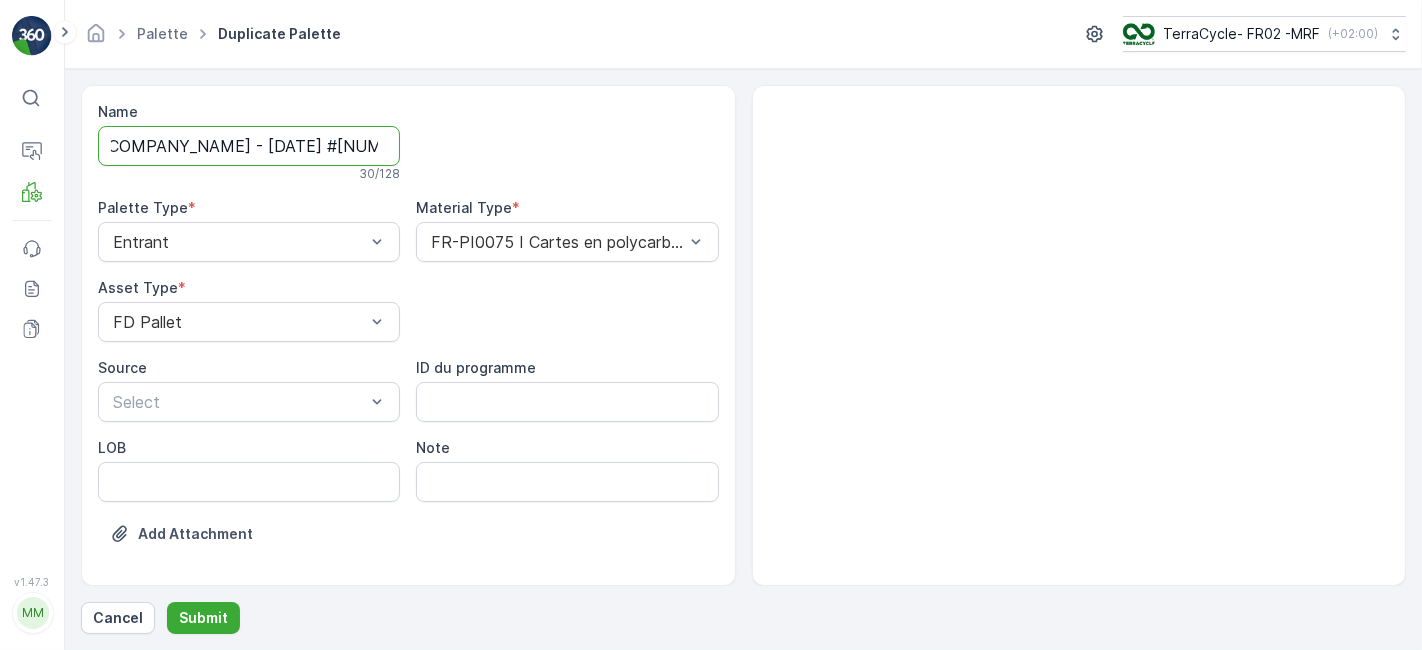 scroll, scrollTop: 0, scrollLeft: 0, axis: both 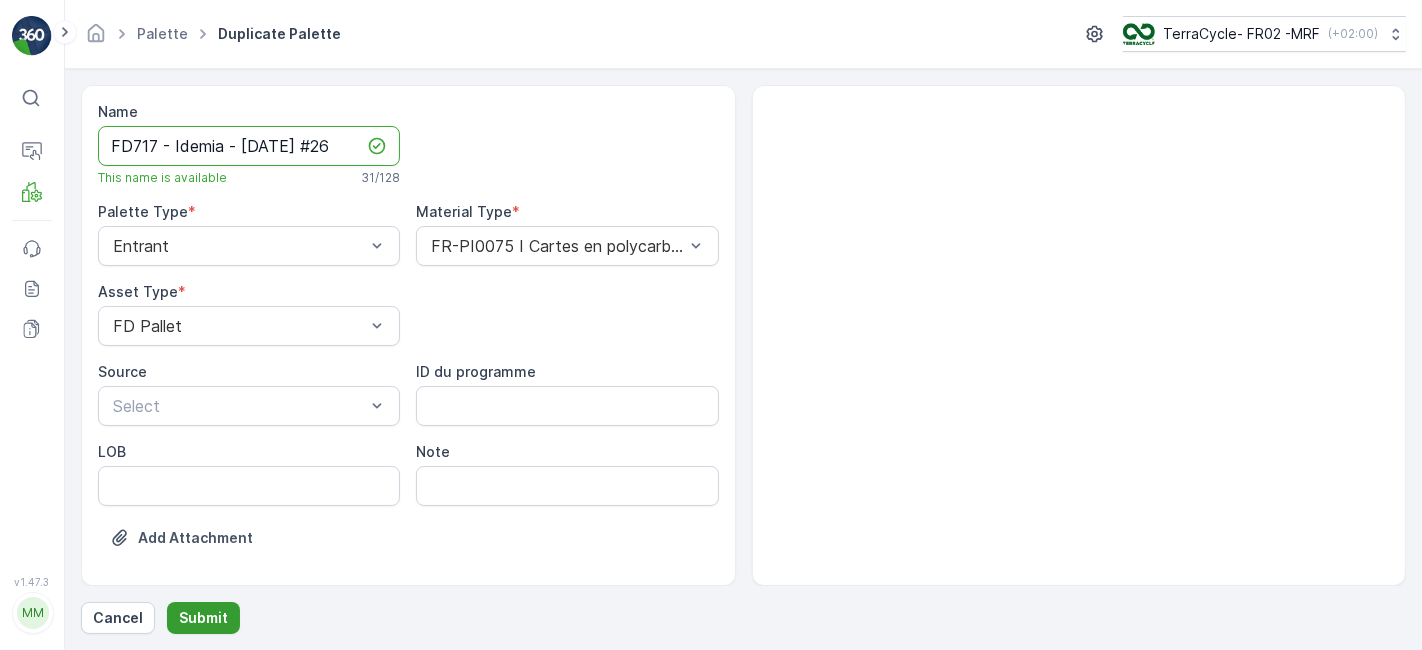 type on "FD717 - Idemia - [DATE] #26" 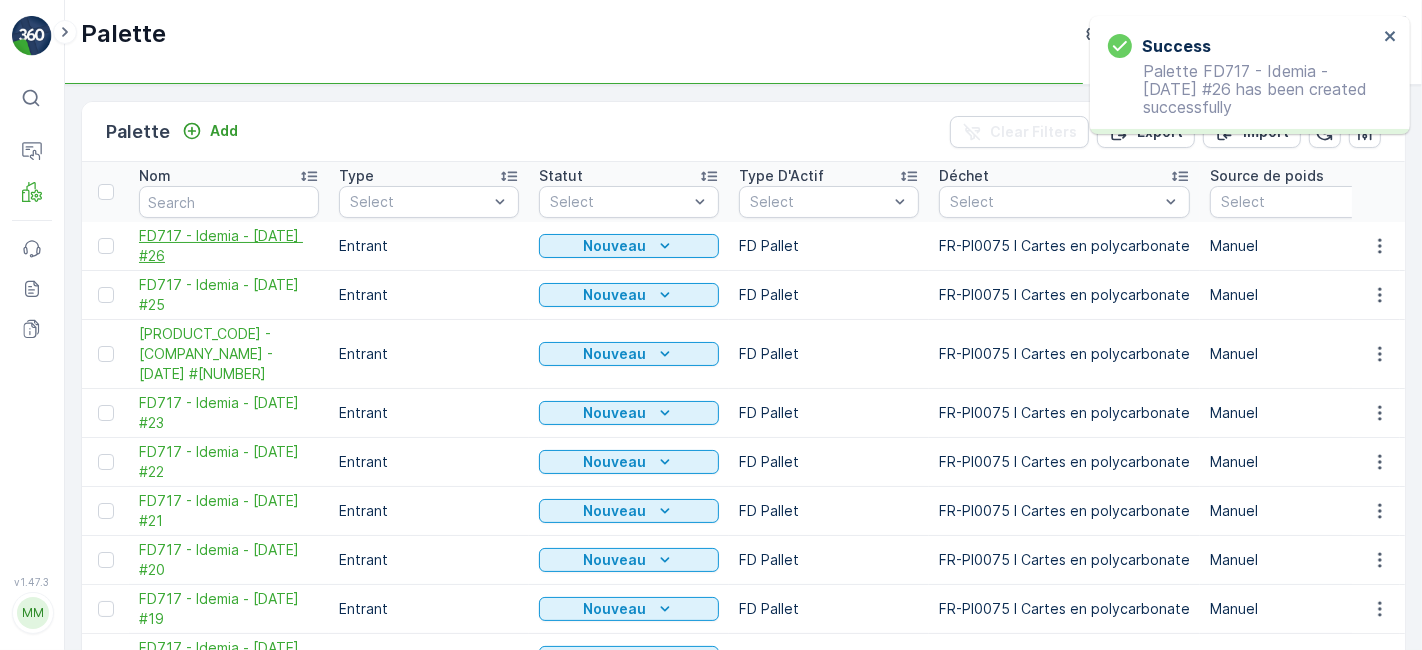 click on "FD717 - Idemia - [DATE] #26" at bounding box center [229, 246] 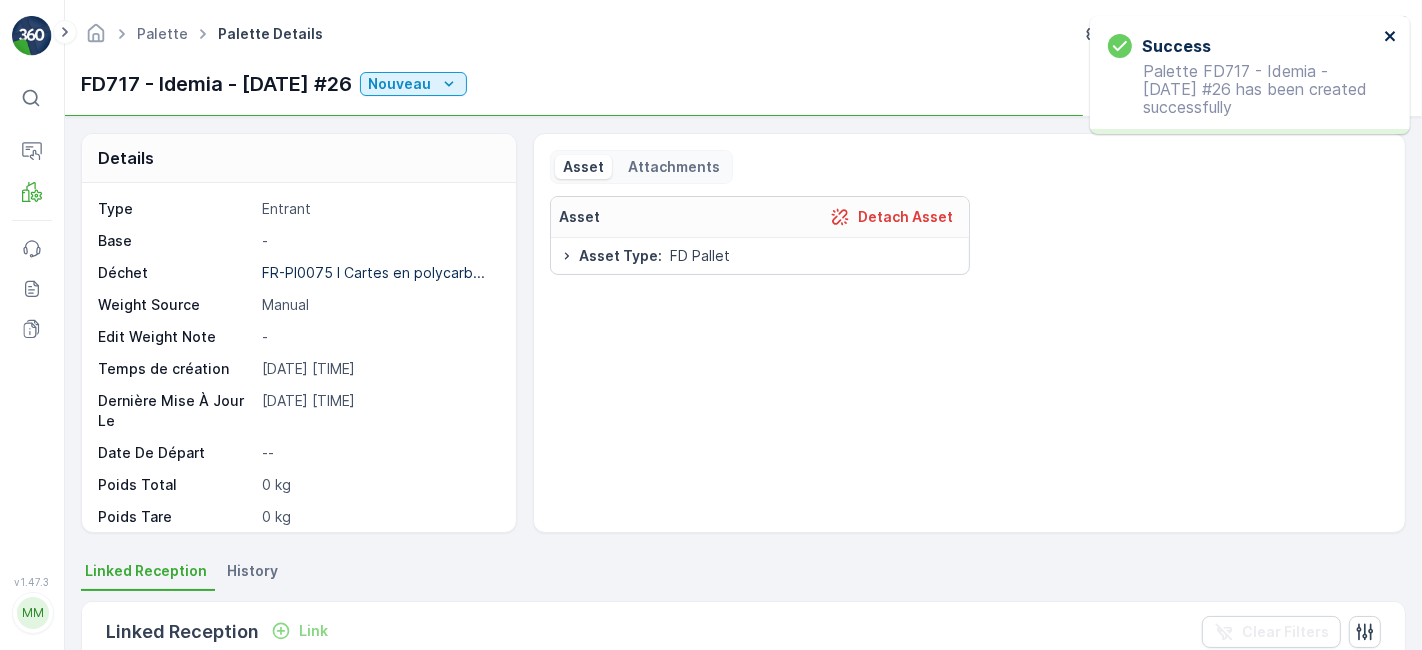 click 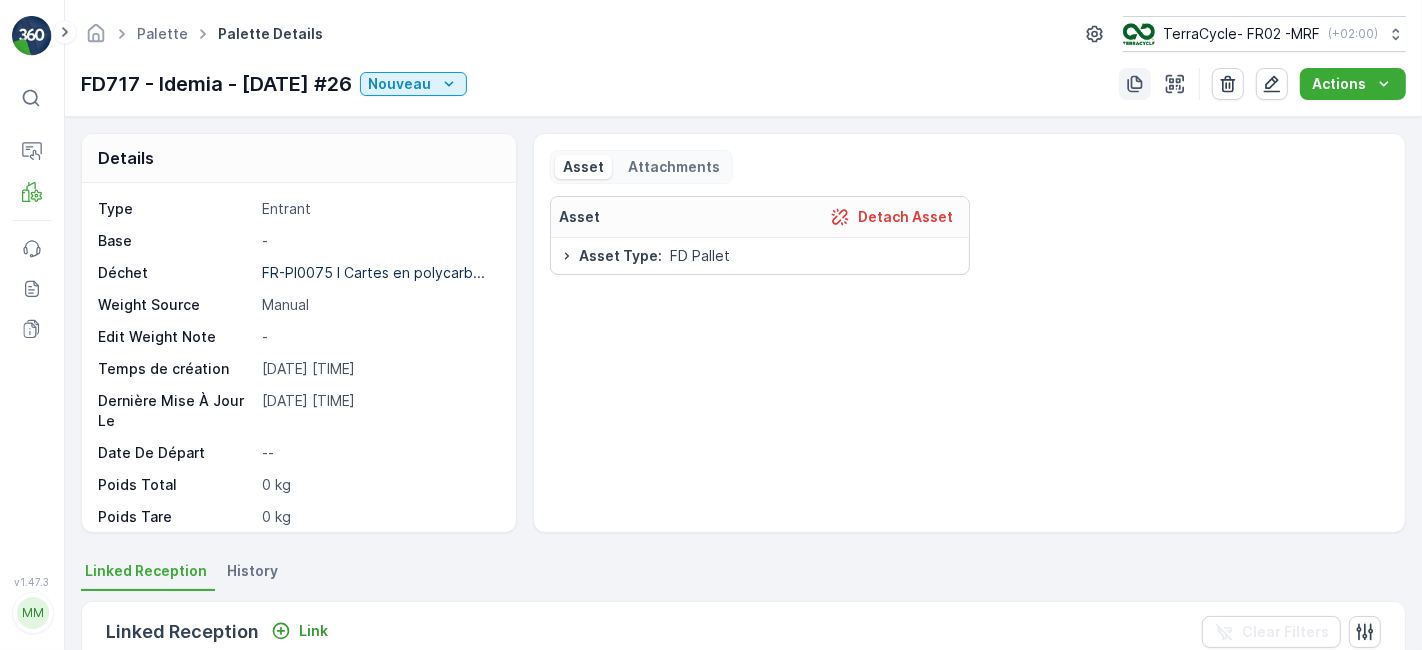 click 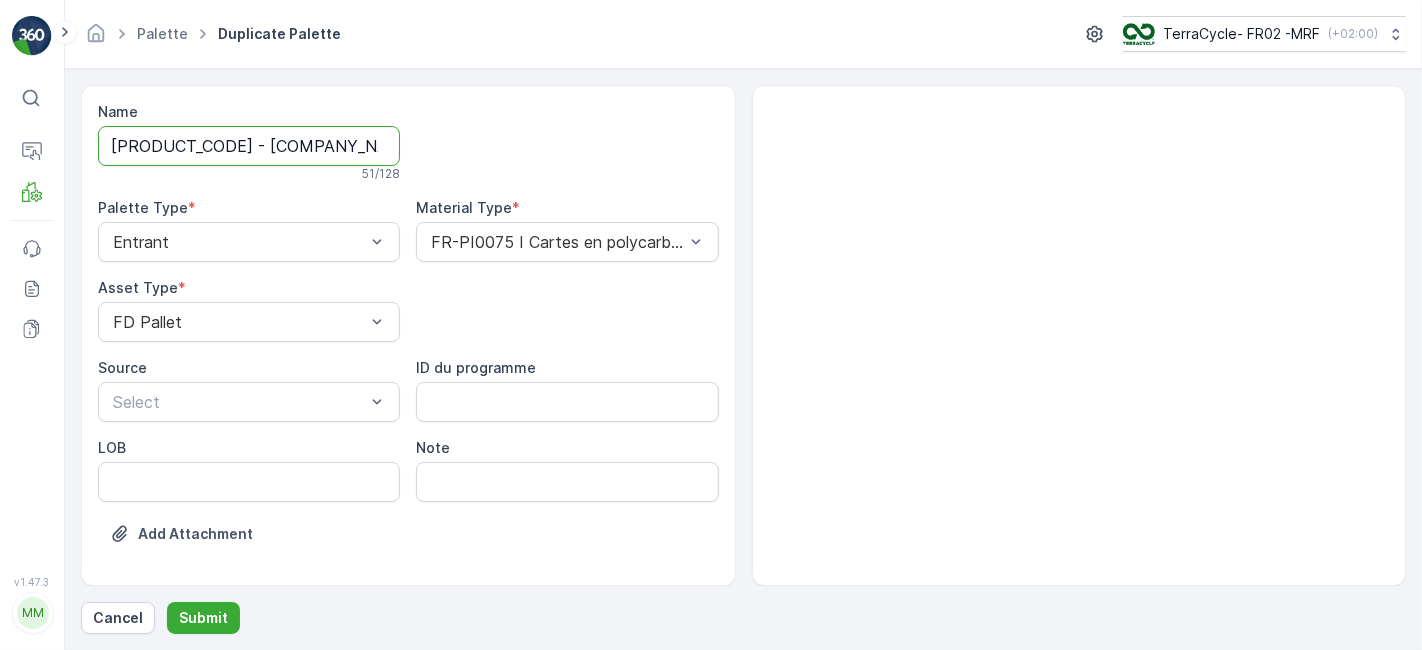 scroll, scrollTop: 0, scrollLeft: 167, axis: horizontal 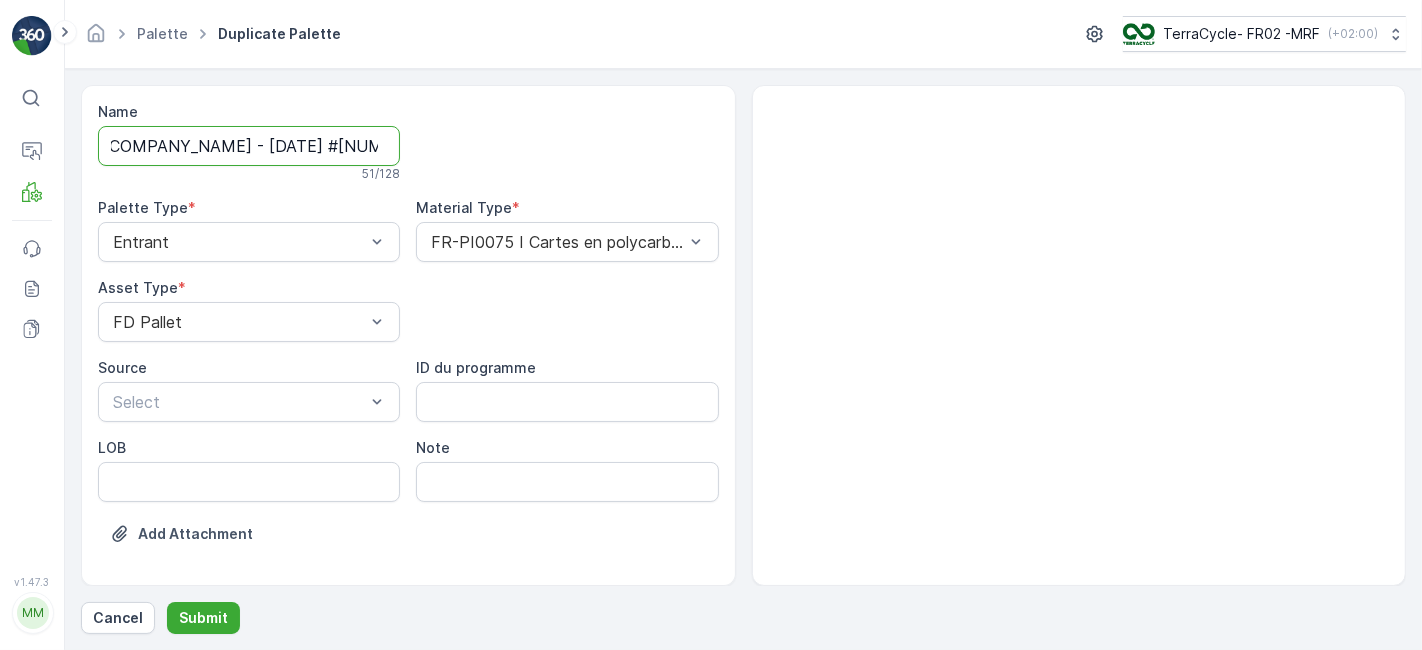 drag, startPoint x: 351, startPoint y: 150, endPoint x: 797, endPoint y: 54, distance: 456.21487 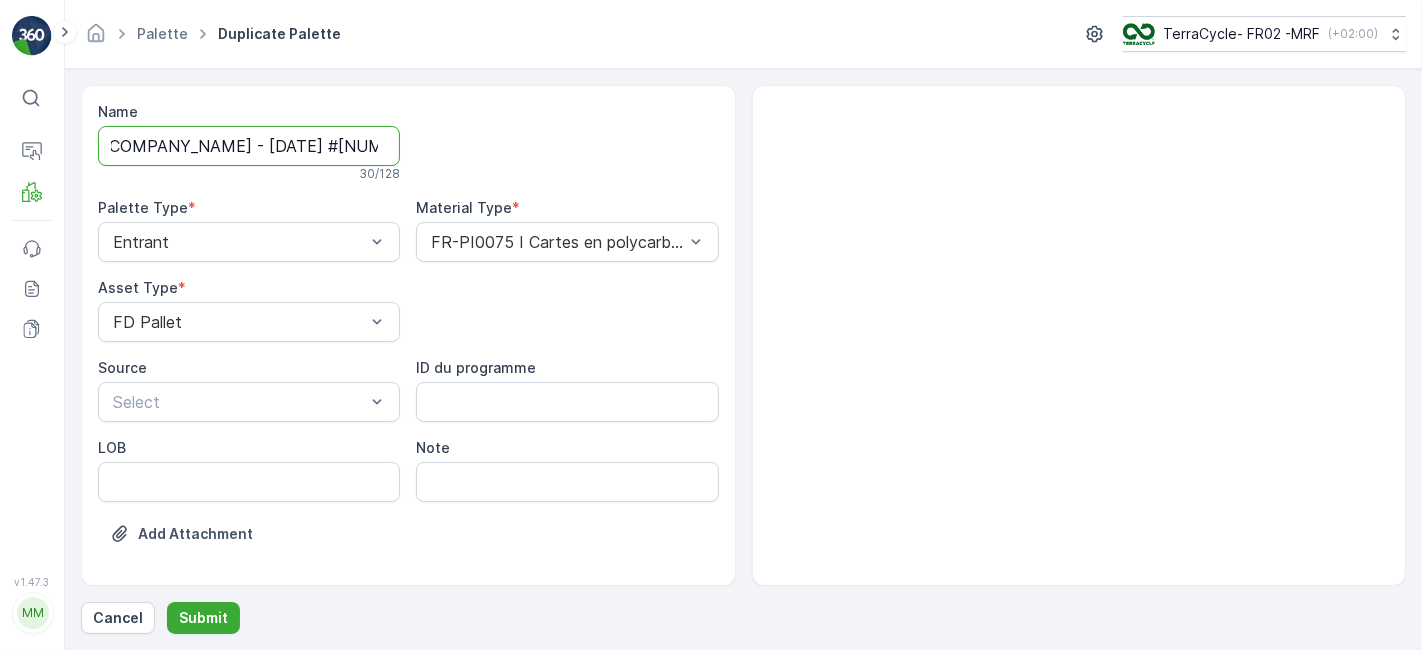 scroll, scrollTop: 0, scrollLeft: 0, axis: both 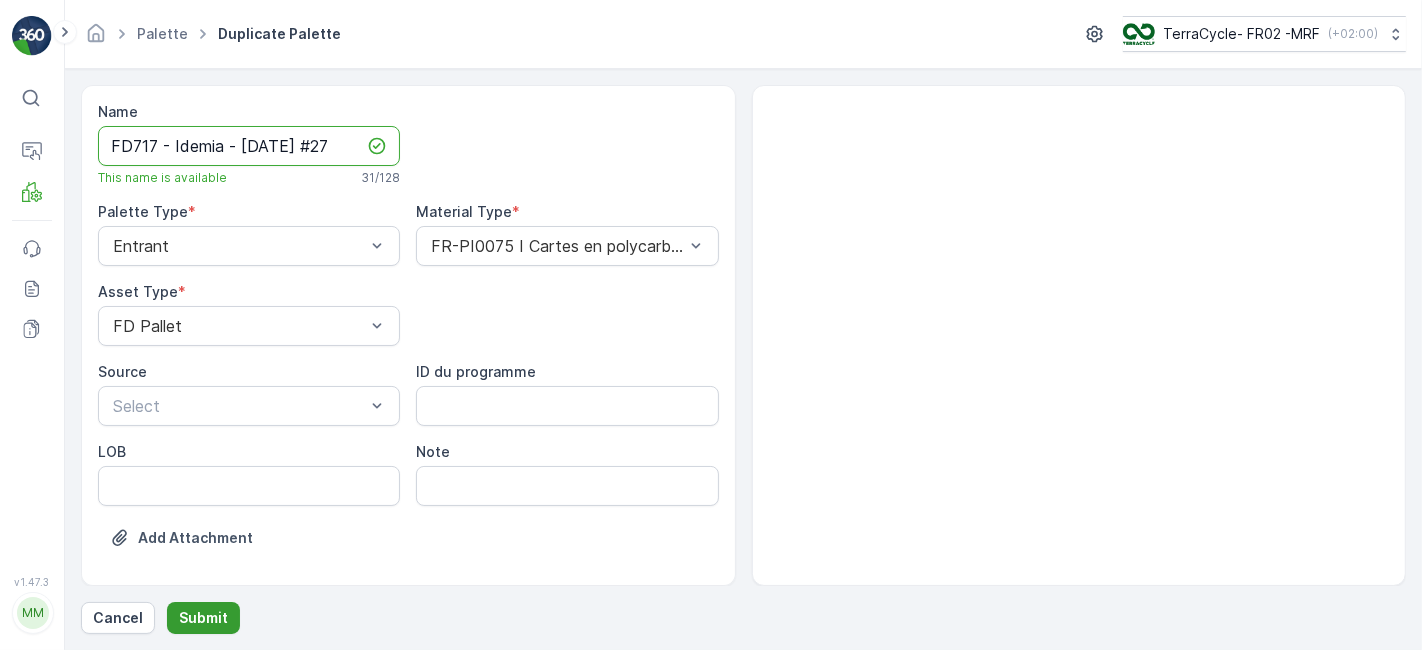 type on "FD717 - Idemia - [DATE] #27" 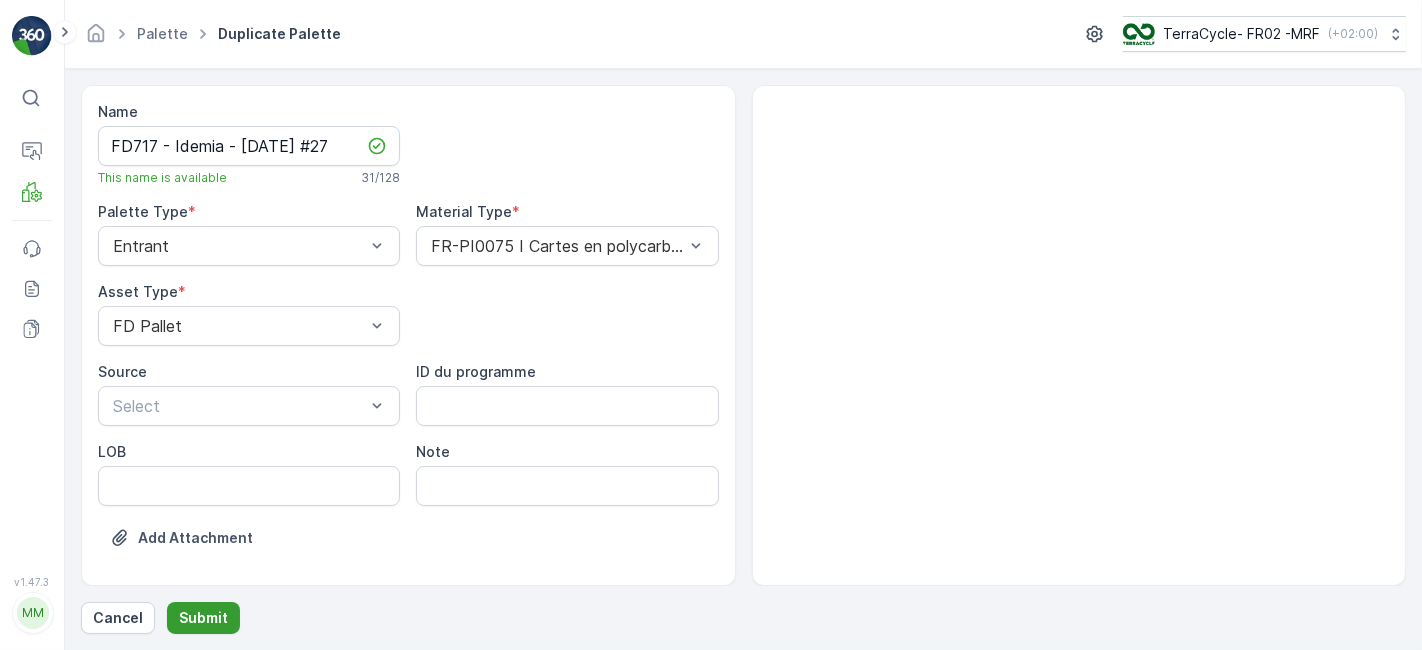 click on "Submit" at bounding box center (203, 618) 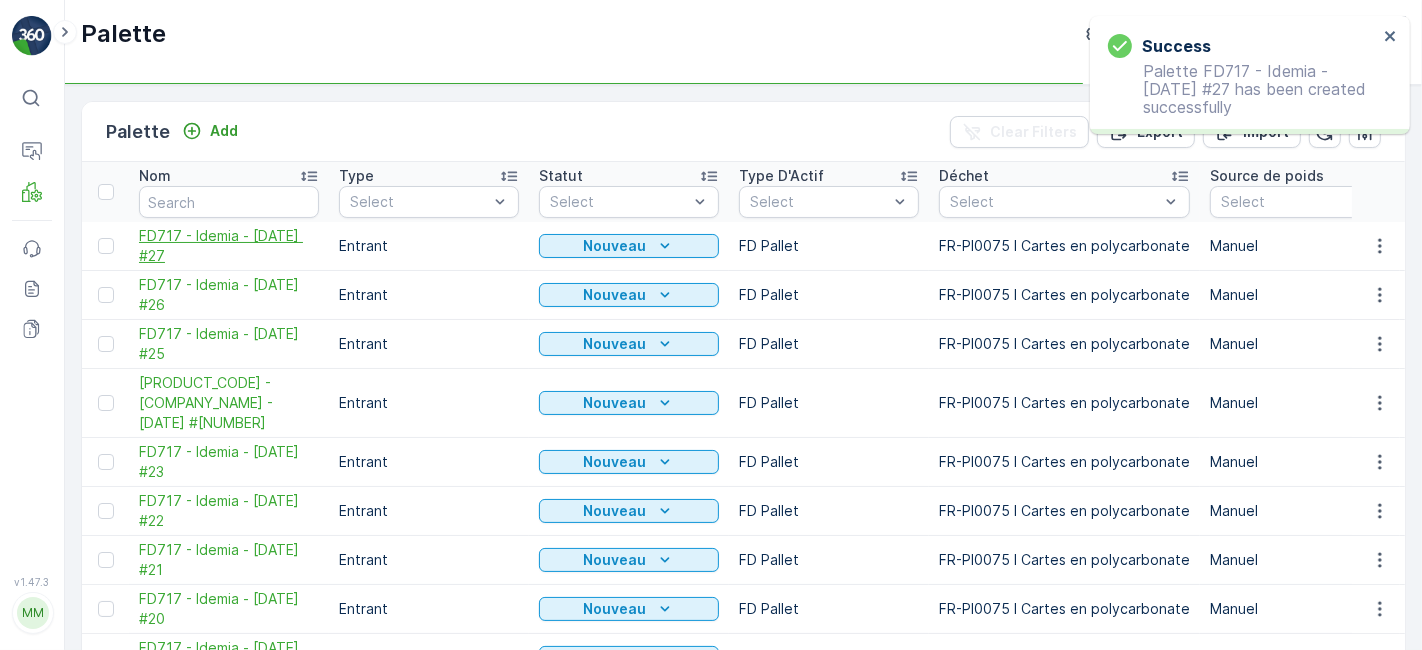 click on "FD717 - Idemia - [DATE] #27" at bounding box center [229, 246] 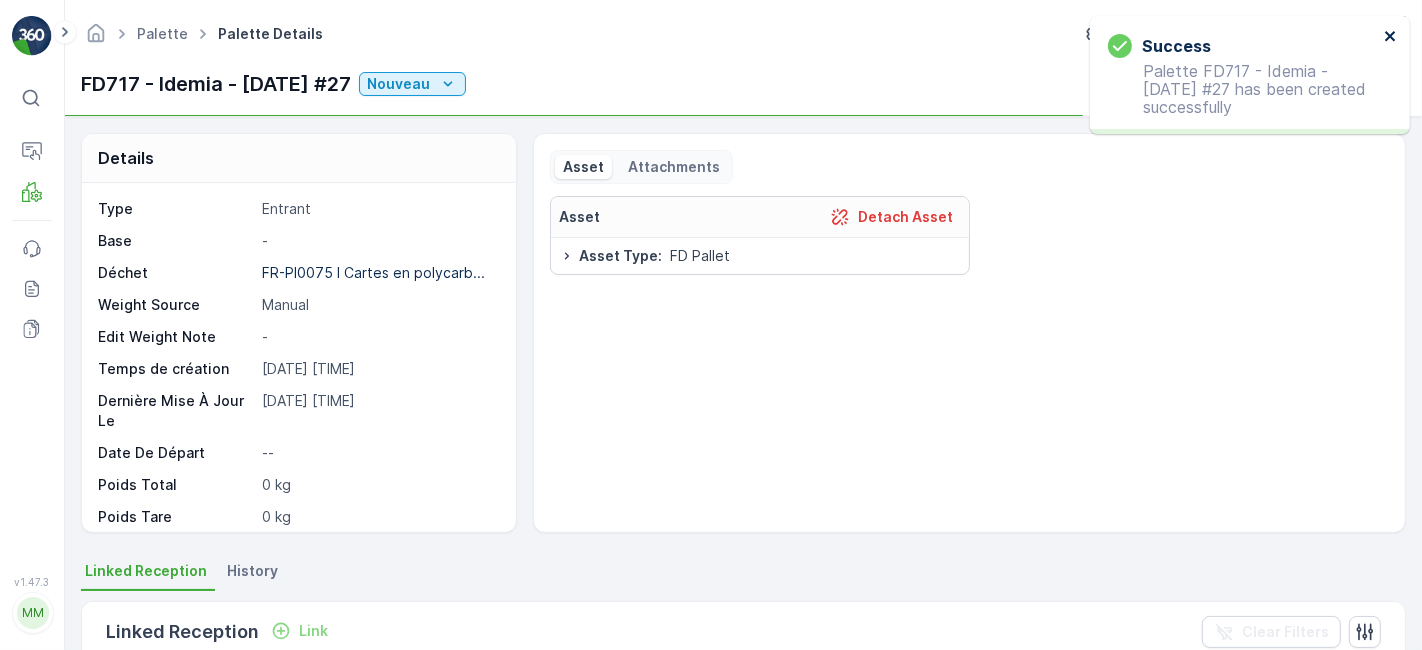click 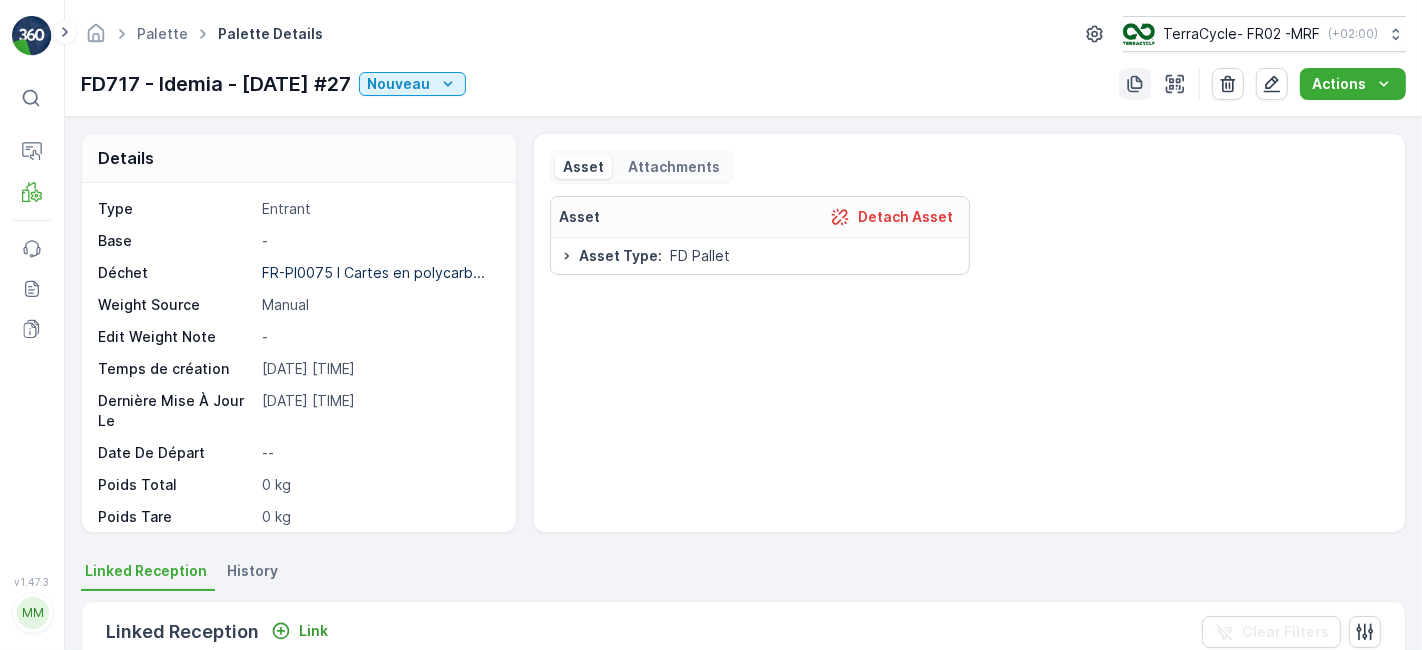 click 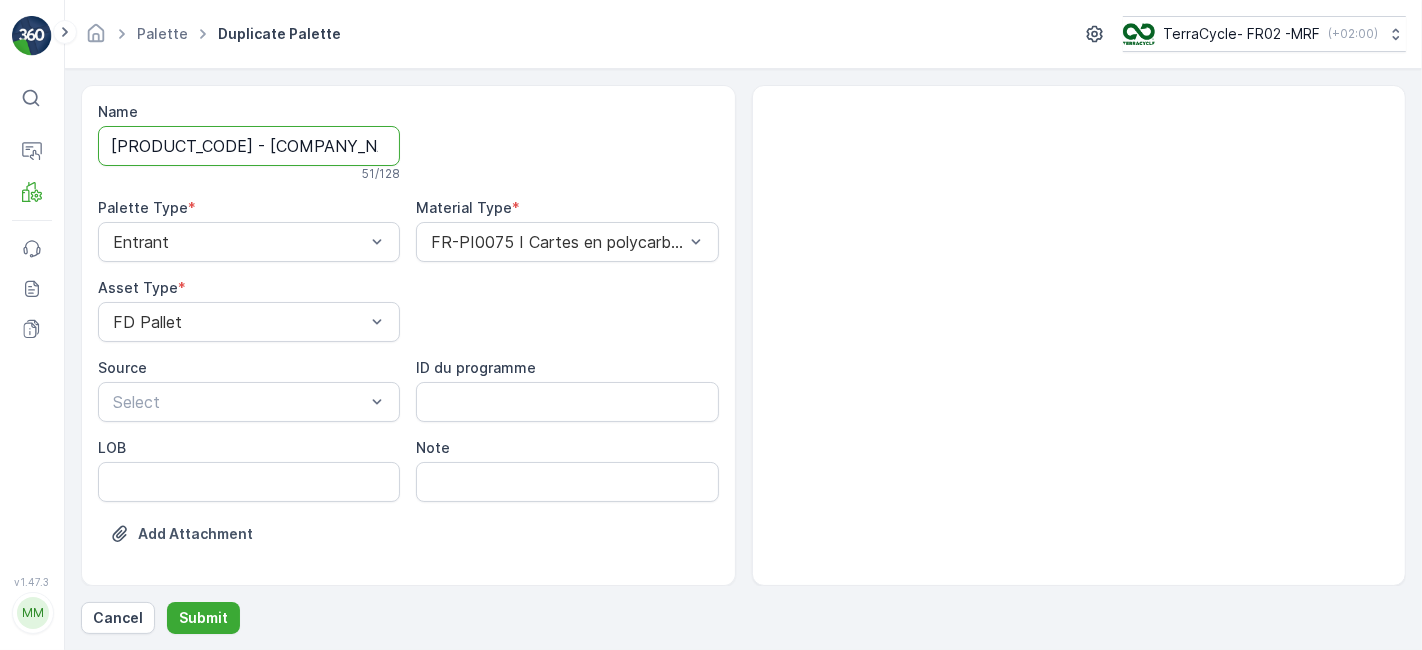 scroll, scrollTop: 0, scrollLeft: 166, axis: horizontal 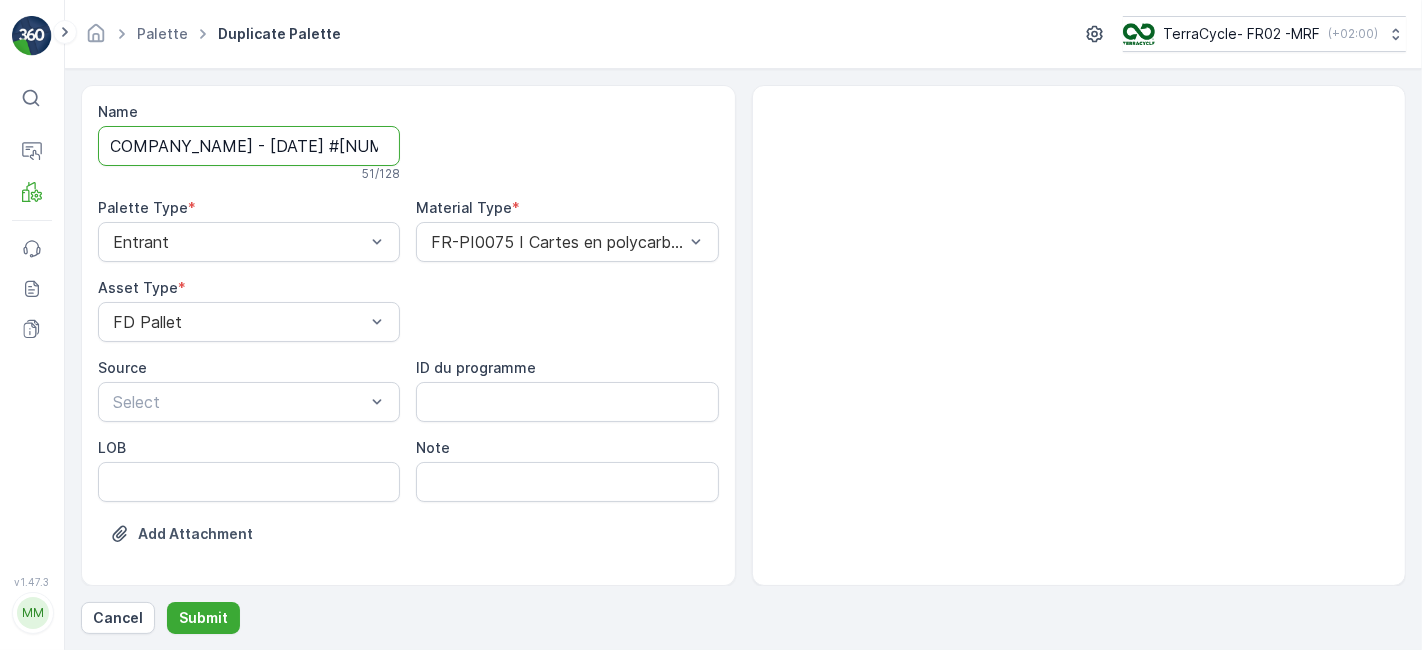 drag, startPoint x: 355, startPoint y: 145, endPoint x: 736, endPoint y: 104, distance: 383.19968 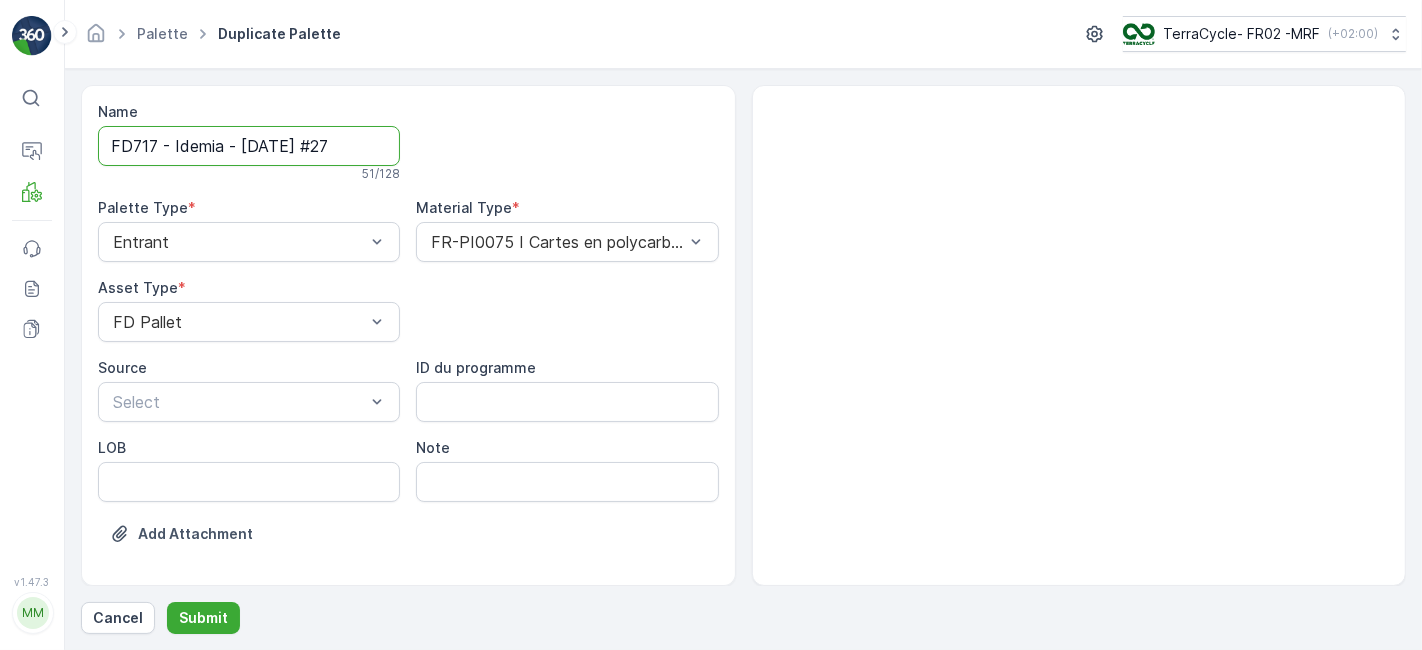 scroll, scrollTop: 0, scrollLeft: 0, axis: both 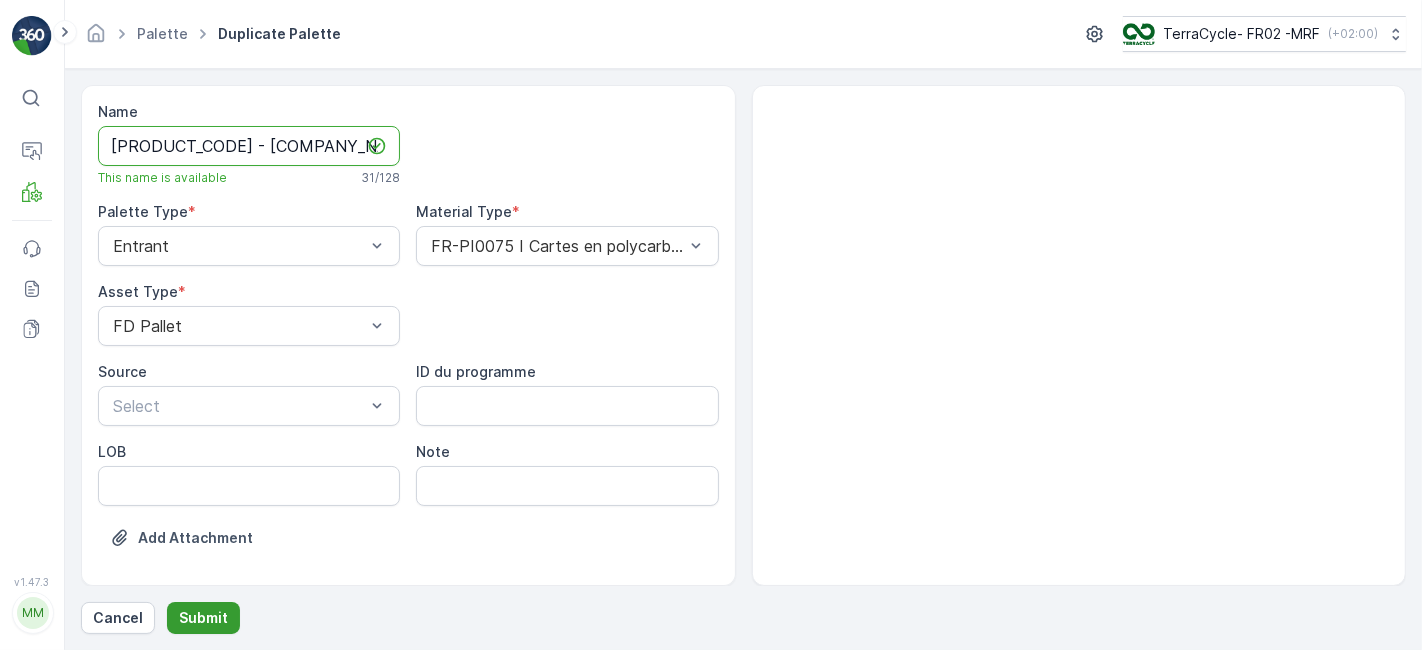 type on "[PRODUCT_CODE] - [COMPANY_NAME] - [DATE] #[NUMBER]" 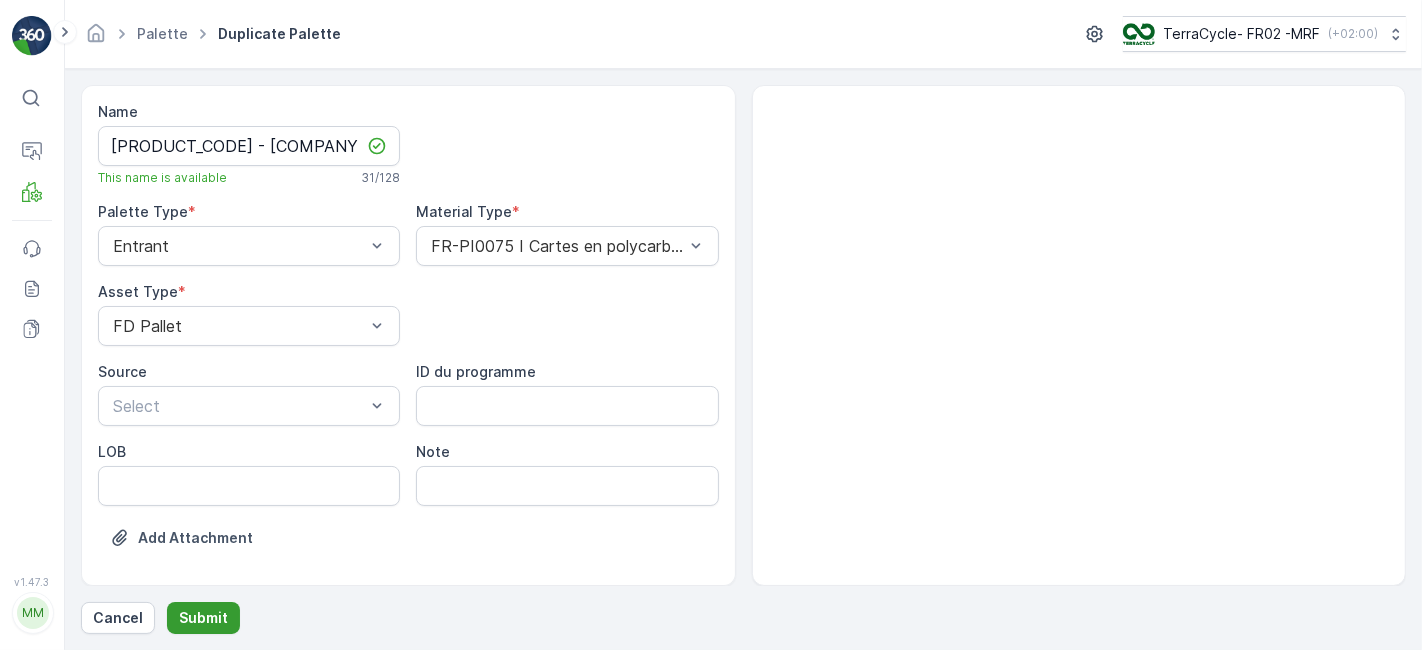 click on "Submit" at bounding box center (203, 618) 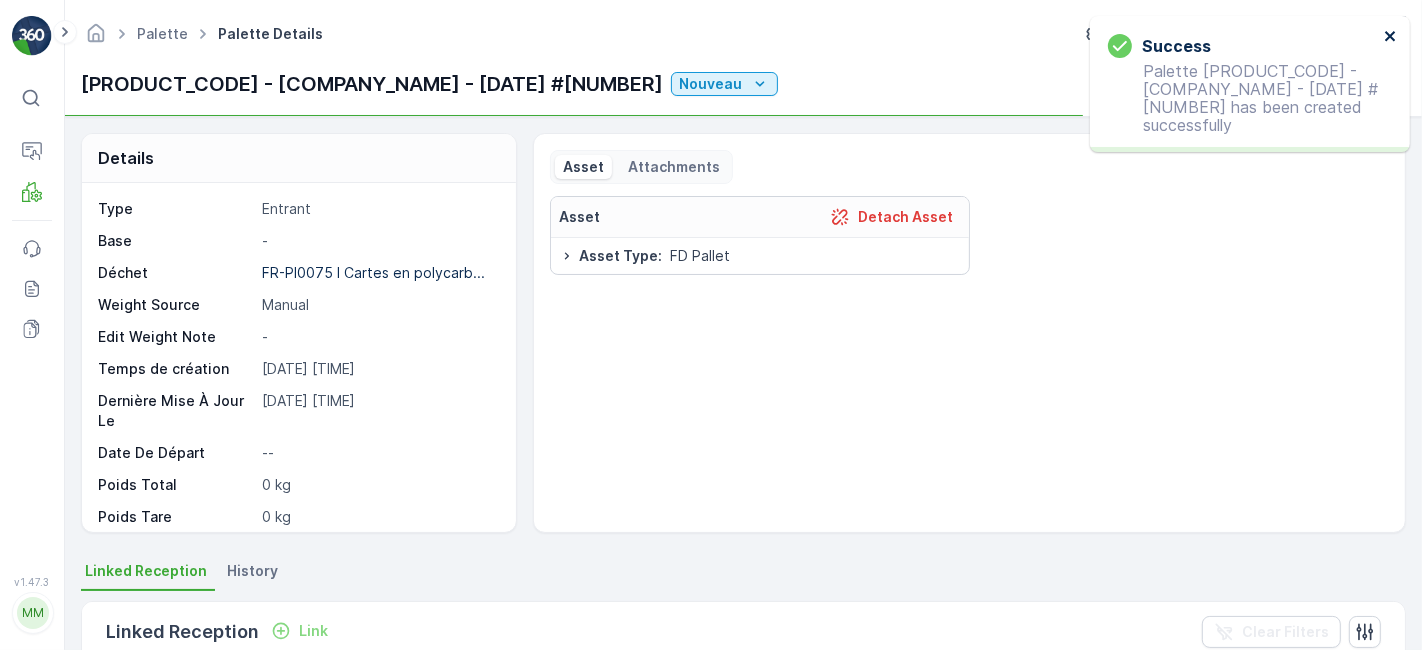 click 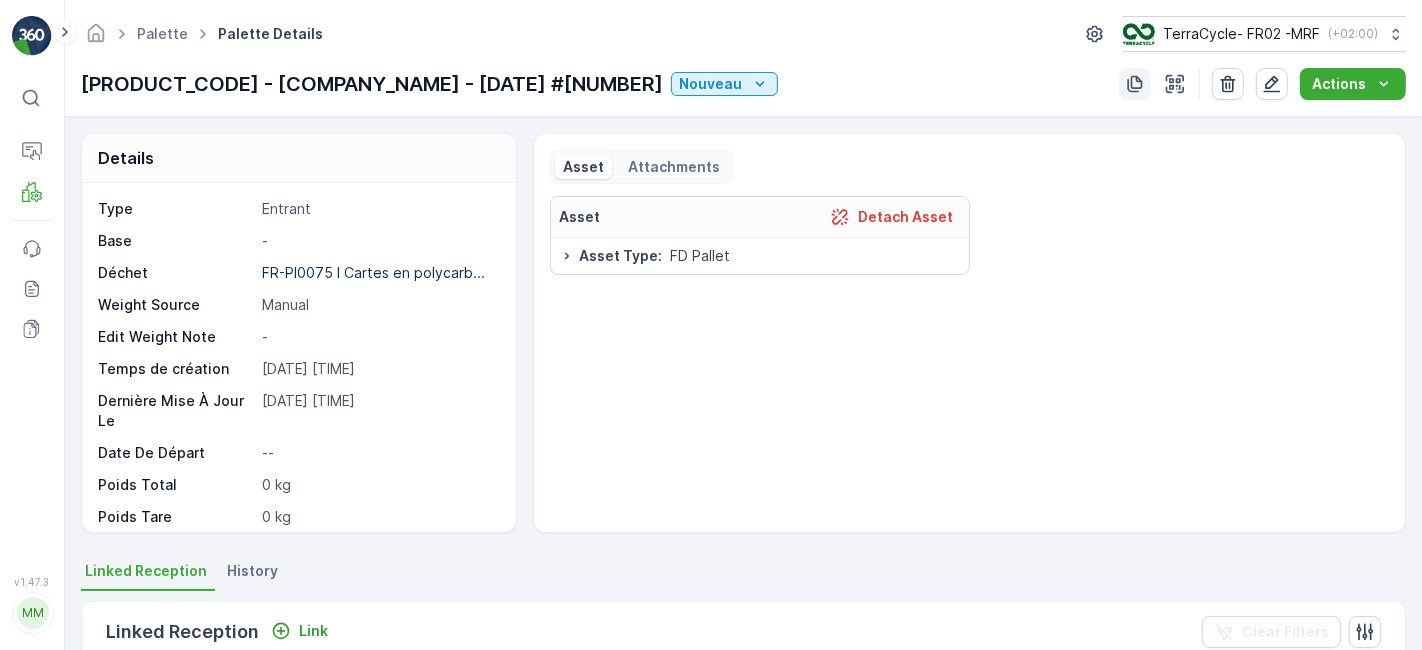 click at bounding box center [1135, 84] 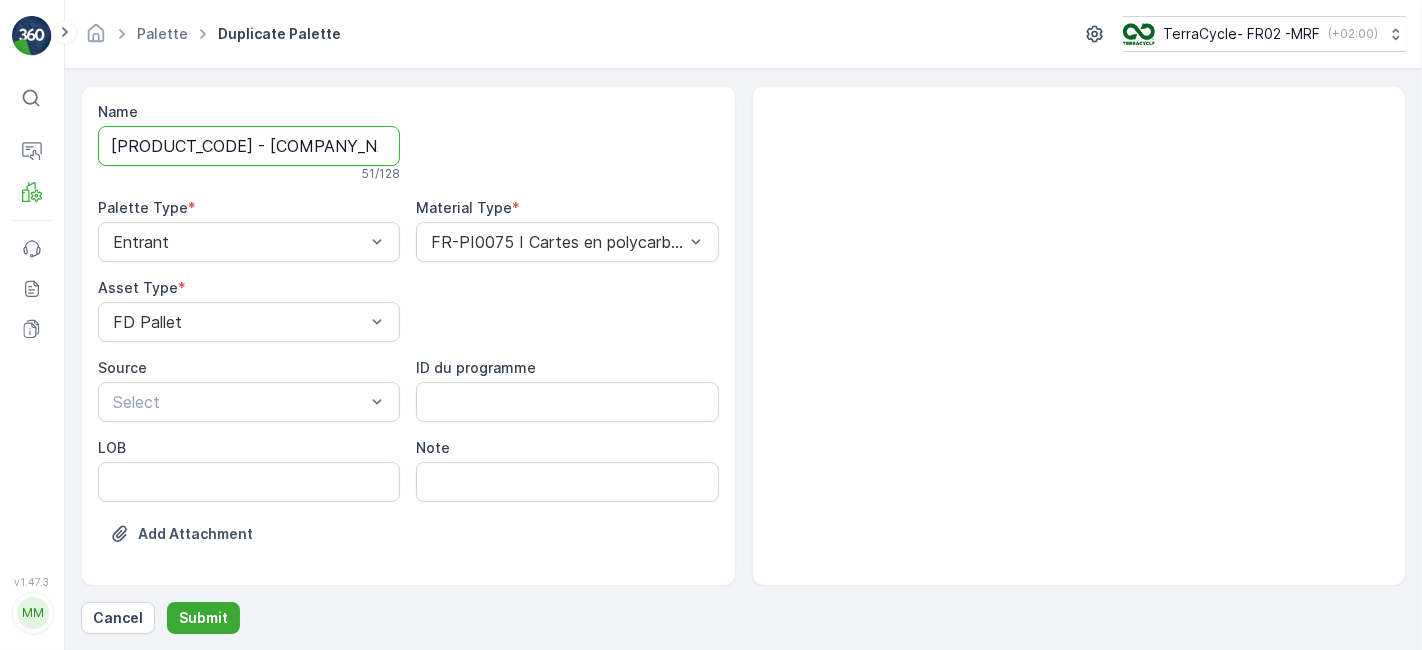scroll, scrollTop: 0, scrollLeft: 166, axis: horizontal 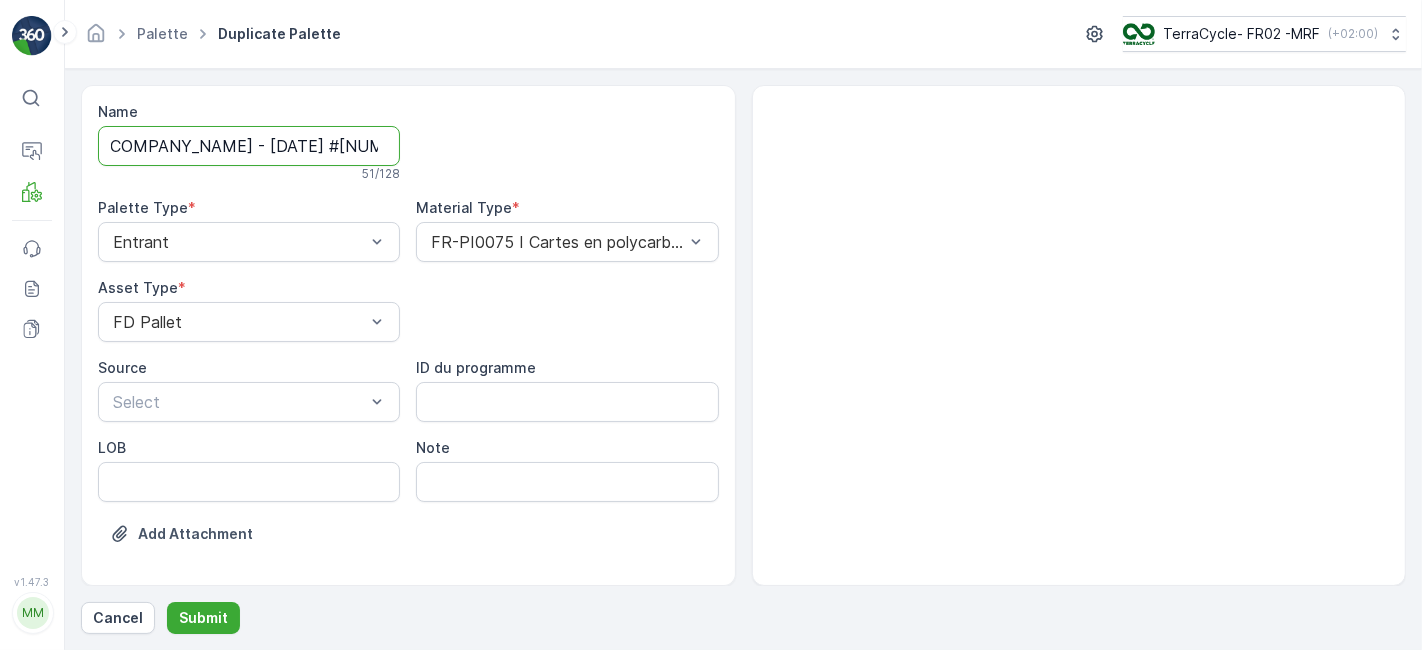 drag, startPoint x: 358, startPoint y: 151, endPoint x: 796, endPoint y: 136, distance: 438.25677 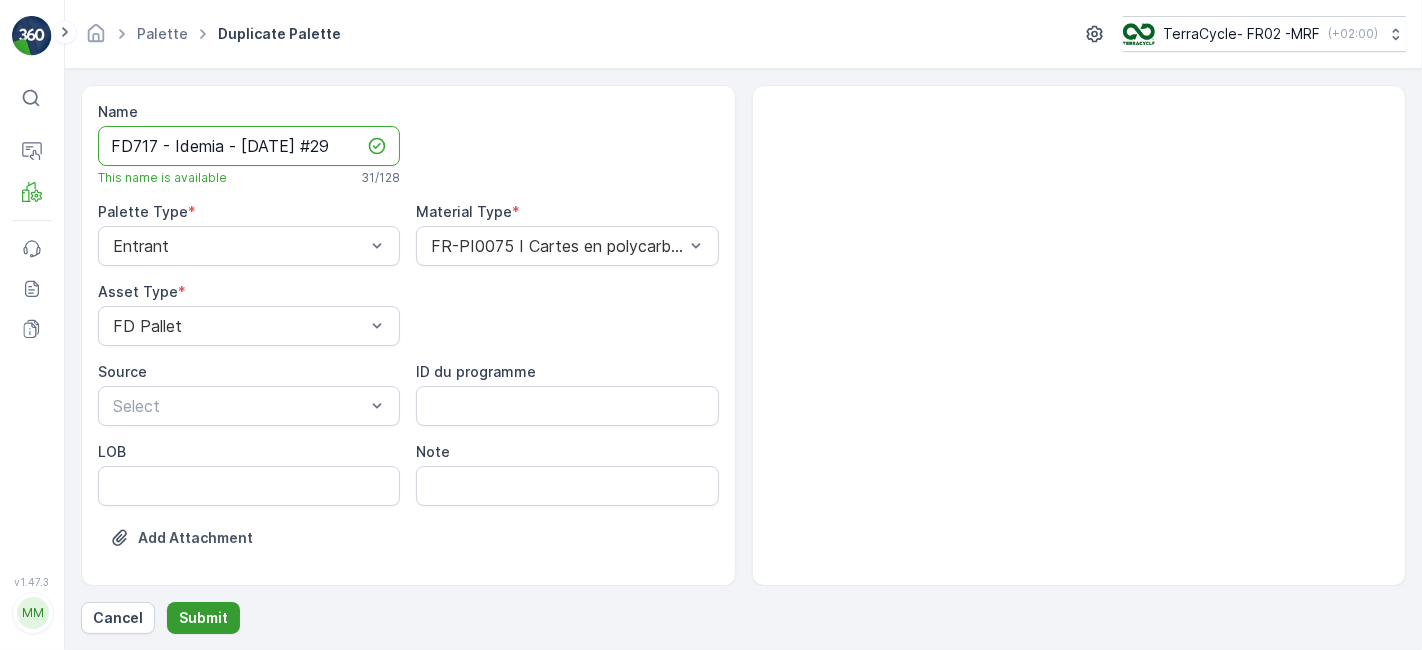 type on "FD717 - Idemia - [DATE] #29" 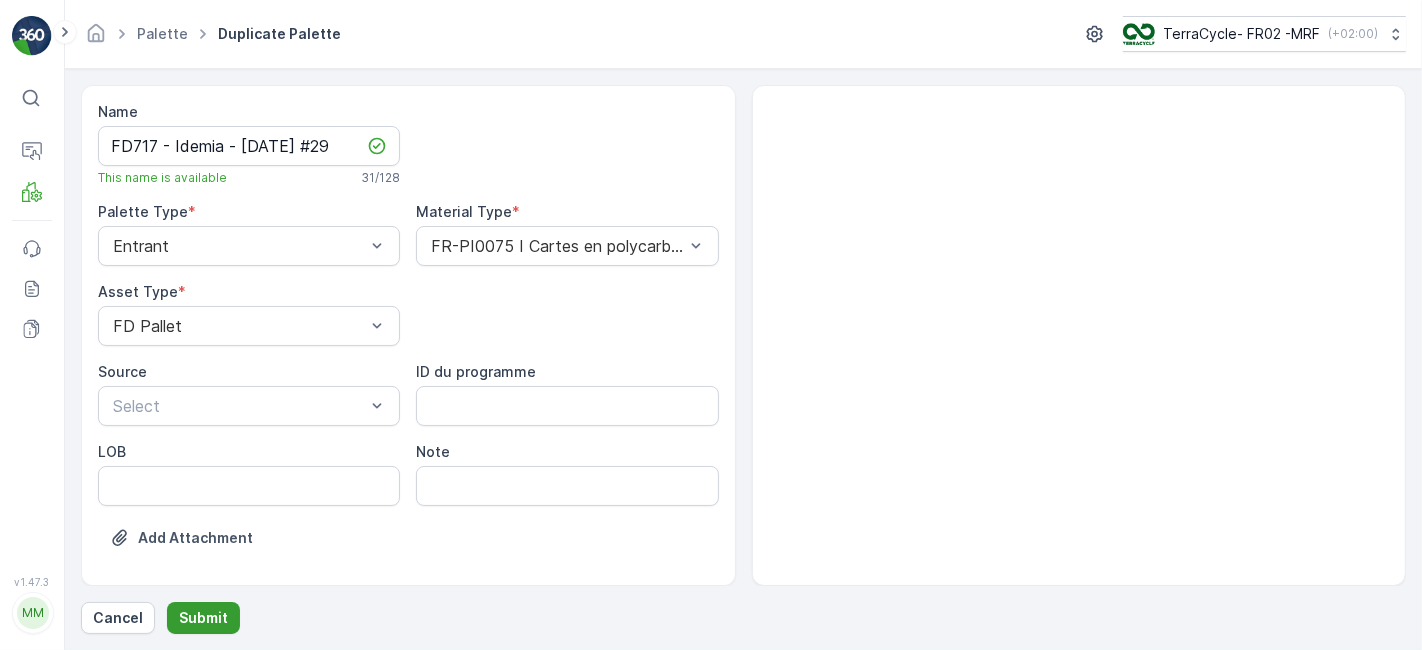 click on "Submit" at bounding box center [203, 618] 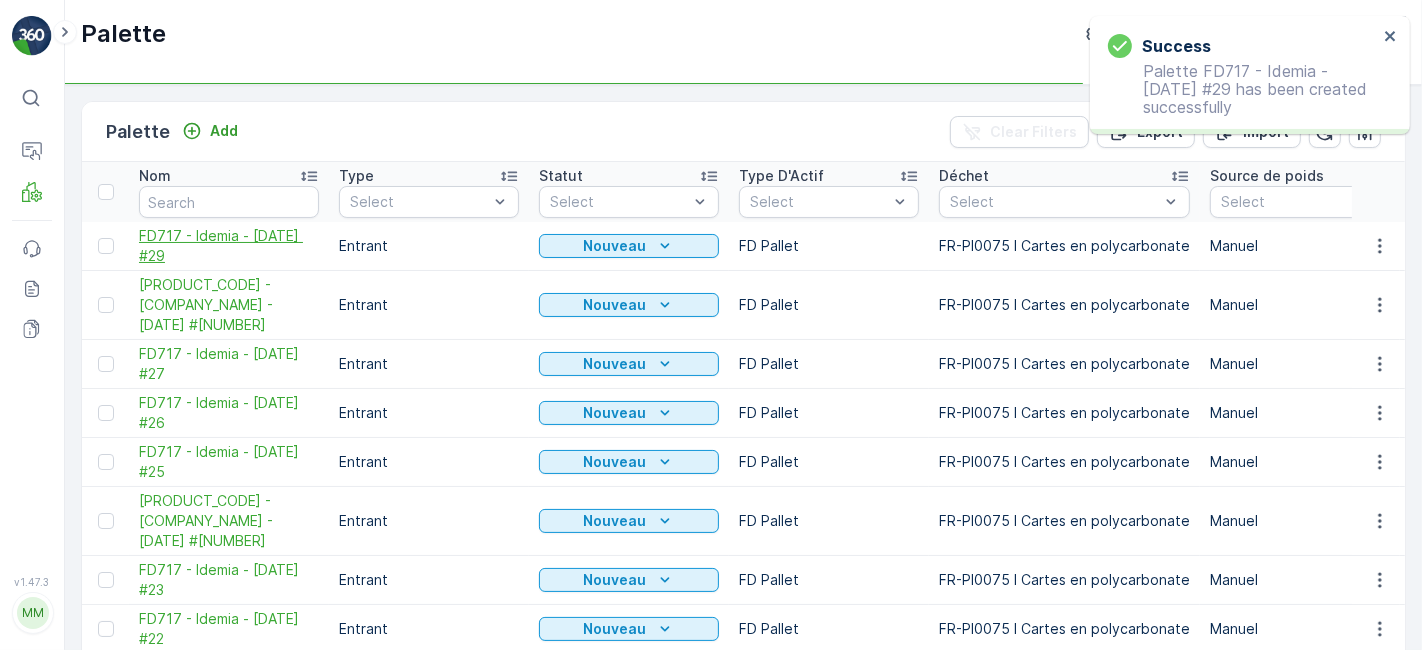 click on "FD717 - Idemia - [DATE] #29" at bounding box center (229, 246) 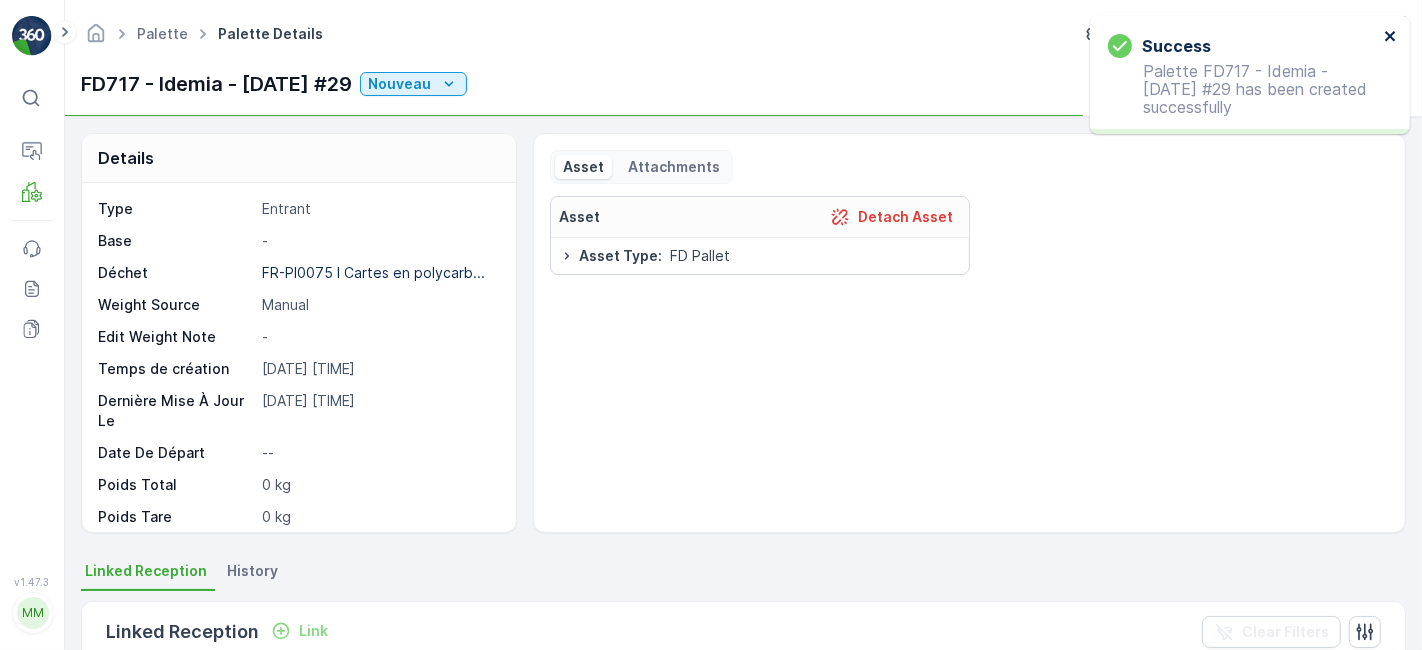 click 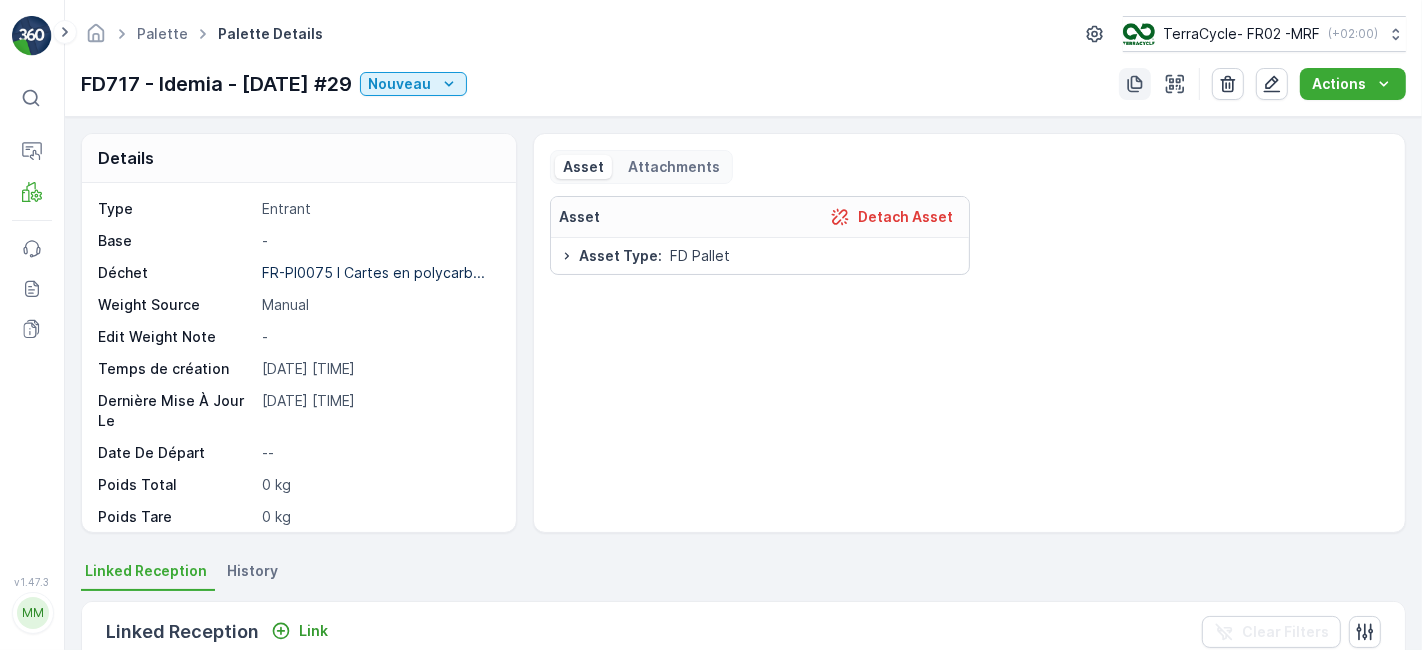 click 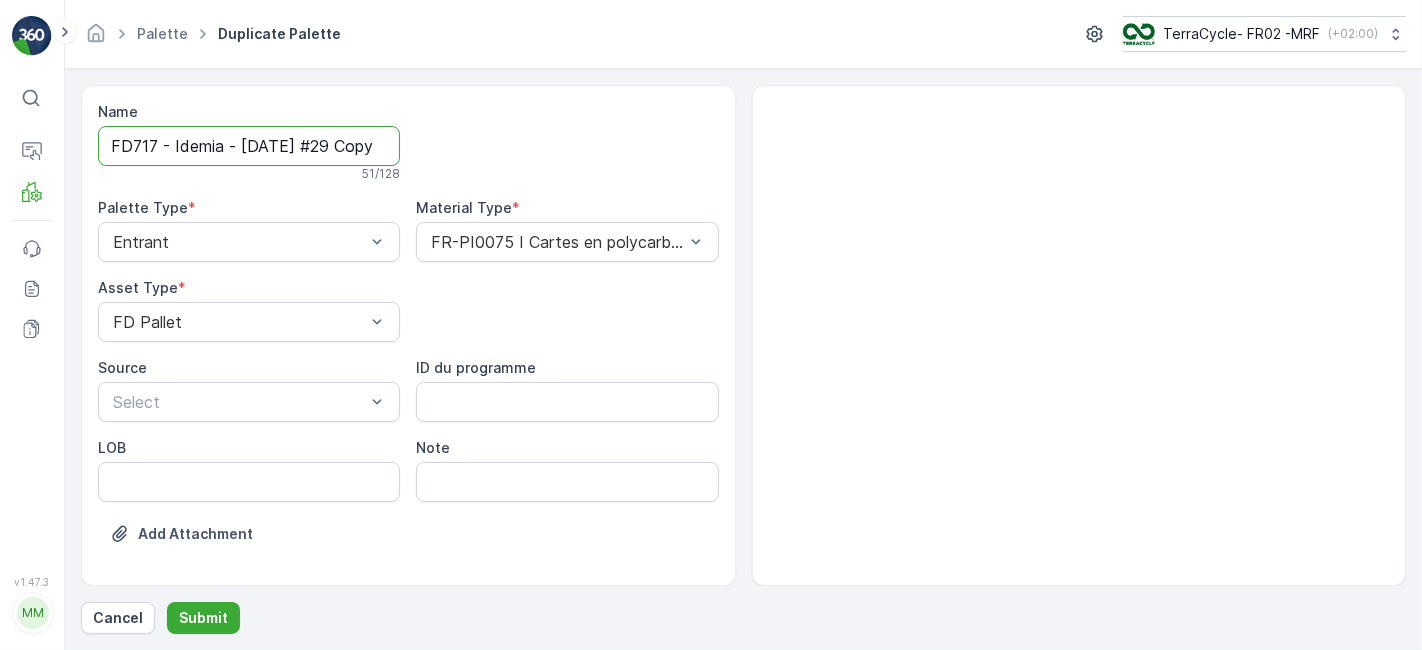 scroll, scrollTop: 0, scrollLeft: 163, axis: horizontal 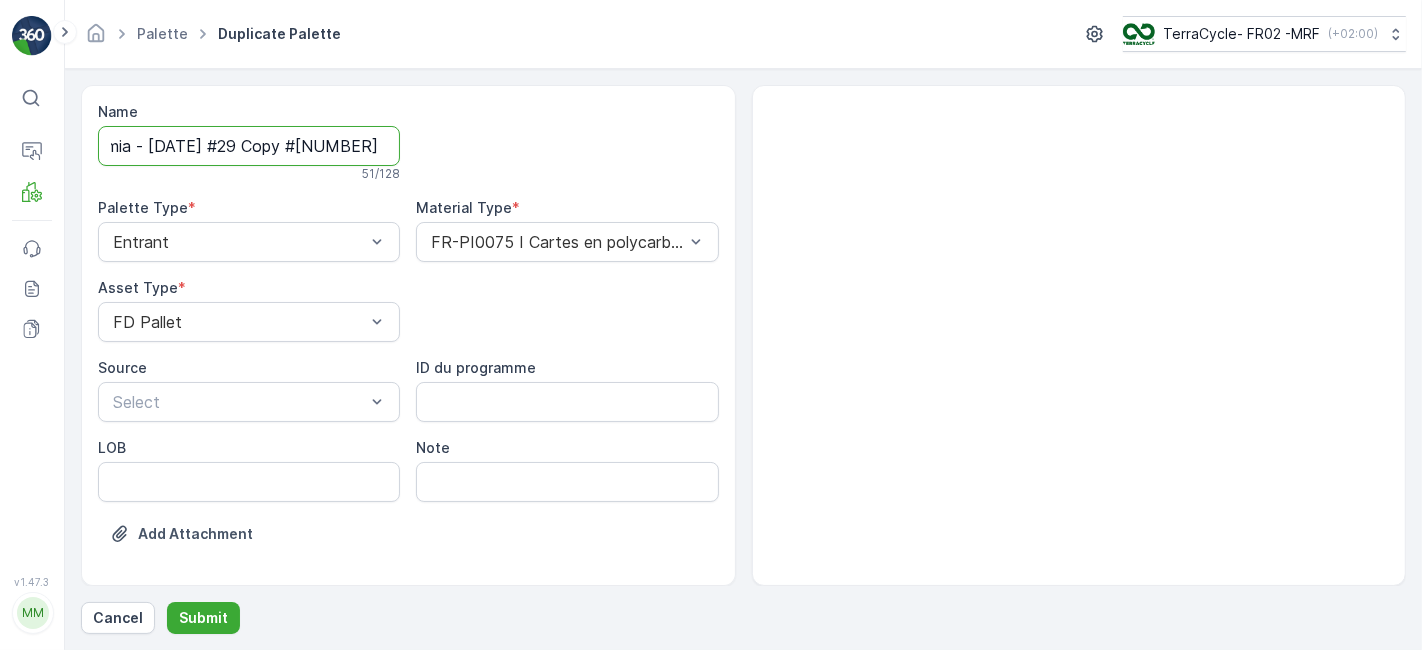drag, startPoint x: 341, startPoint y: 142, endPoint x: 783, endPoint y: 94, distance: 444.5987 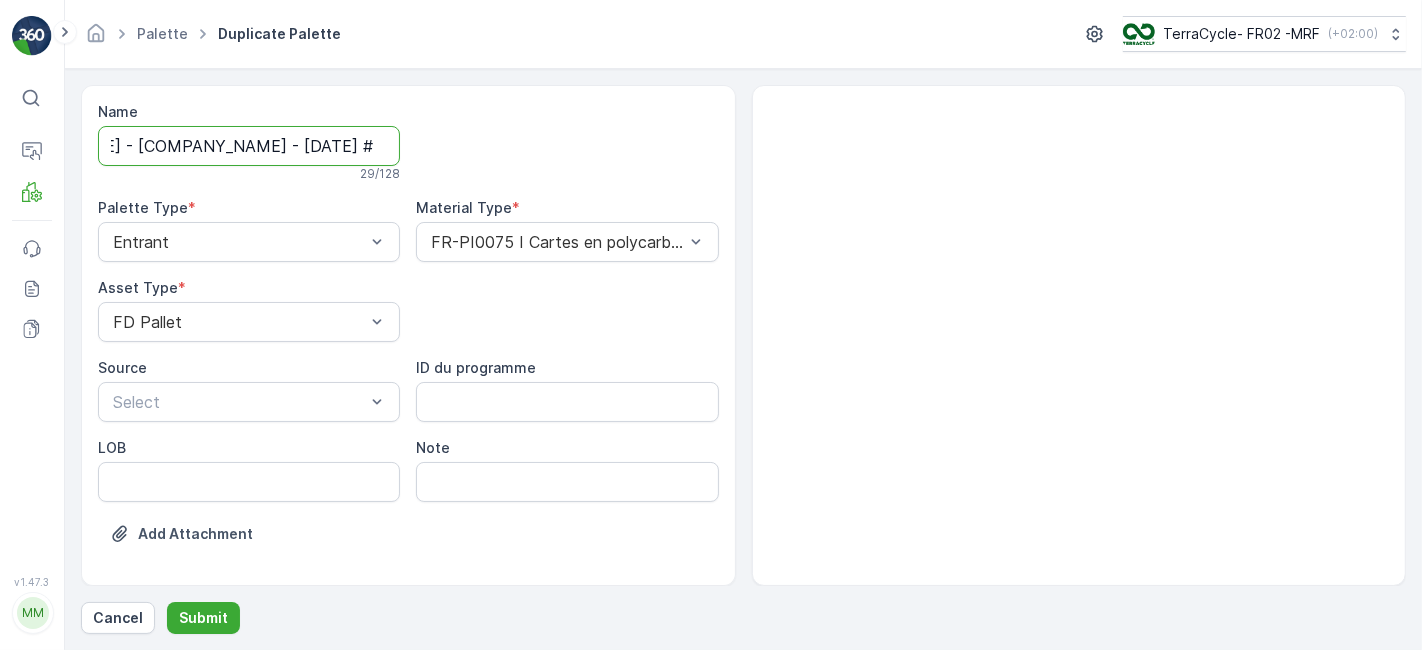 scroll, scrollTop: 0, scrollLeft: 0, axis: both 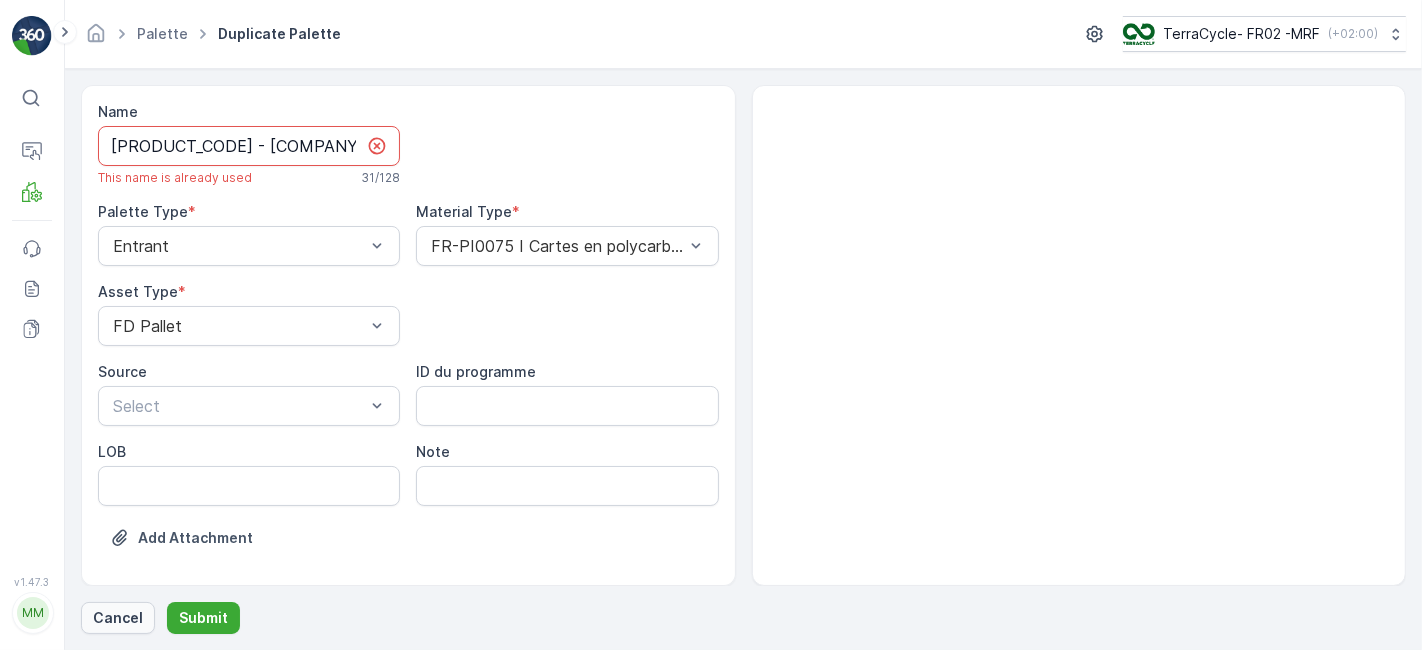 type on "[PRODUCT_CODE] - [COMPANY_NAME] - [DATE] #[NUMBER]" 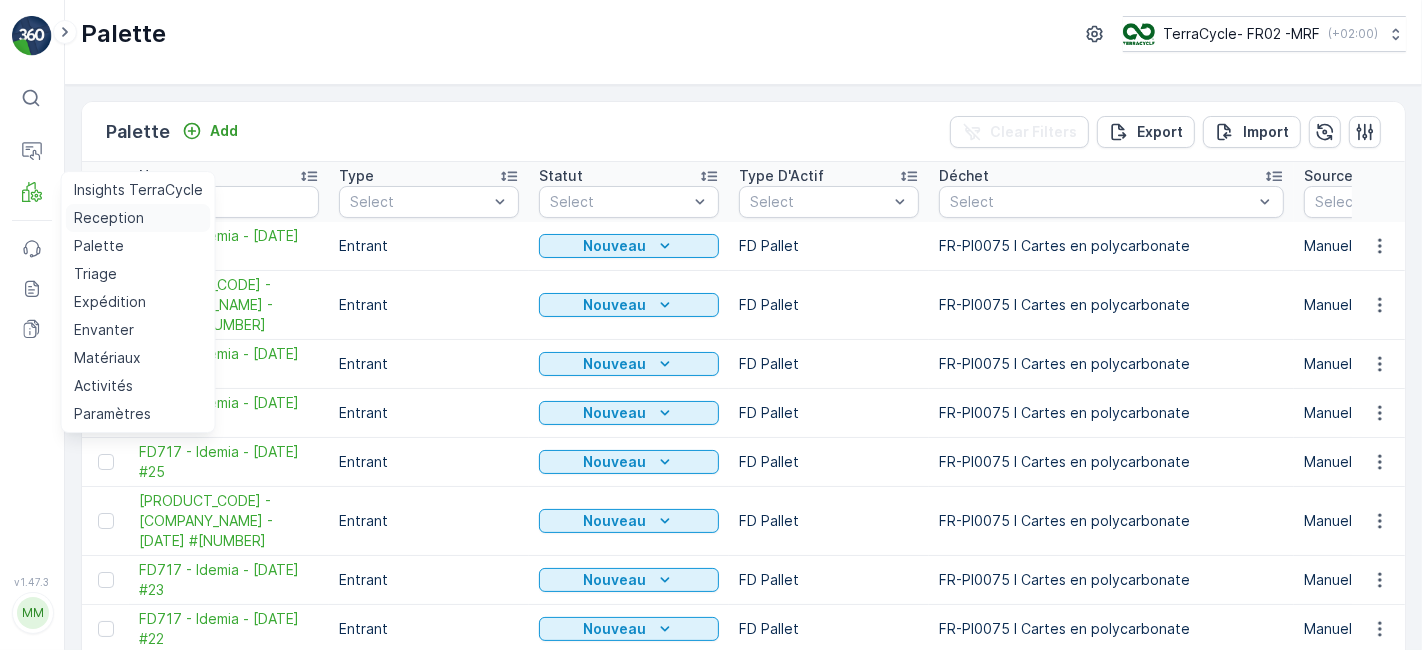 click on "Reception" at bounding box center (109, 218) 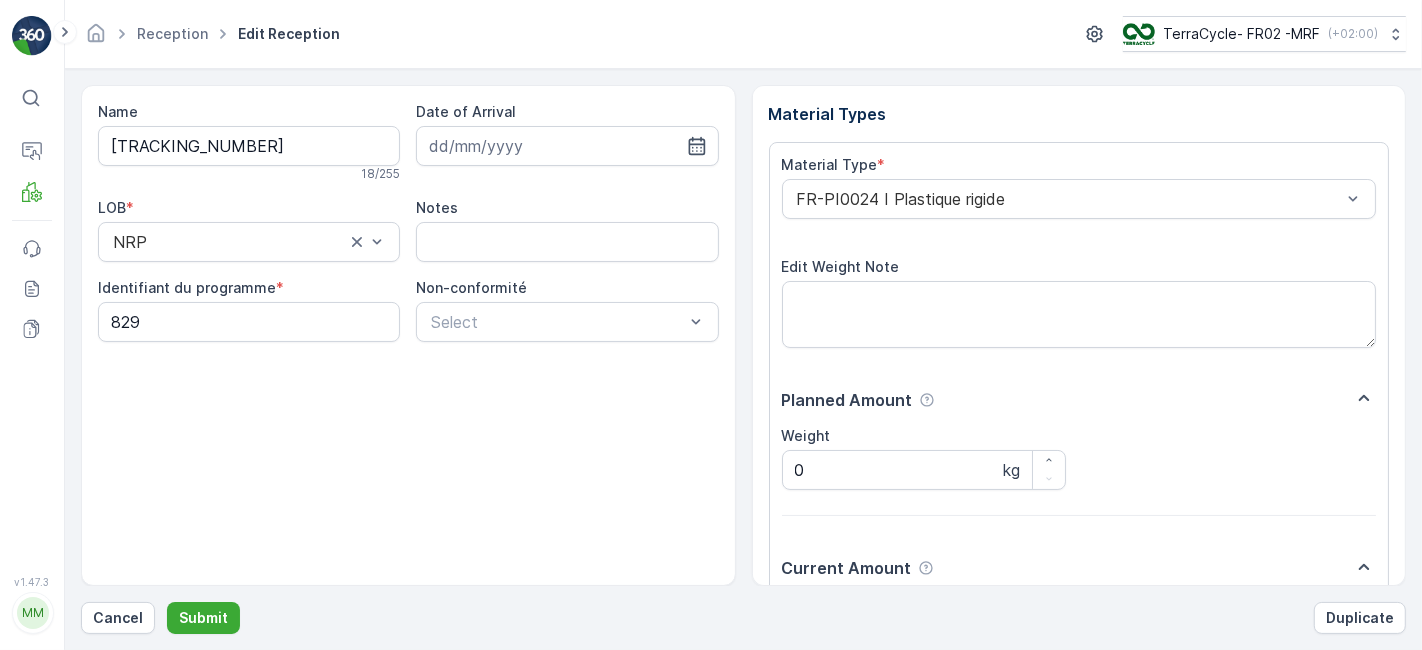 scroll, scrollTop: 246, scrollLeft: 0, axis: vertical 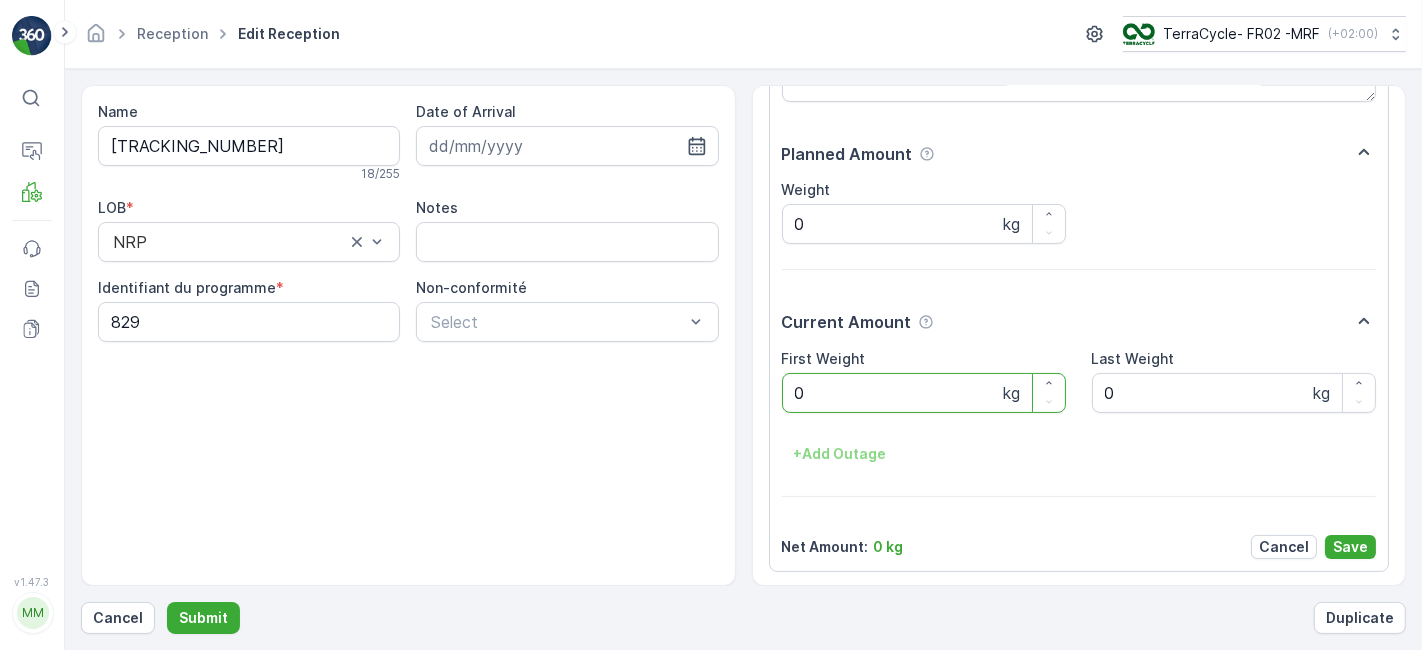 click on "Submit" at bounding box center [203, 618] 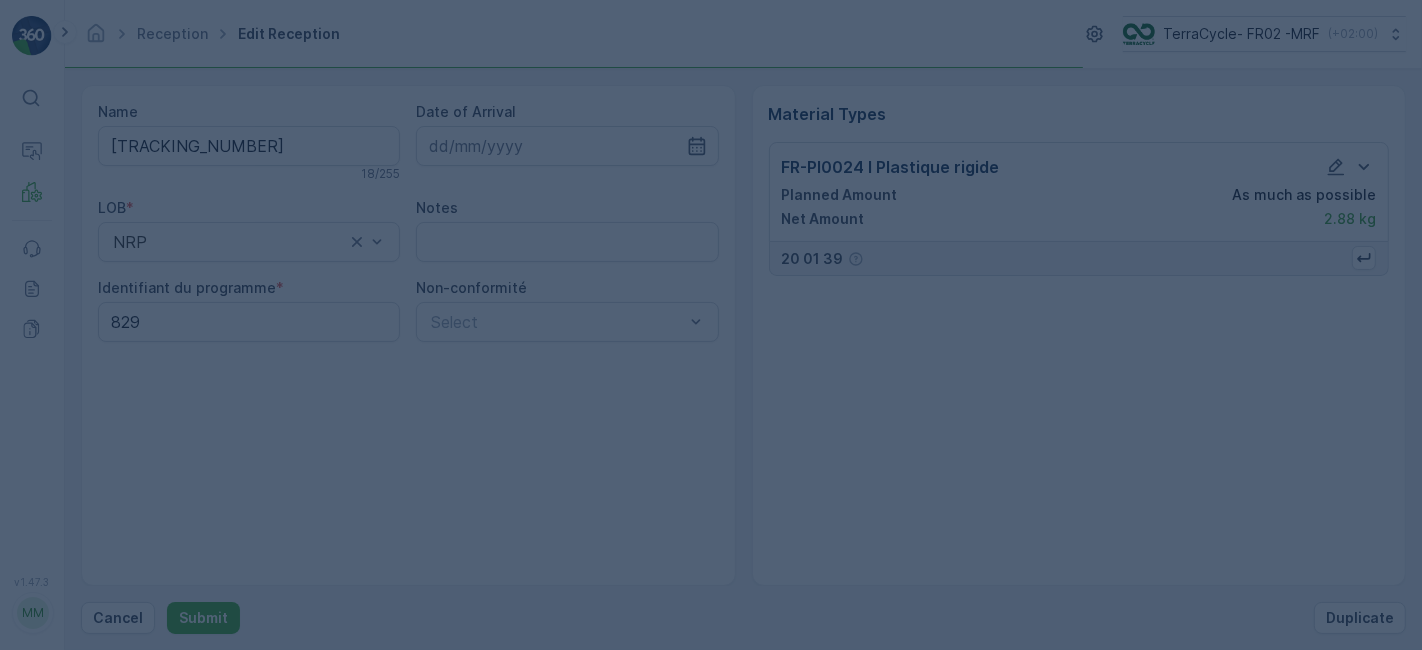 scroll, scrollTop: 0, scrollLeft: 0, axis: both 